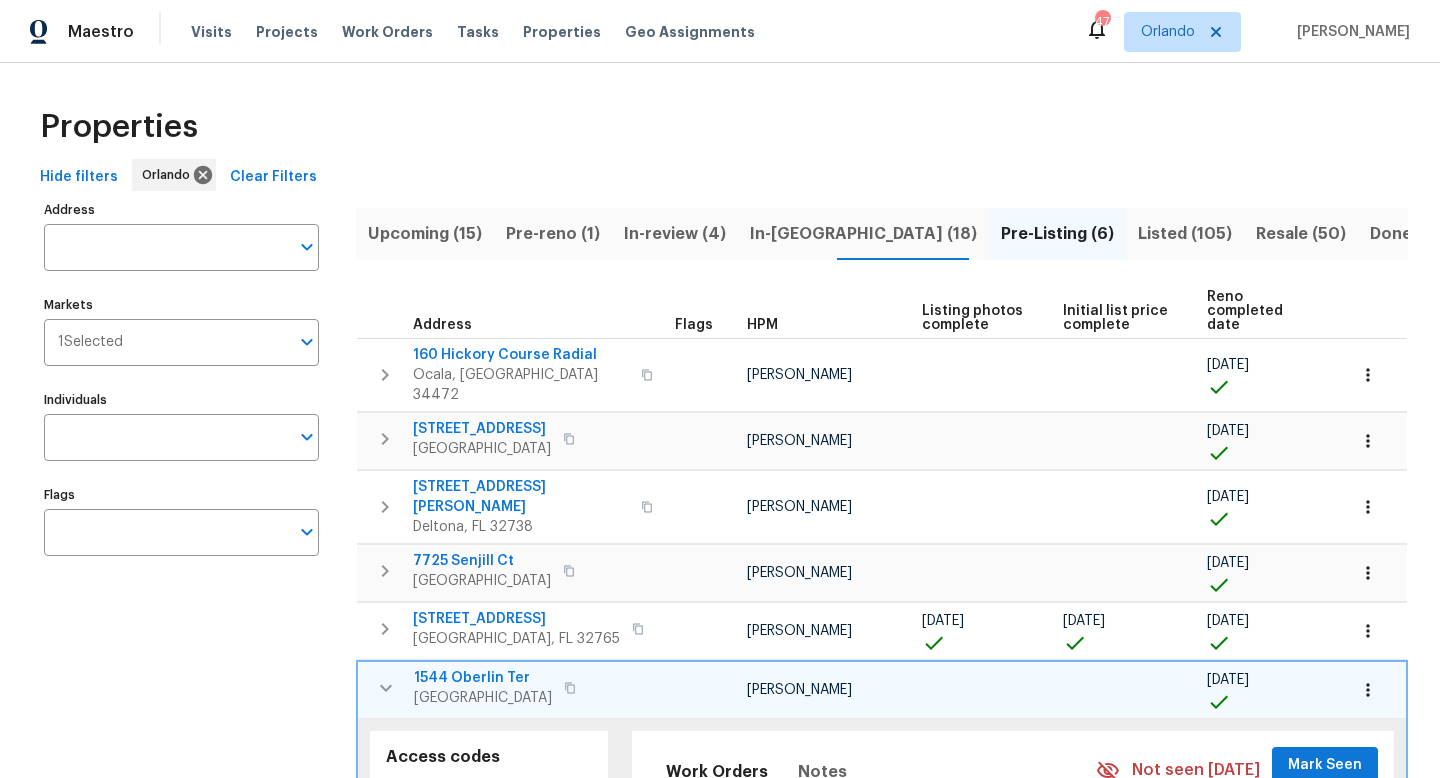 scroll, scrollTop: 0, scrollLeft: 0, axis: both 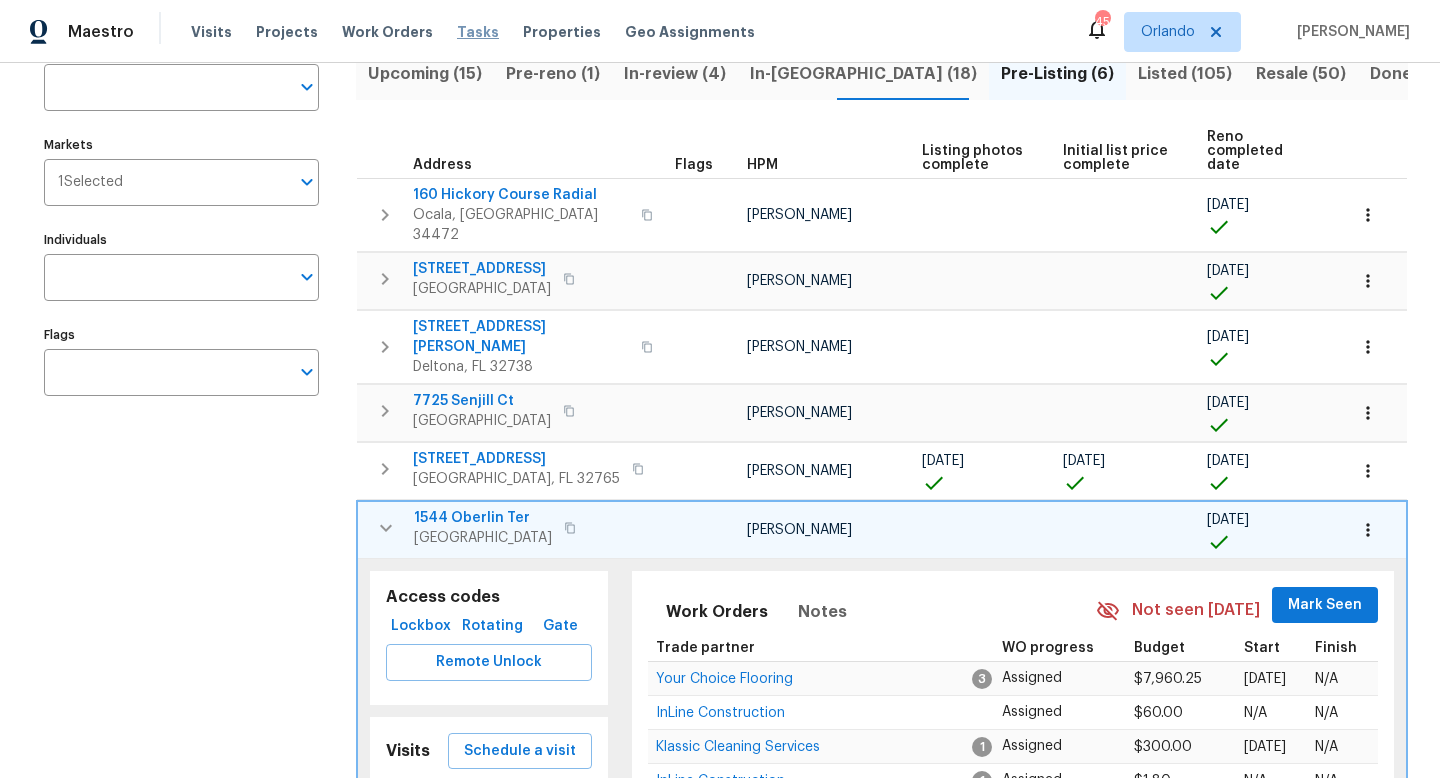click on "Tasks" at bounding box center [478, 32] 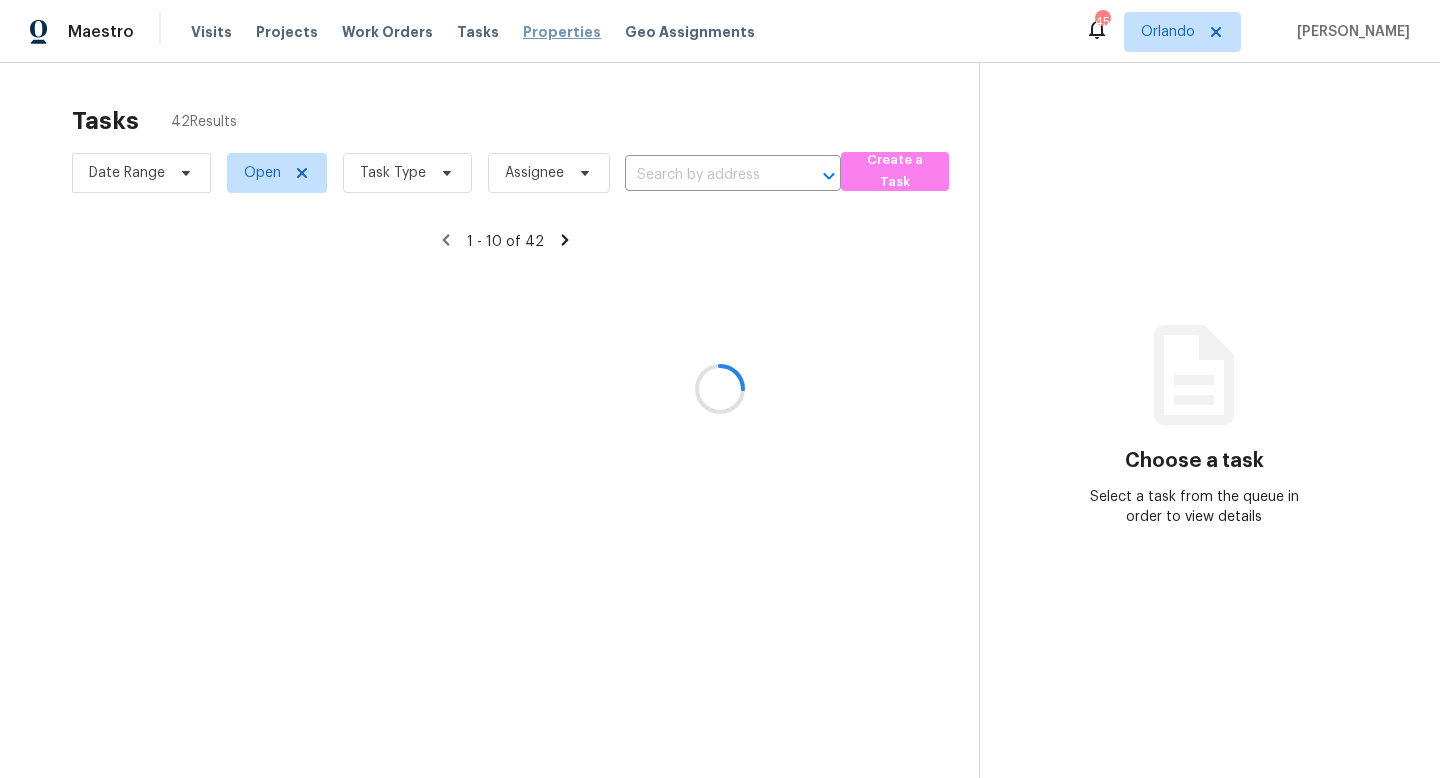 click on "Properties" at bounding box center [562, 32] 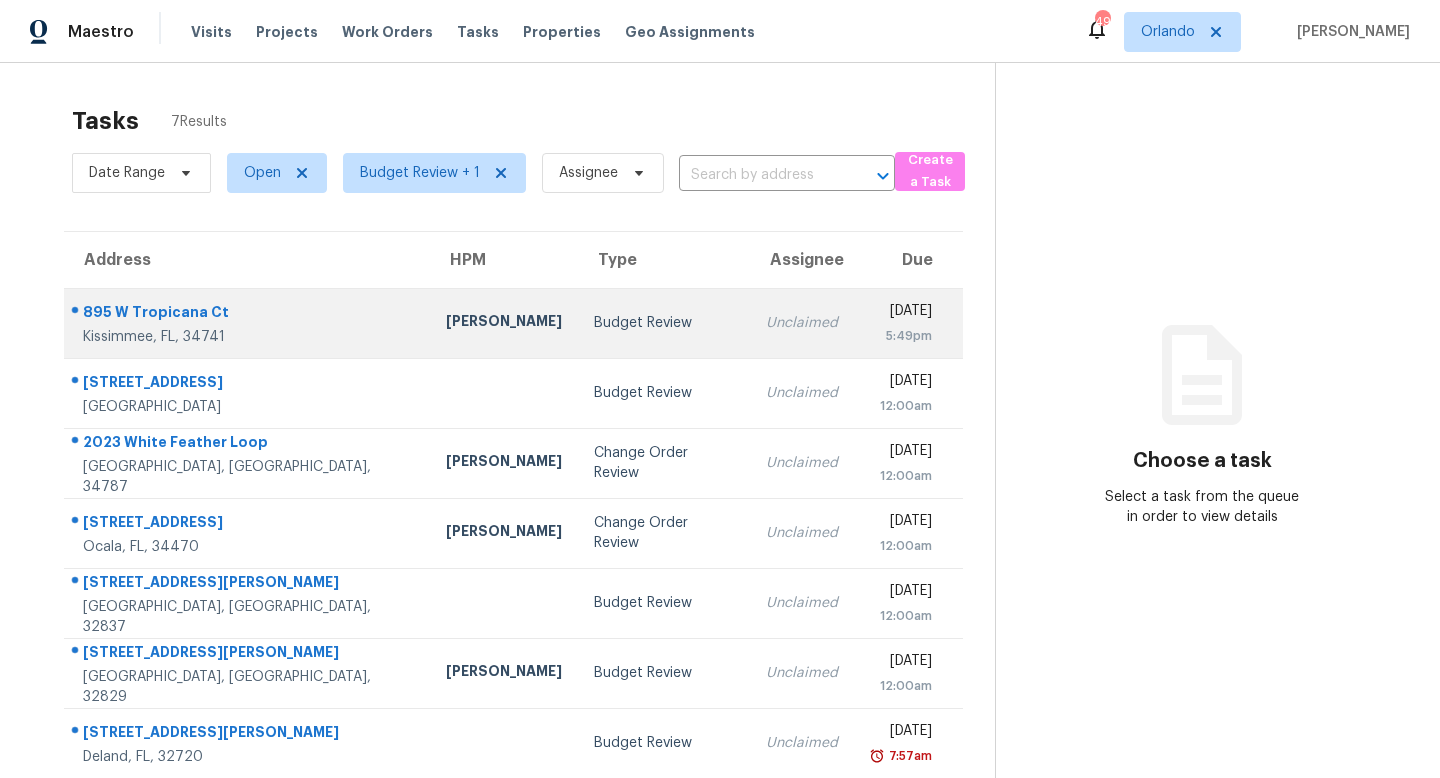 scroll, scrollTop: 0, scrollLeft: 0, axis: both 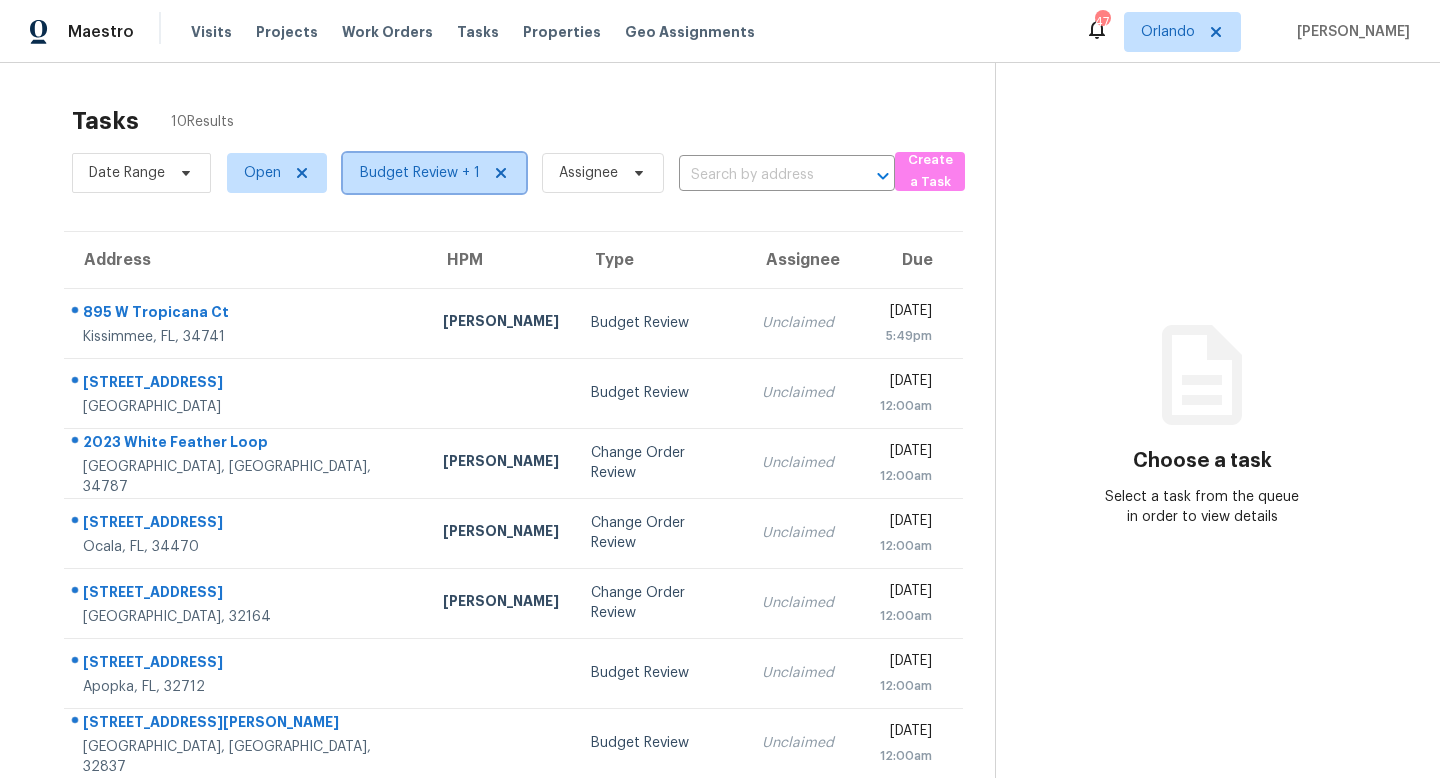 click on "Budget Review + 1" at bounding box center (420, 173) 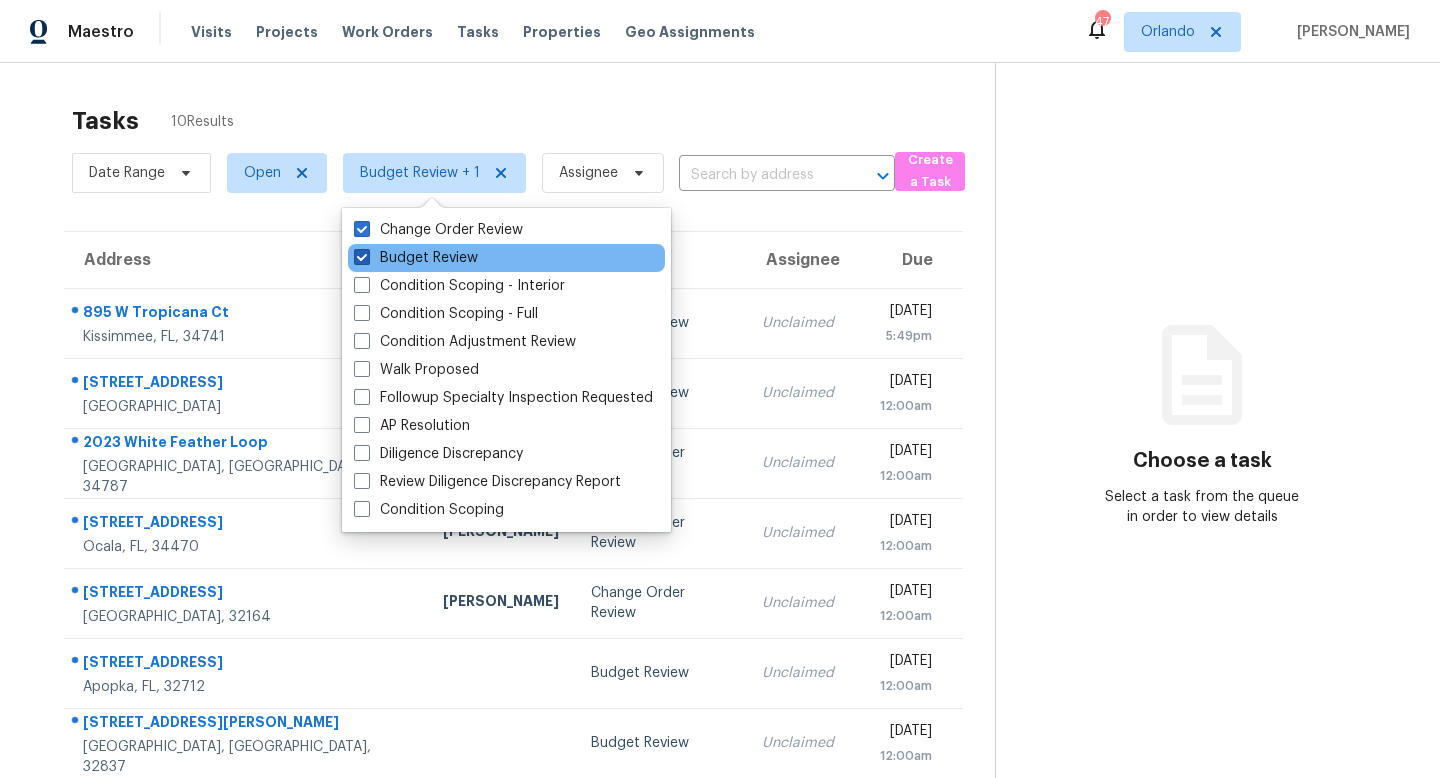 click on "Budget Review" at bounding box center (416, 258) 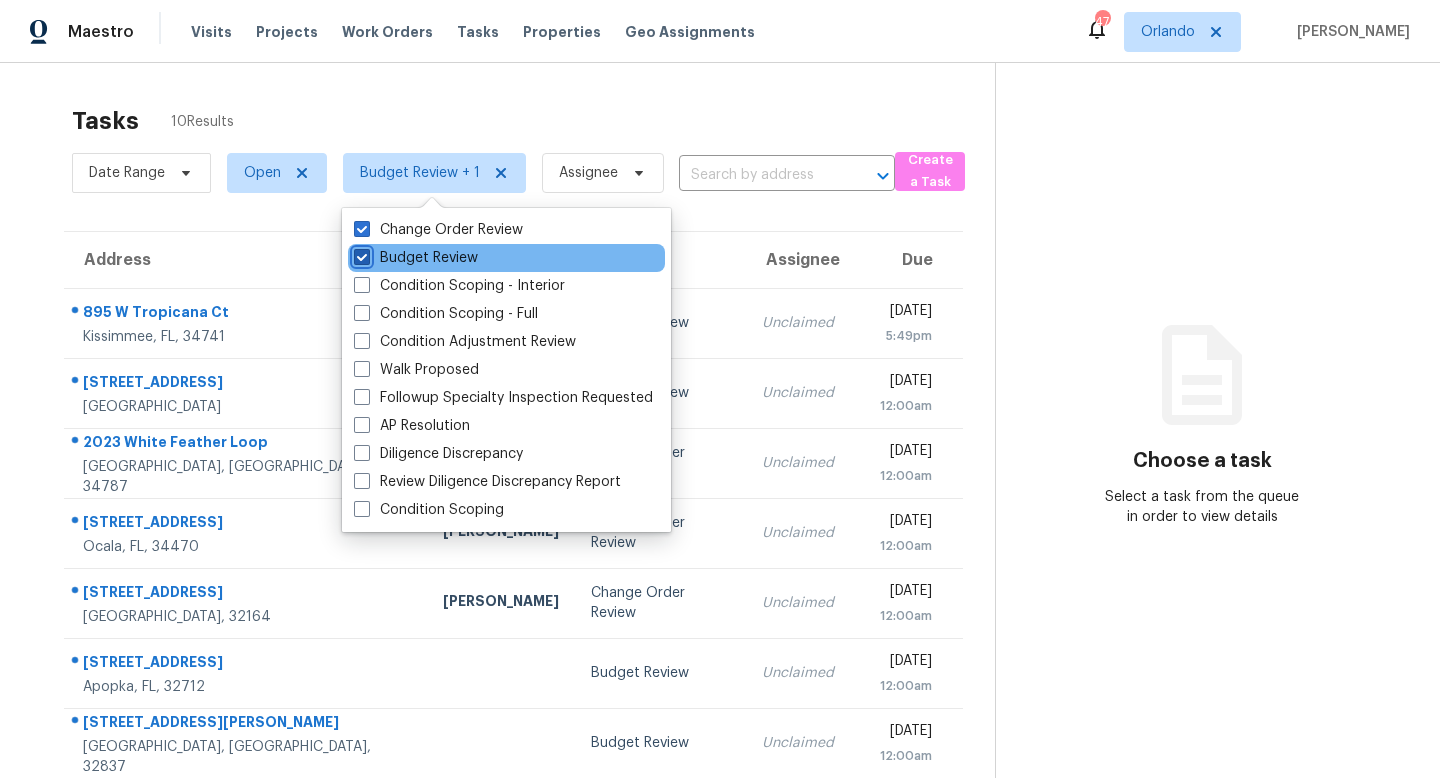 click on "Budget Review" at bounding box center [360, 254] 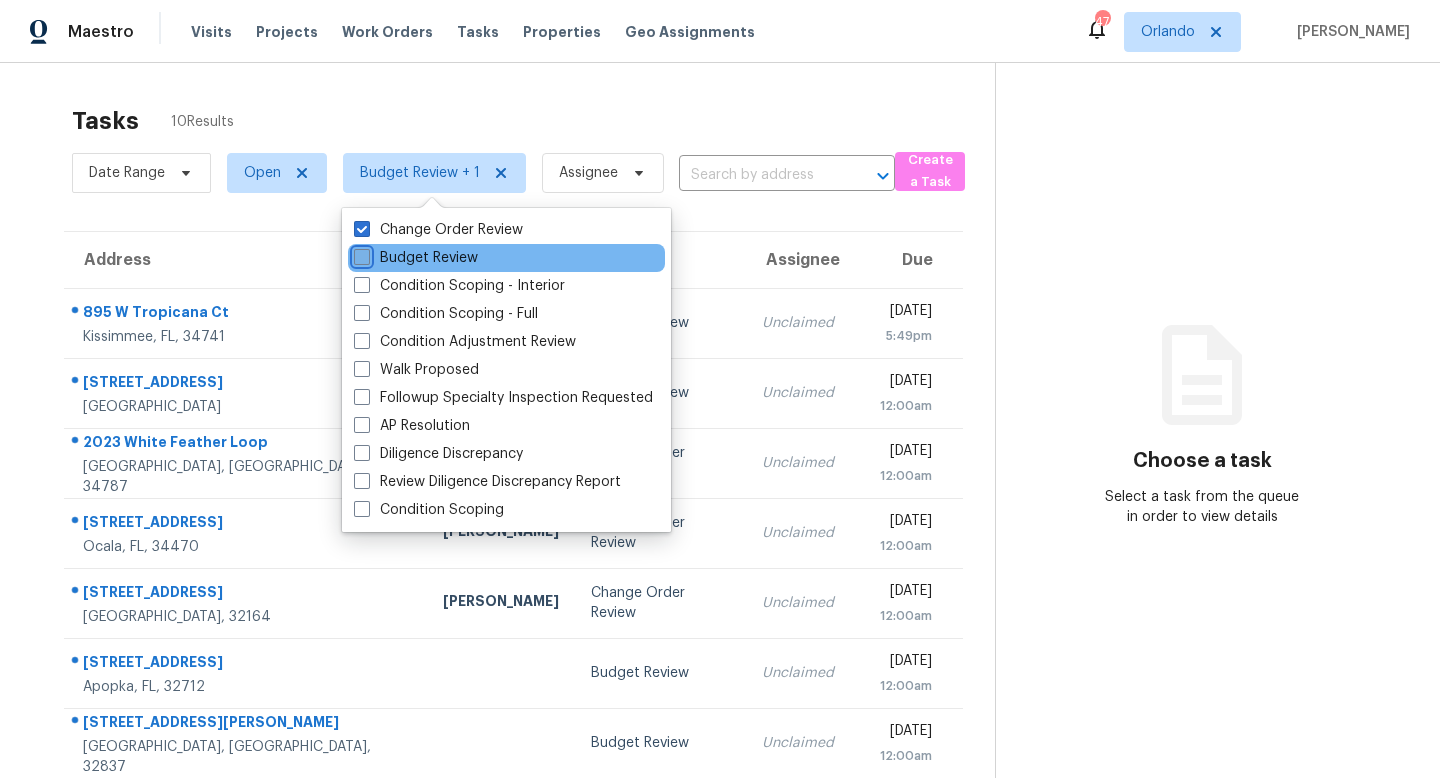 checkbox on "false" 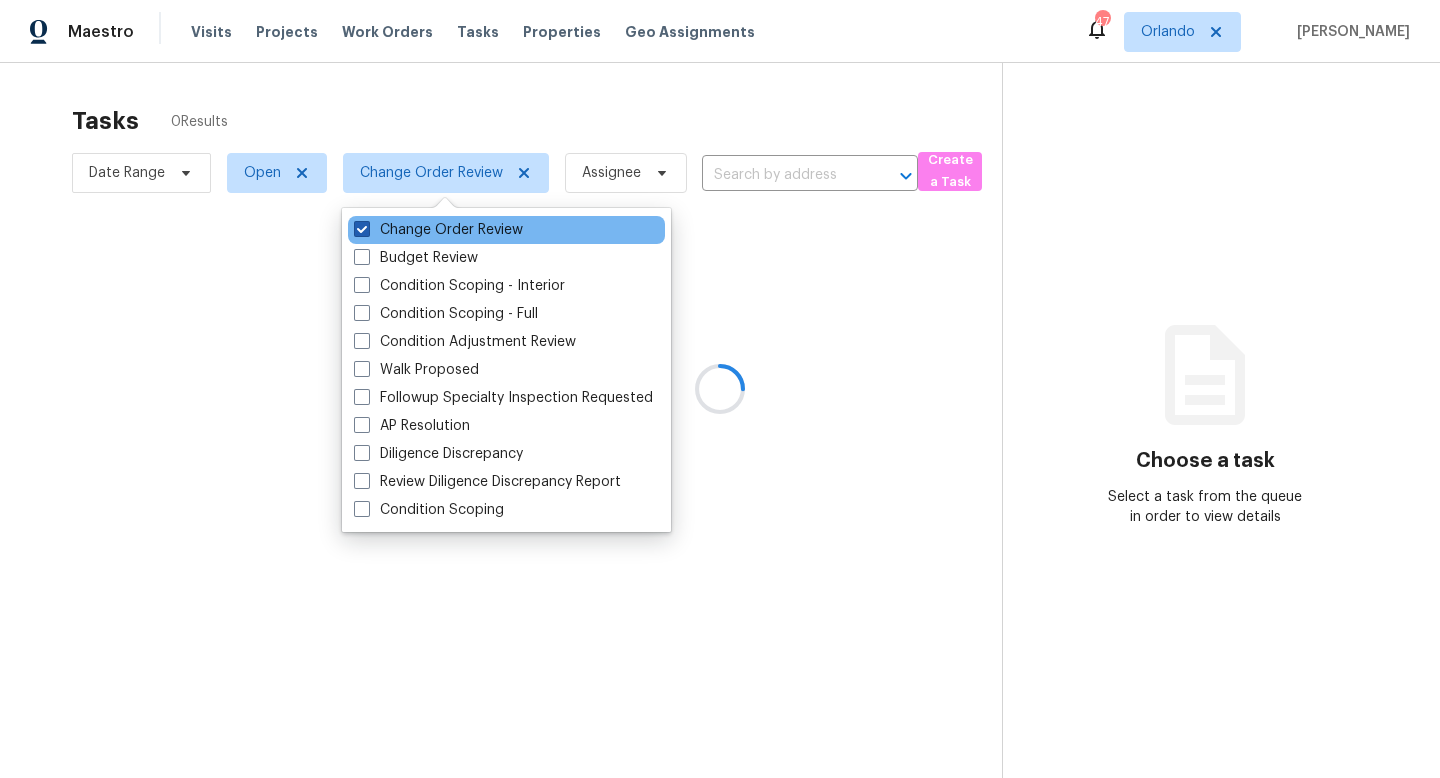 click at bounding box center (362, 229) 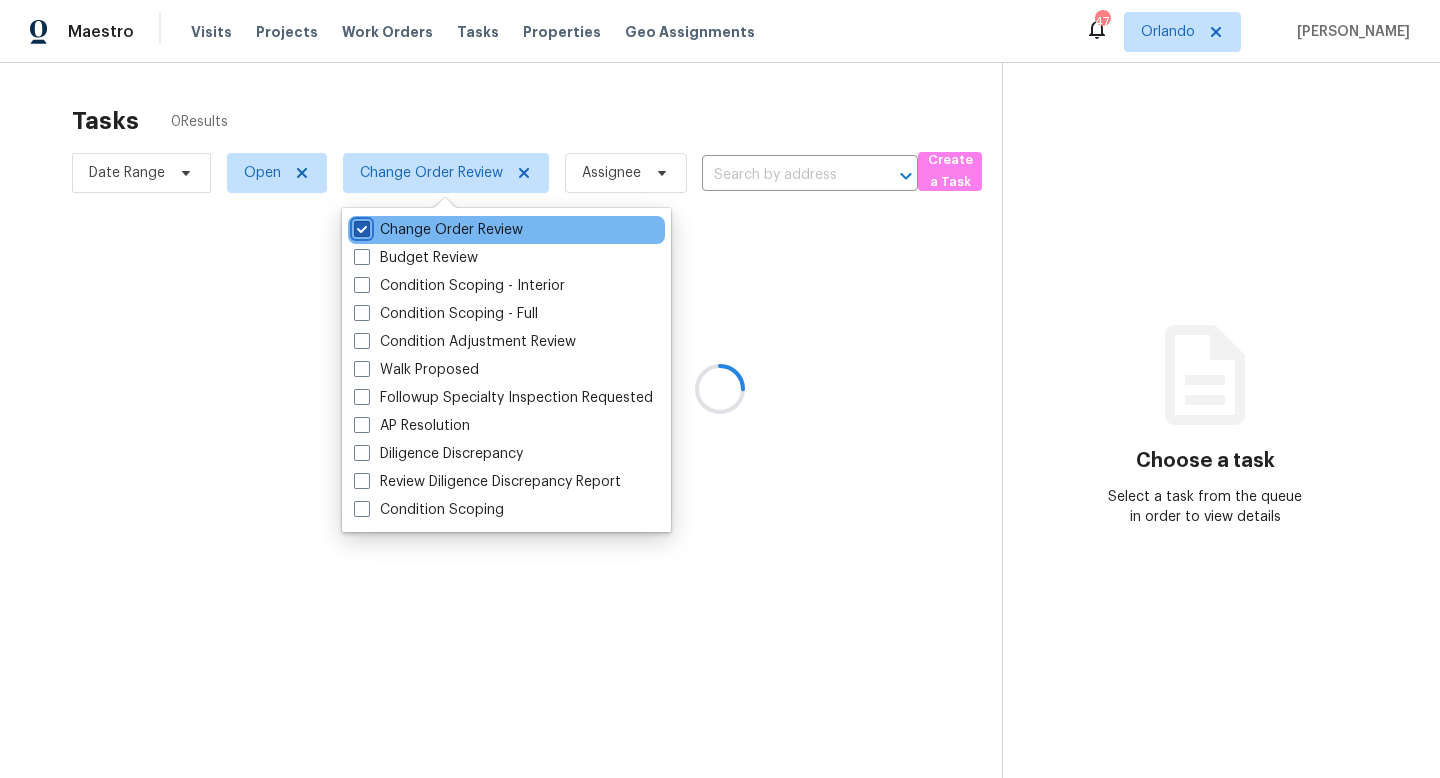 click on "Change Order Review" at bounding box center (360, 226) 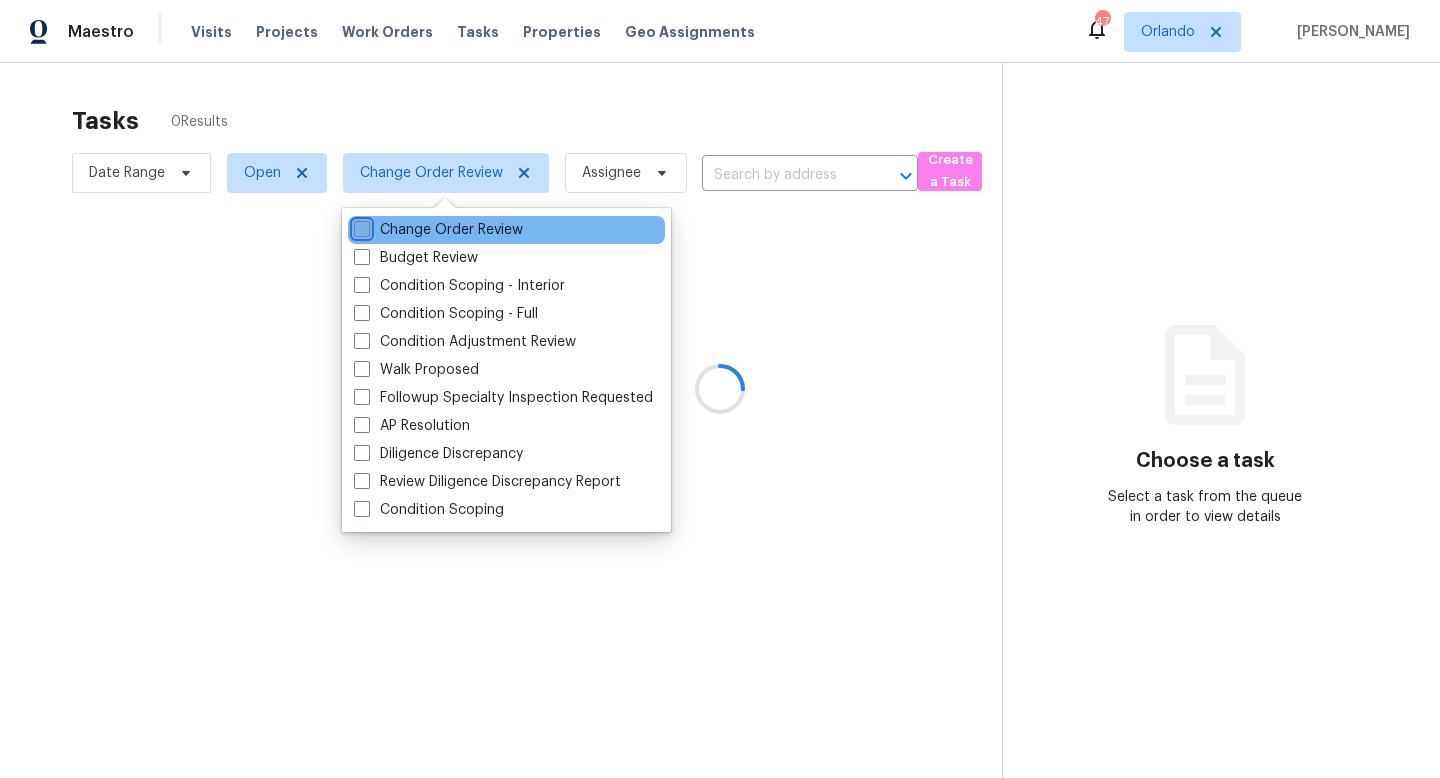 checkbox on "false" 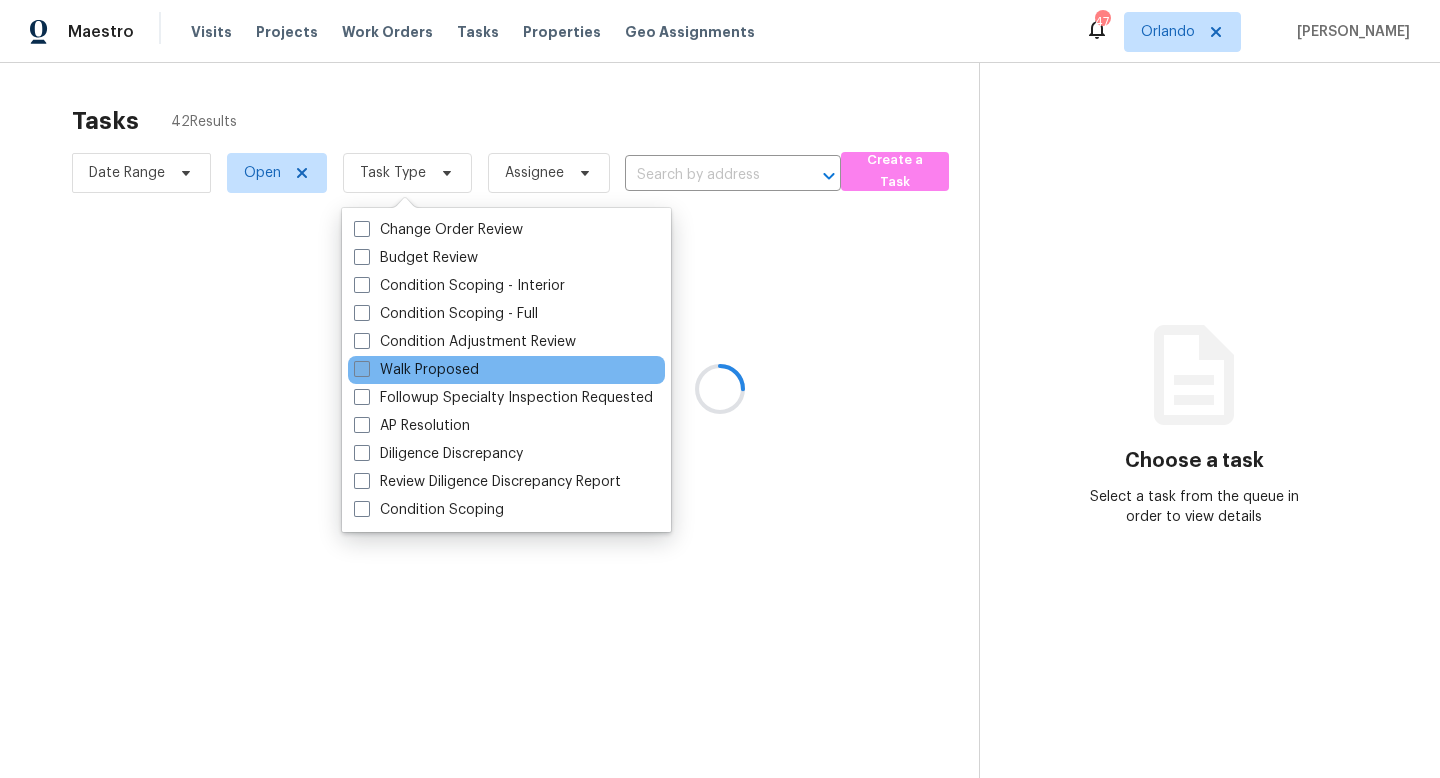 click at bounding box center [362, 369] 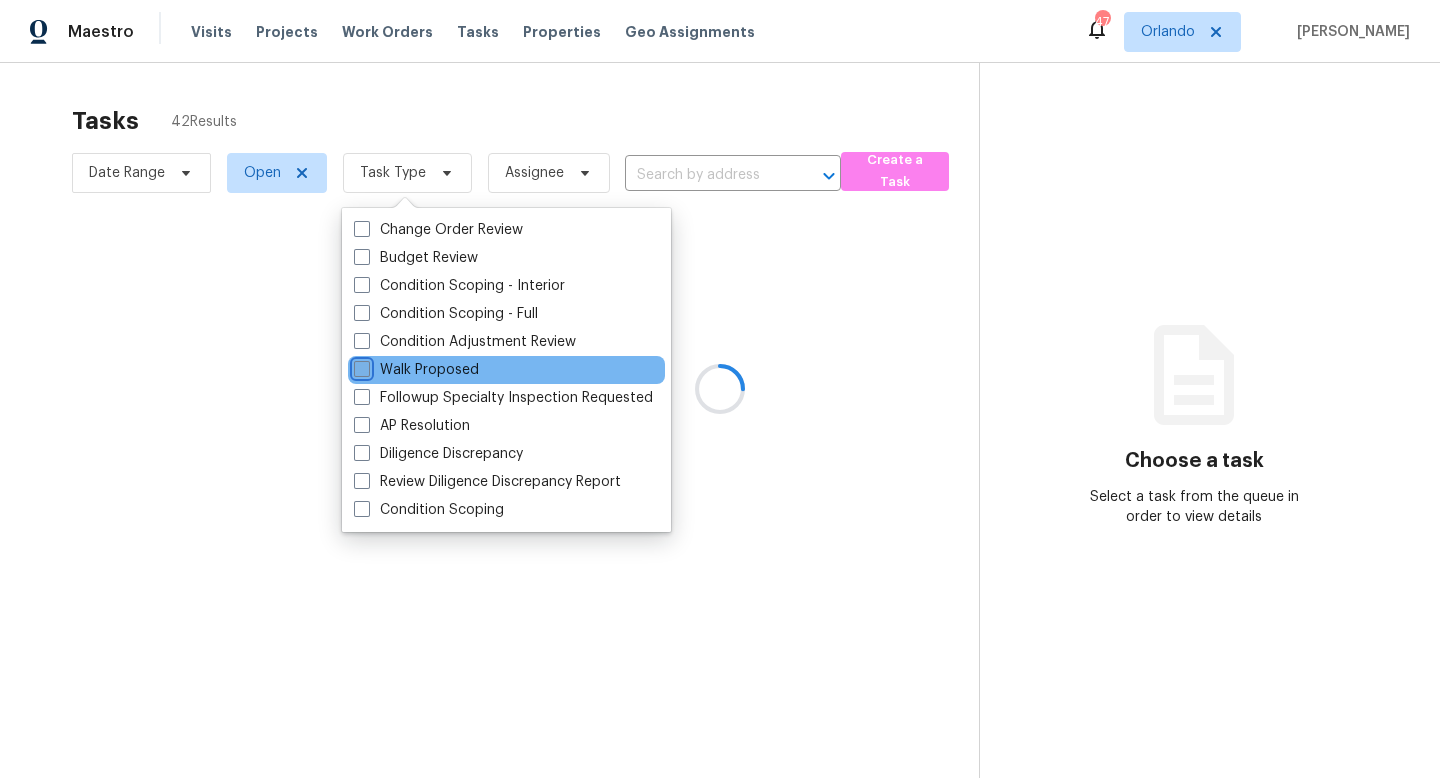 click on "Walk Proposed" at bounding box center (360, 366) 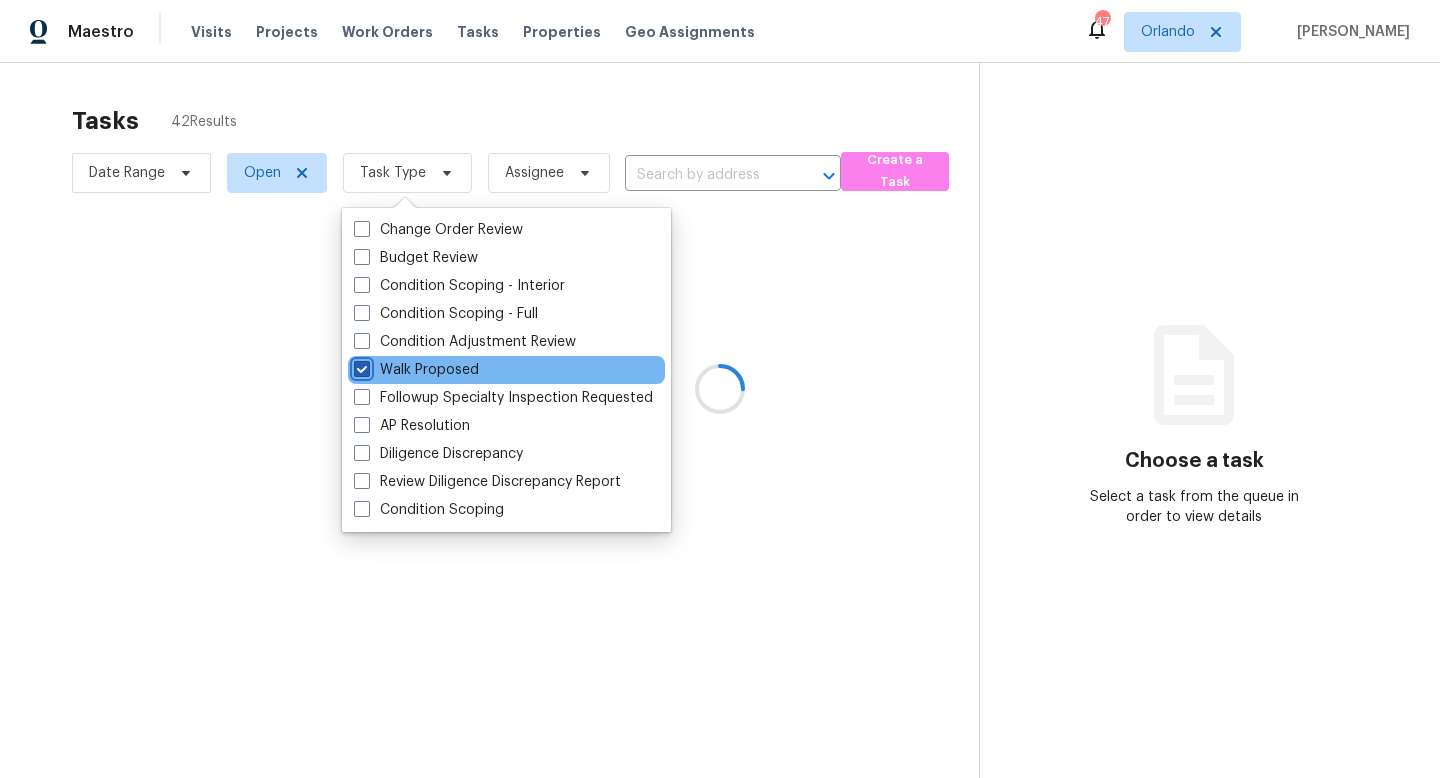 checkbox on "true" 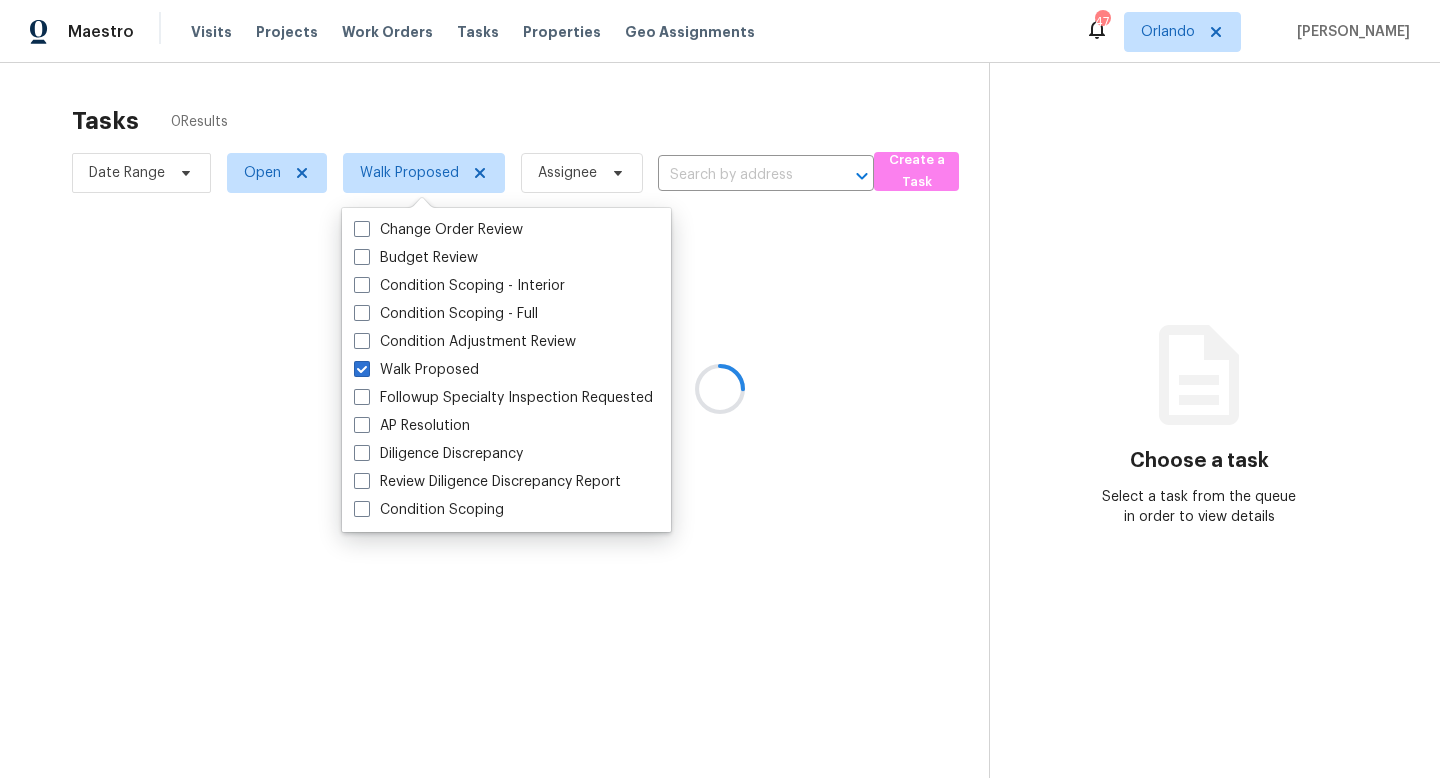 click at bounding box center (720, 389) 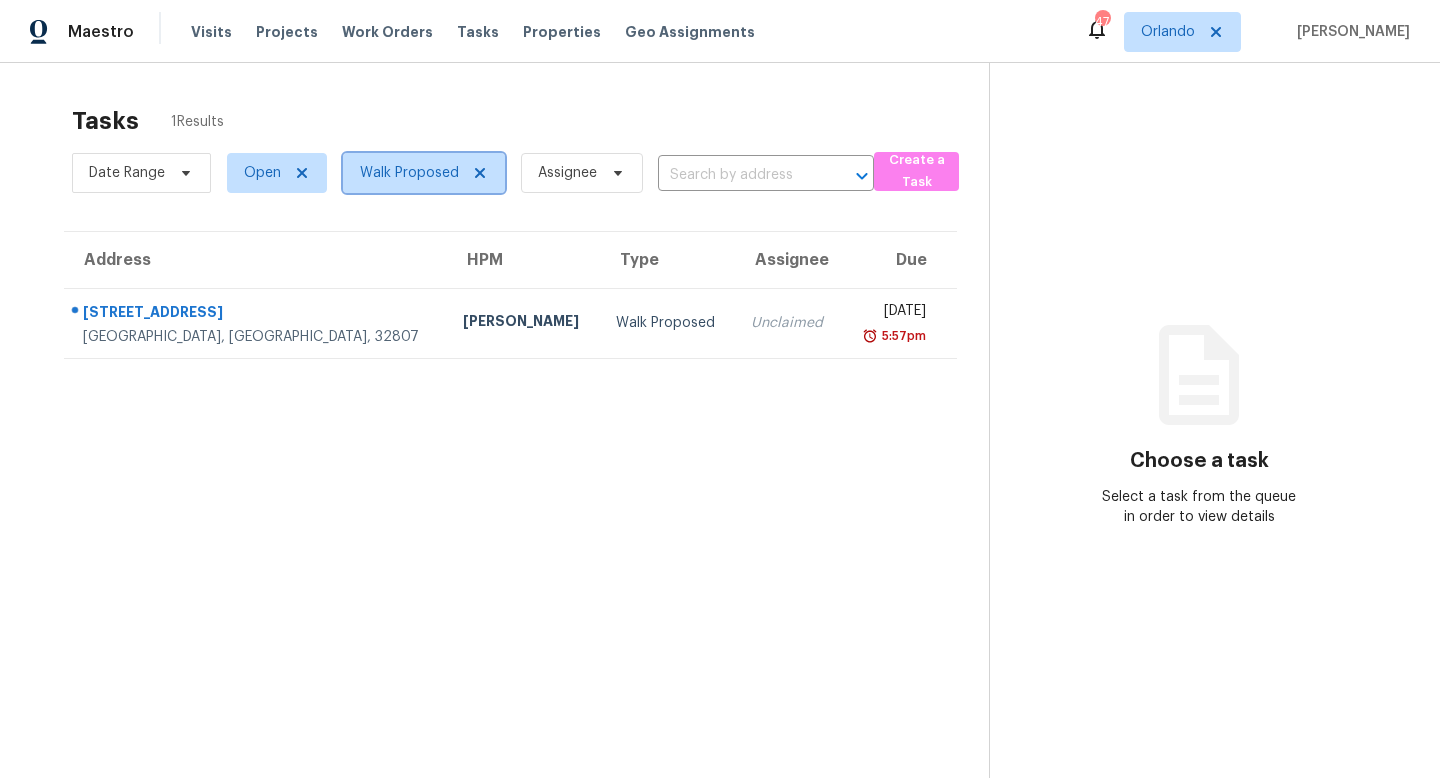 click at bounding box center [477, 173] 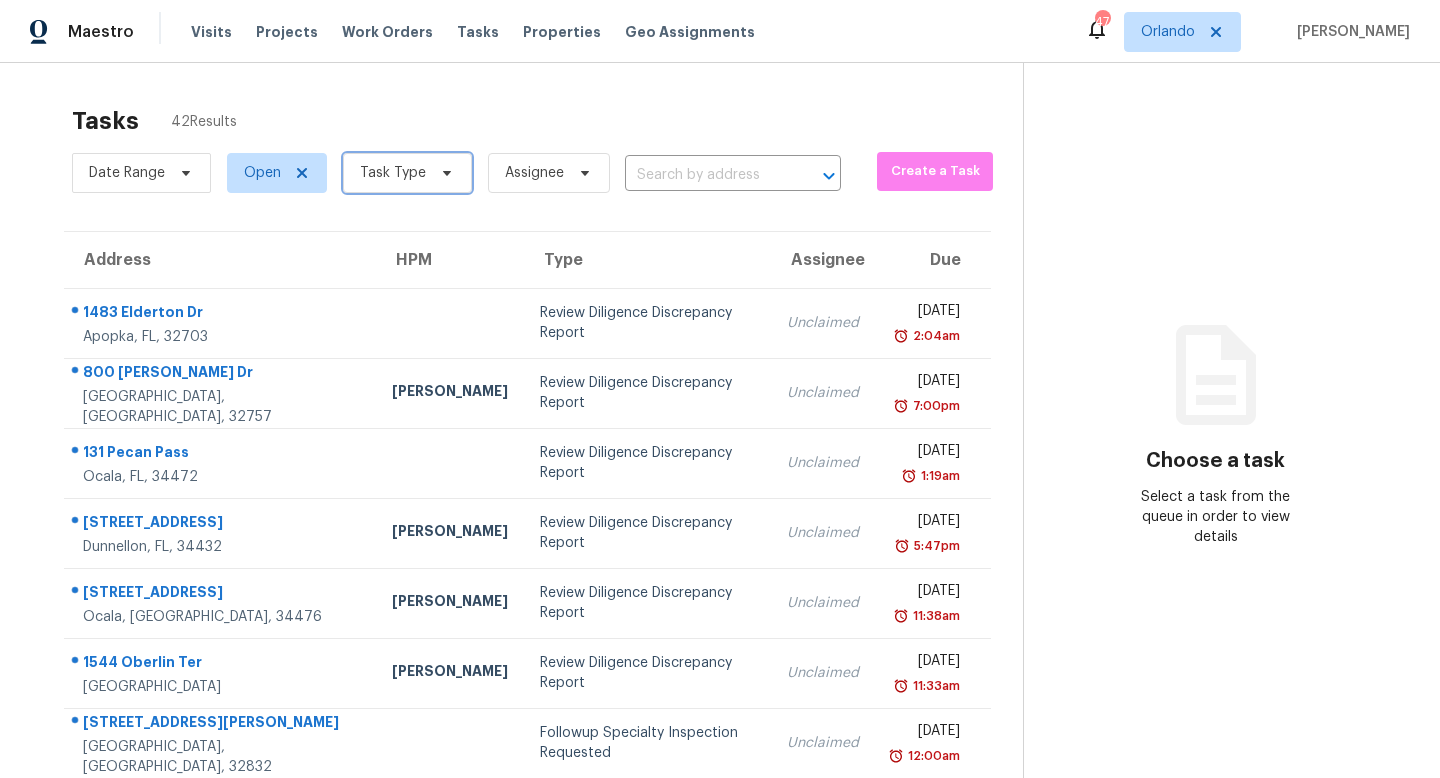 click on "Task Type" at bounding box center (393, 173) 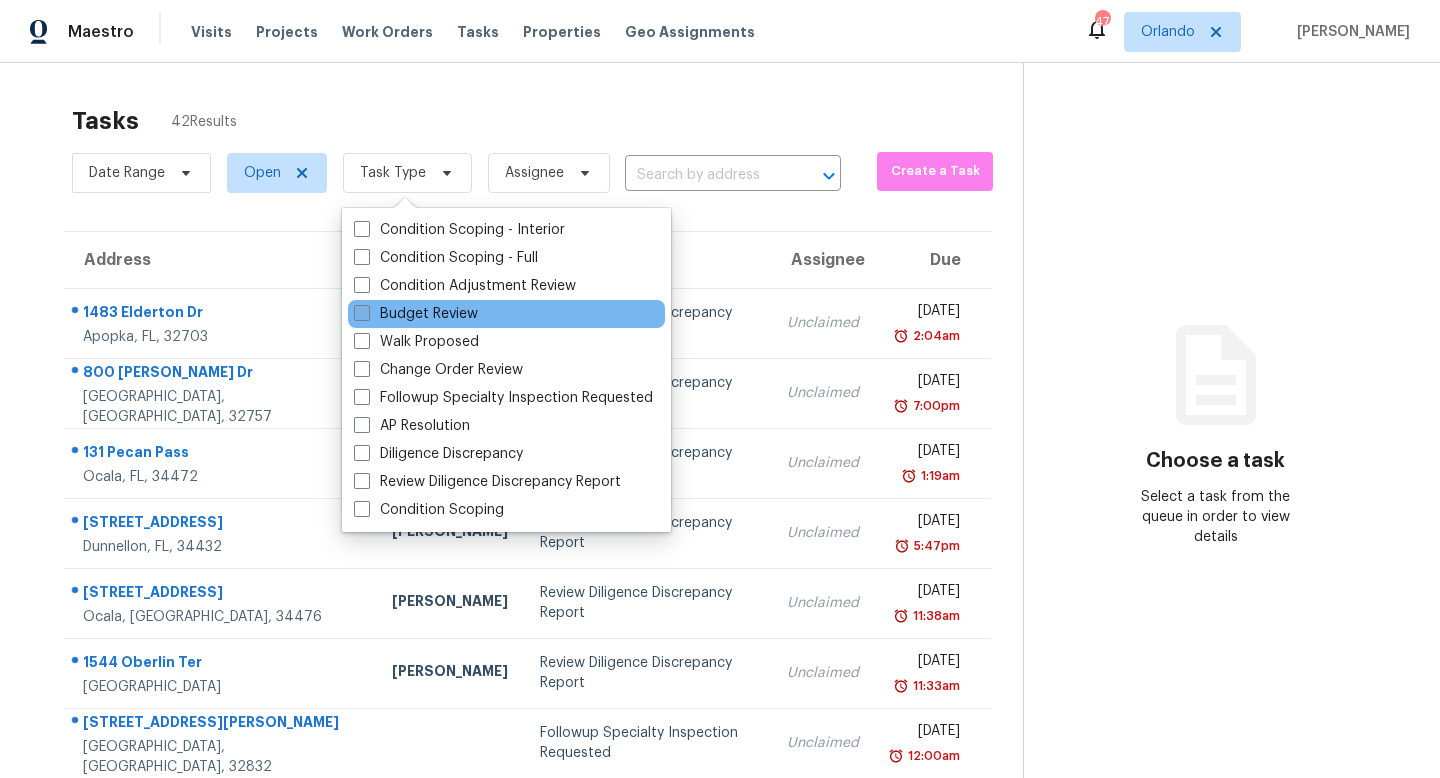 click on "Budget Review" at bounding box center [416, 314] 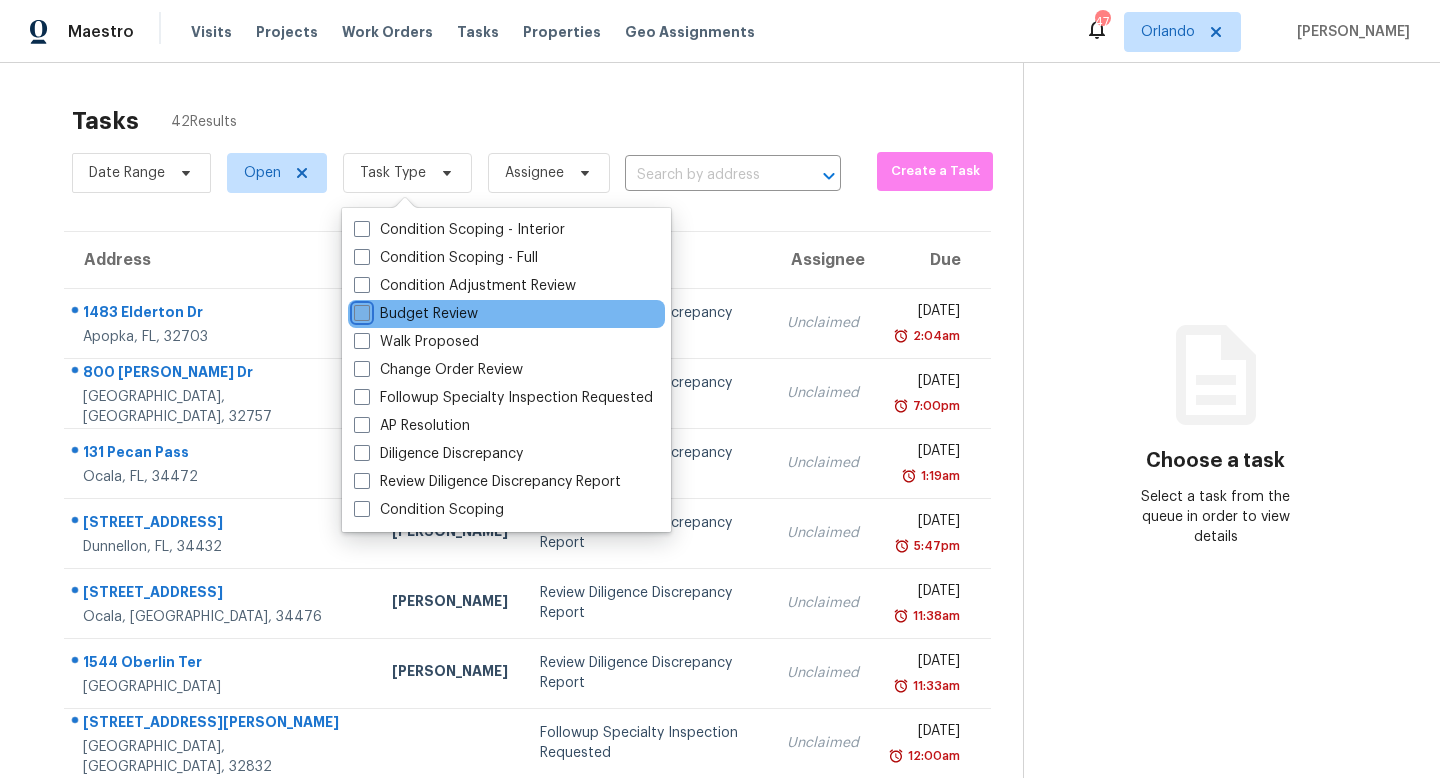 click on "Budget Review" at bounding box center (360, 310) 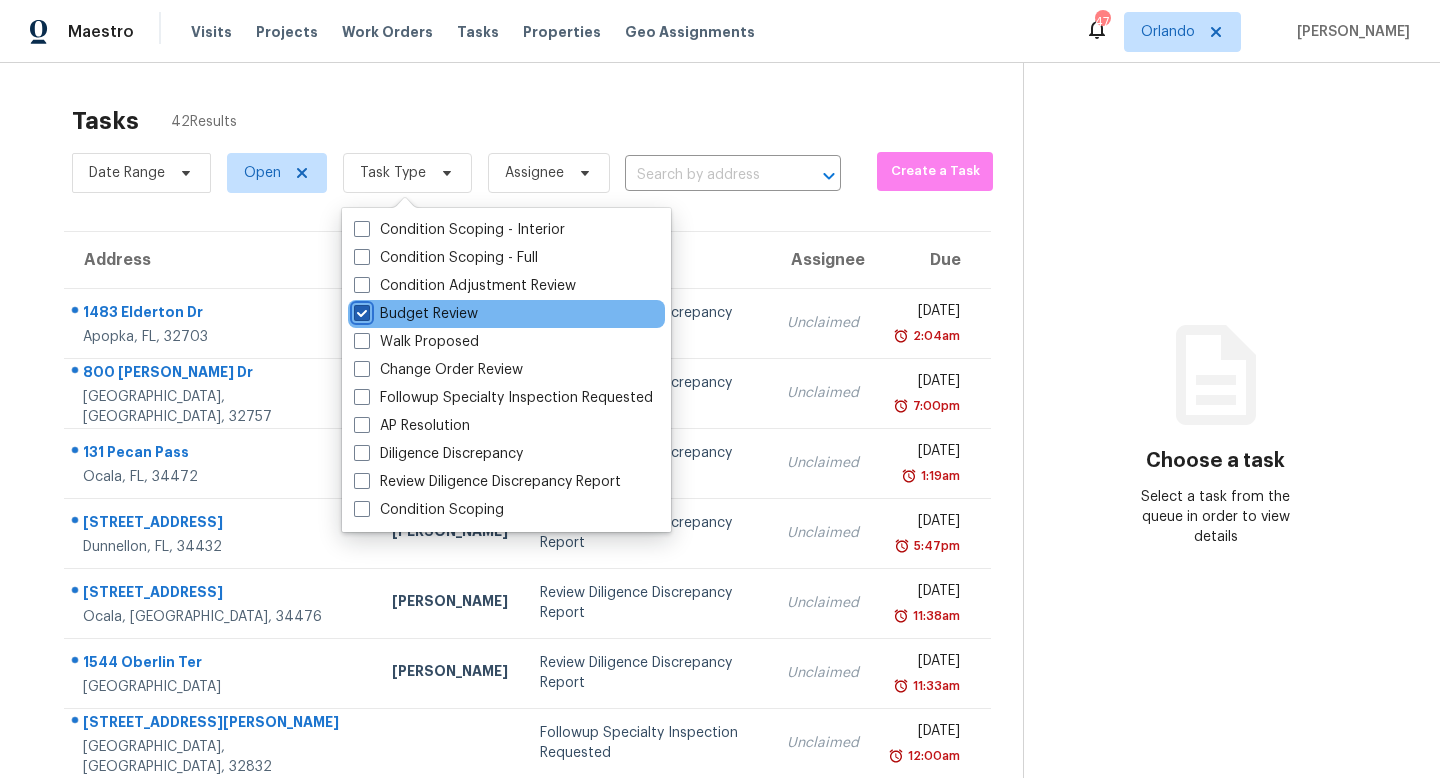 checkbox on "true" 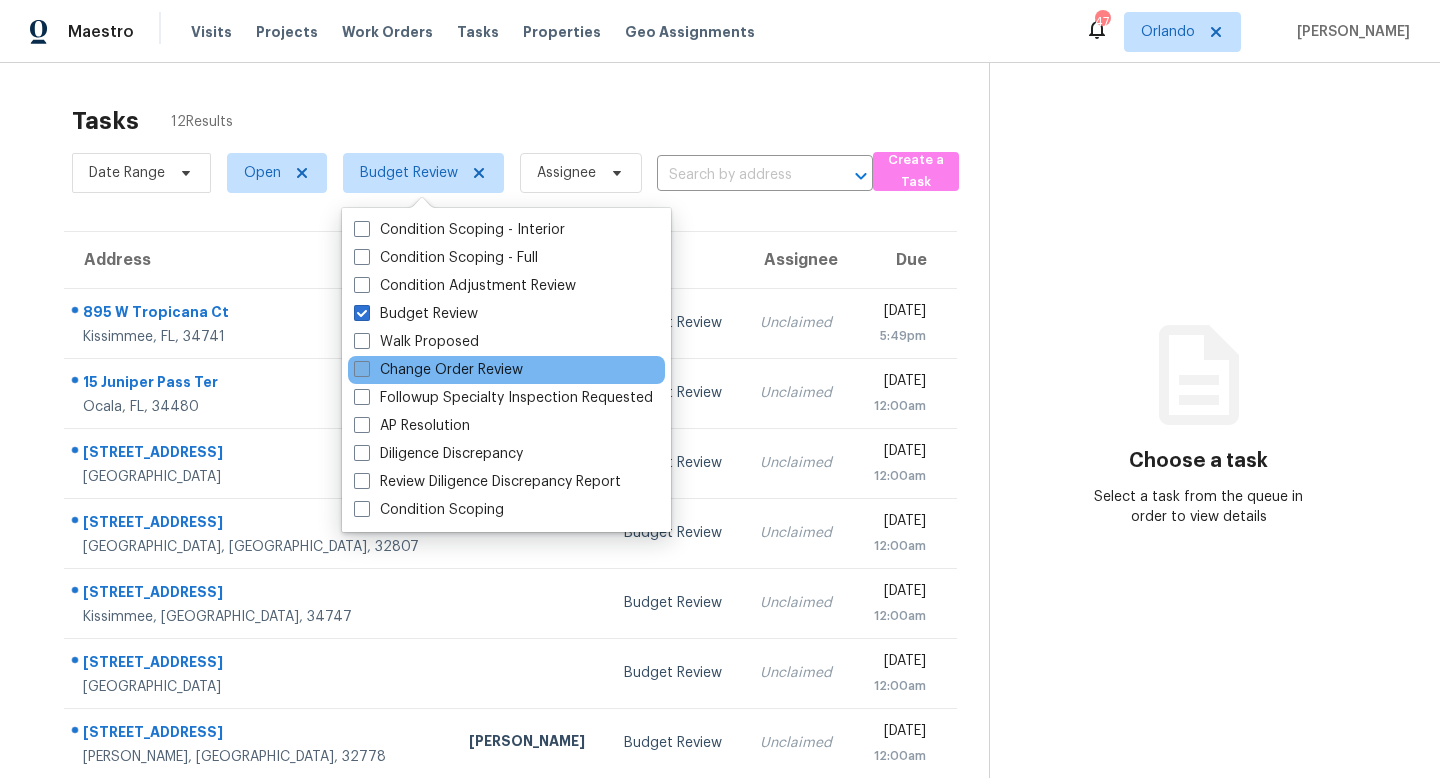 click at bounding box center (362, 369) 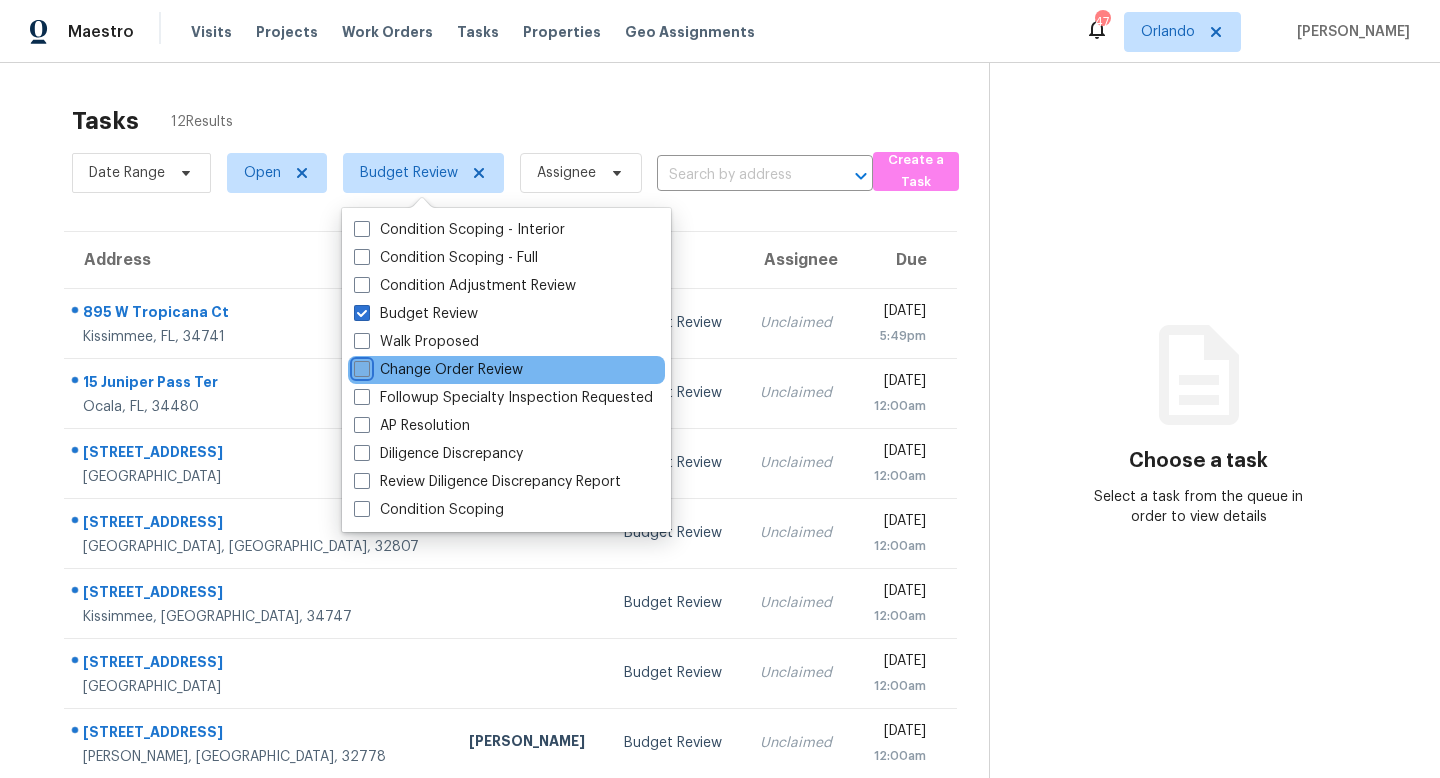 click on "Change Order Review" at bounding box center [360, 366] 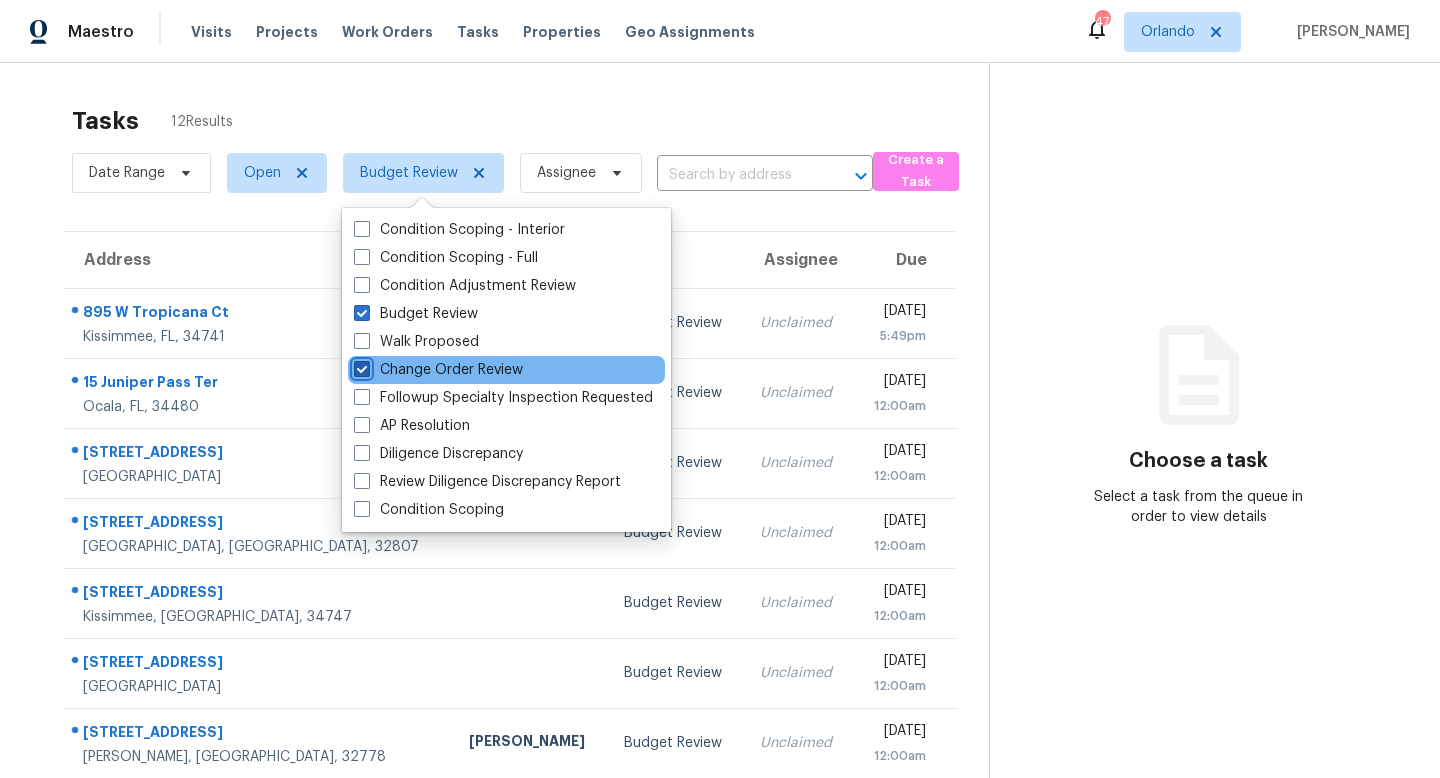 checkbox on "true" 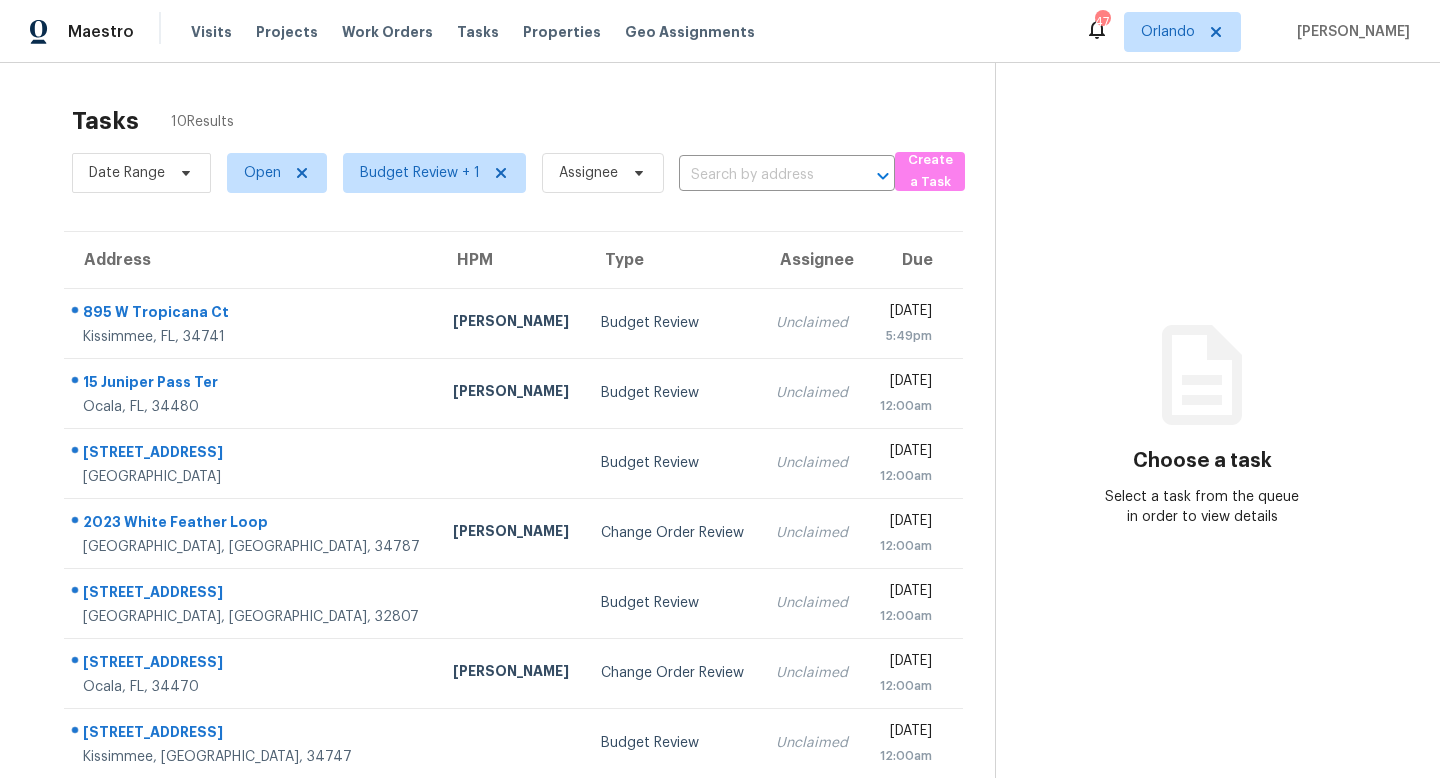 click on "Choose a task Select a task from the queue in order to view details" at bounding box center (1201, 534) 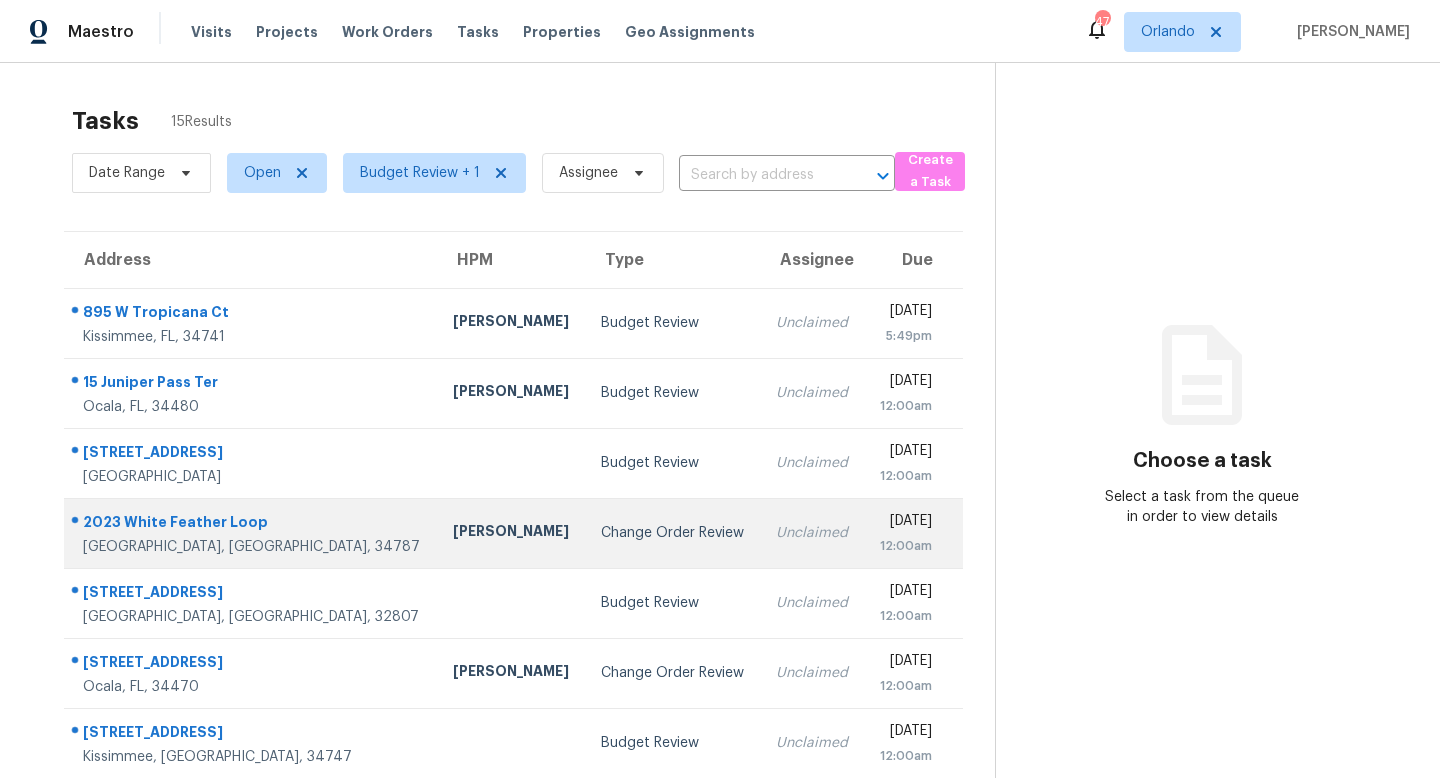 click on "Change Order Review" at bounding box center (672, 533) 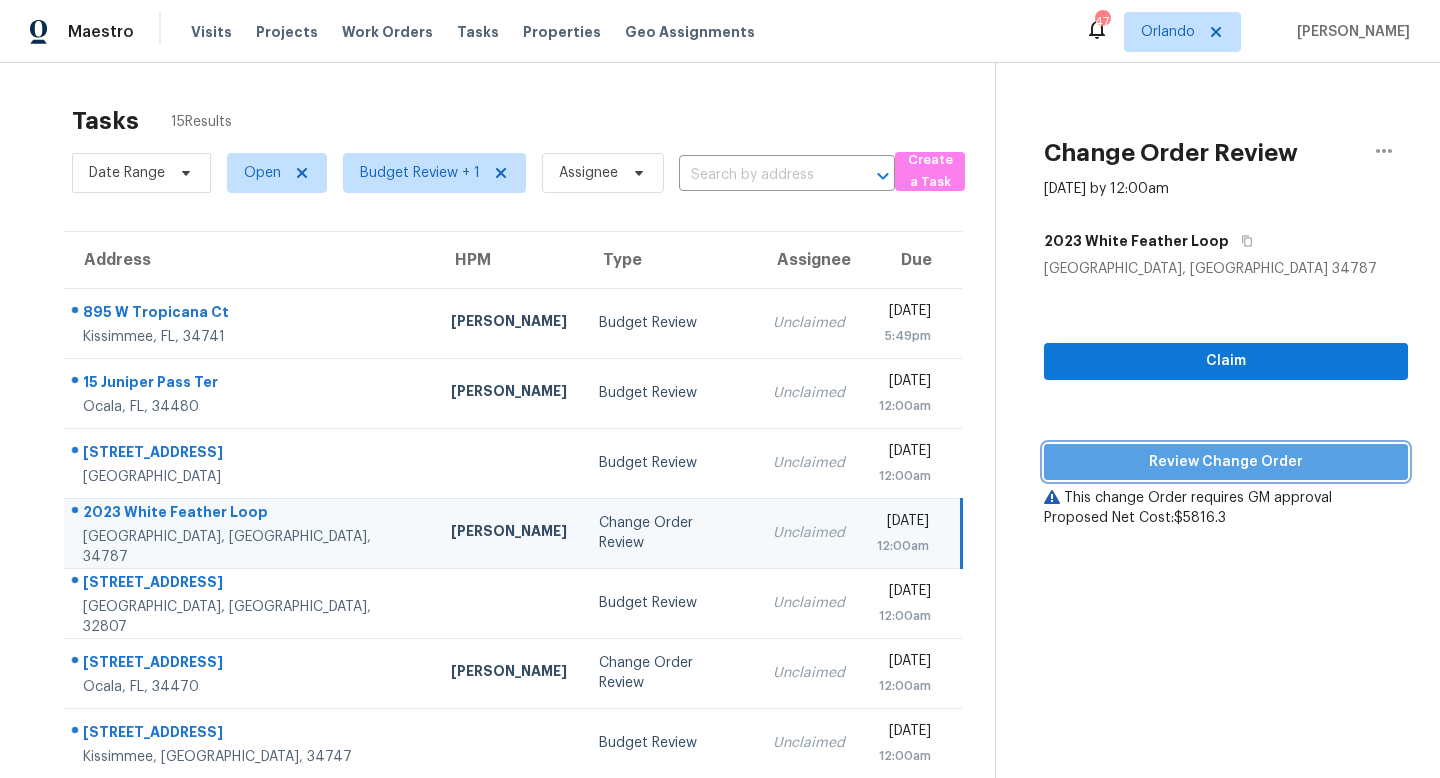 click on "Review Change Order" at bounding box center (1226, 462) 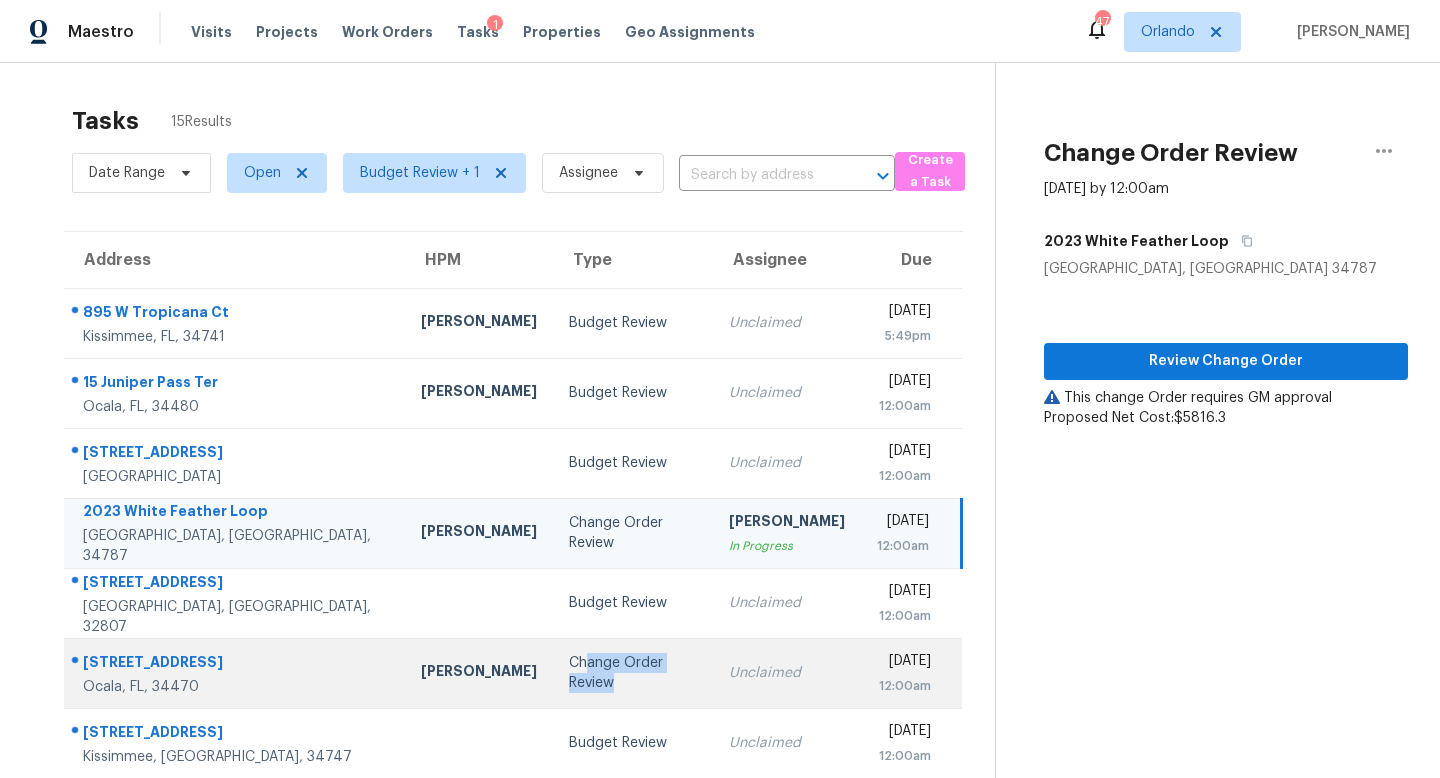 click on "Change Order Review" at bounding box center [633, 673] 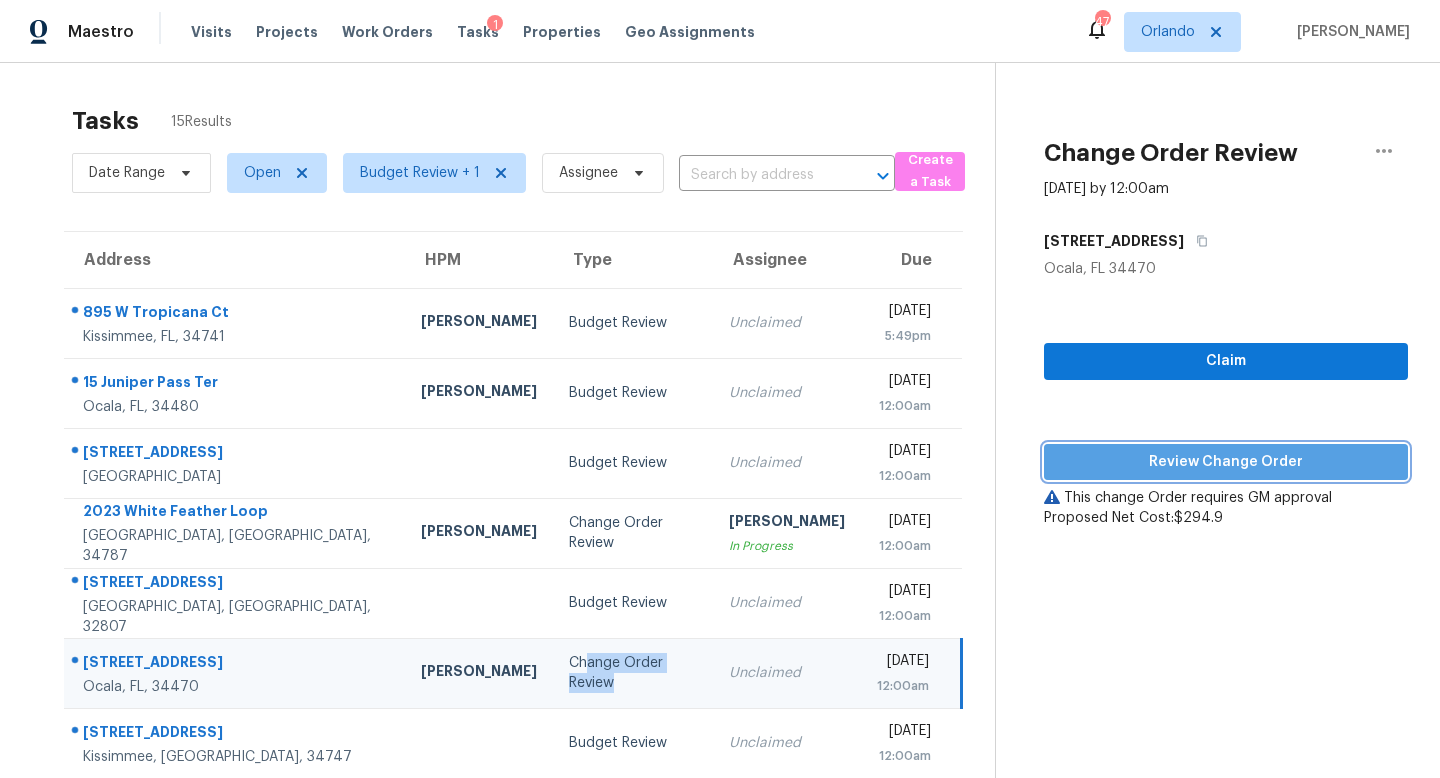 click on "Review Change Order" at bounding box center (1226, 462) 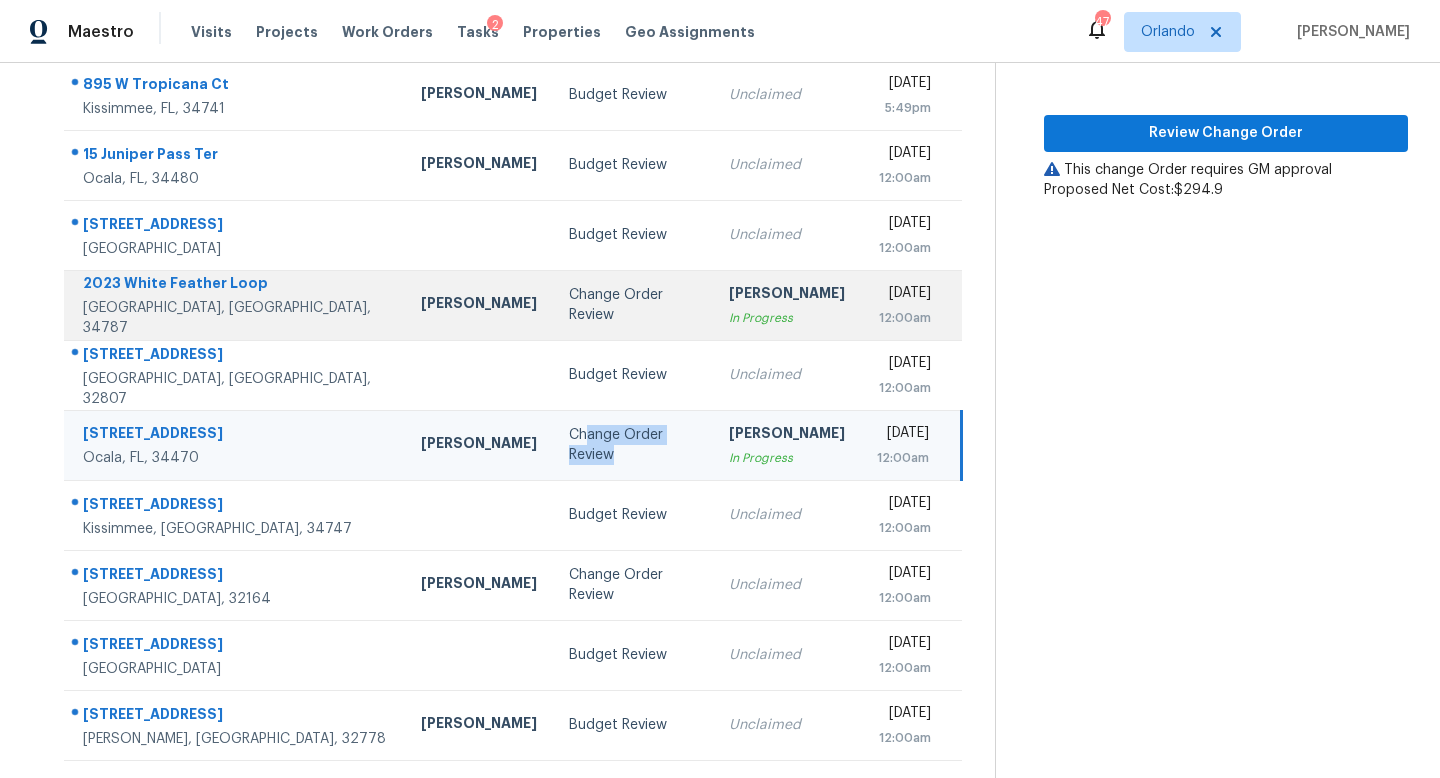 scroll, scrollTop: 256, scrollLeft: 0, axis: vertical 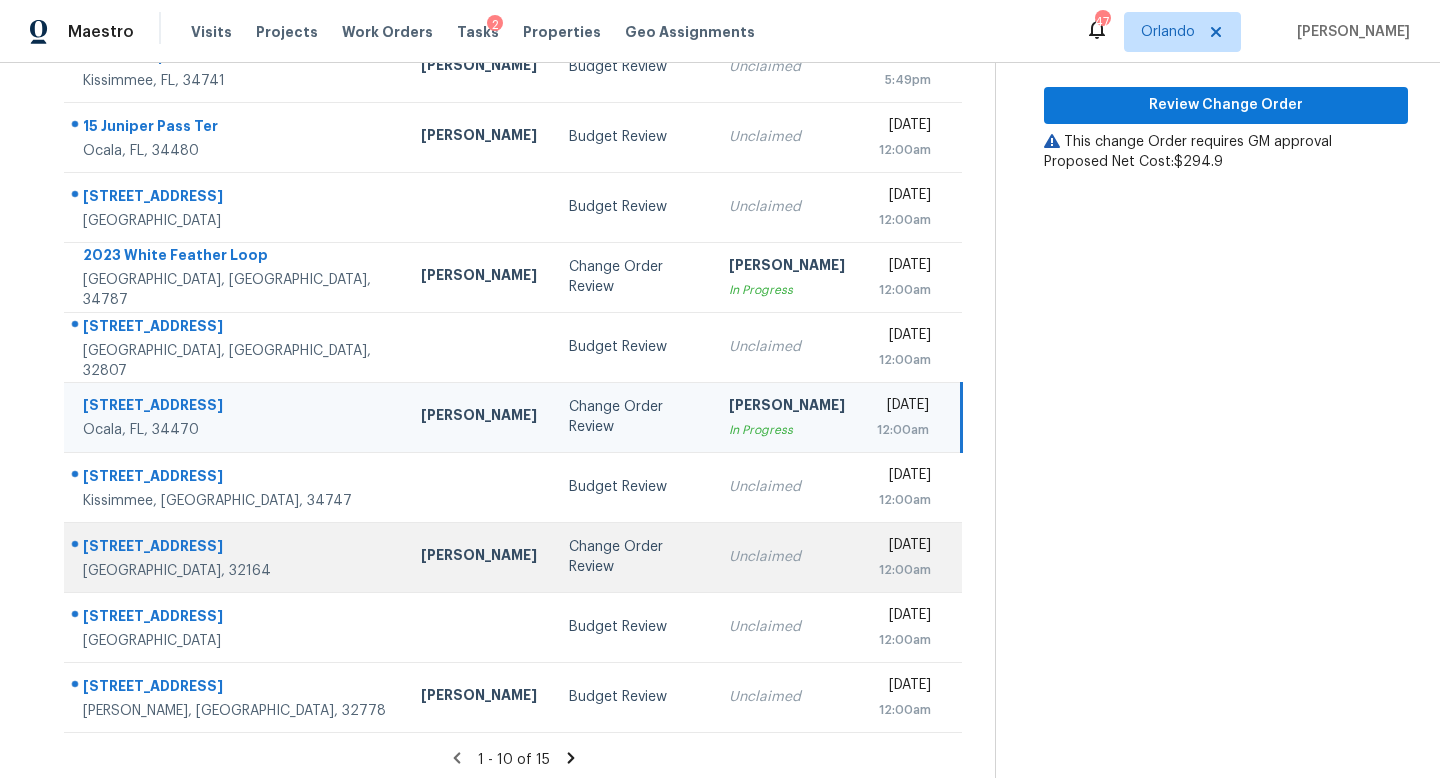 click on "Change Order Review" at bounding box center (633, 557) 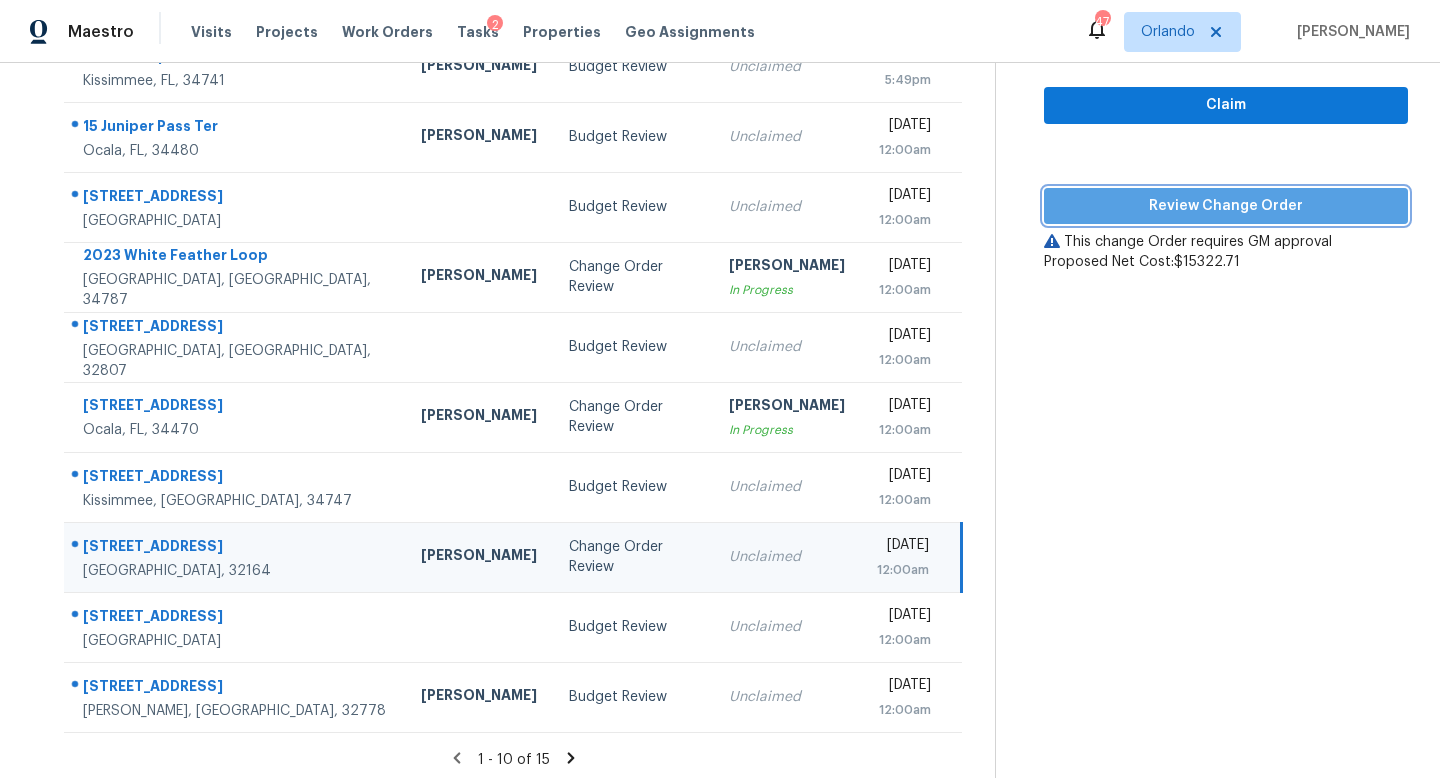 click on "Review Change Order" at bounding box center (1226, 206) 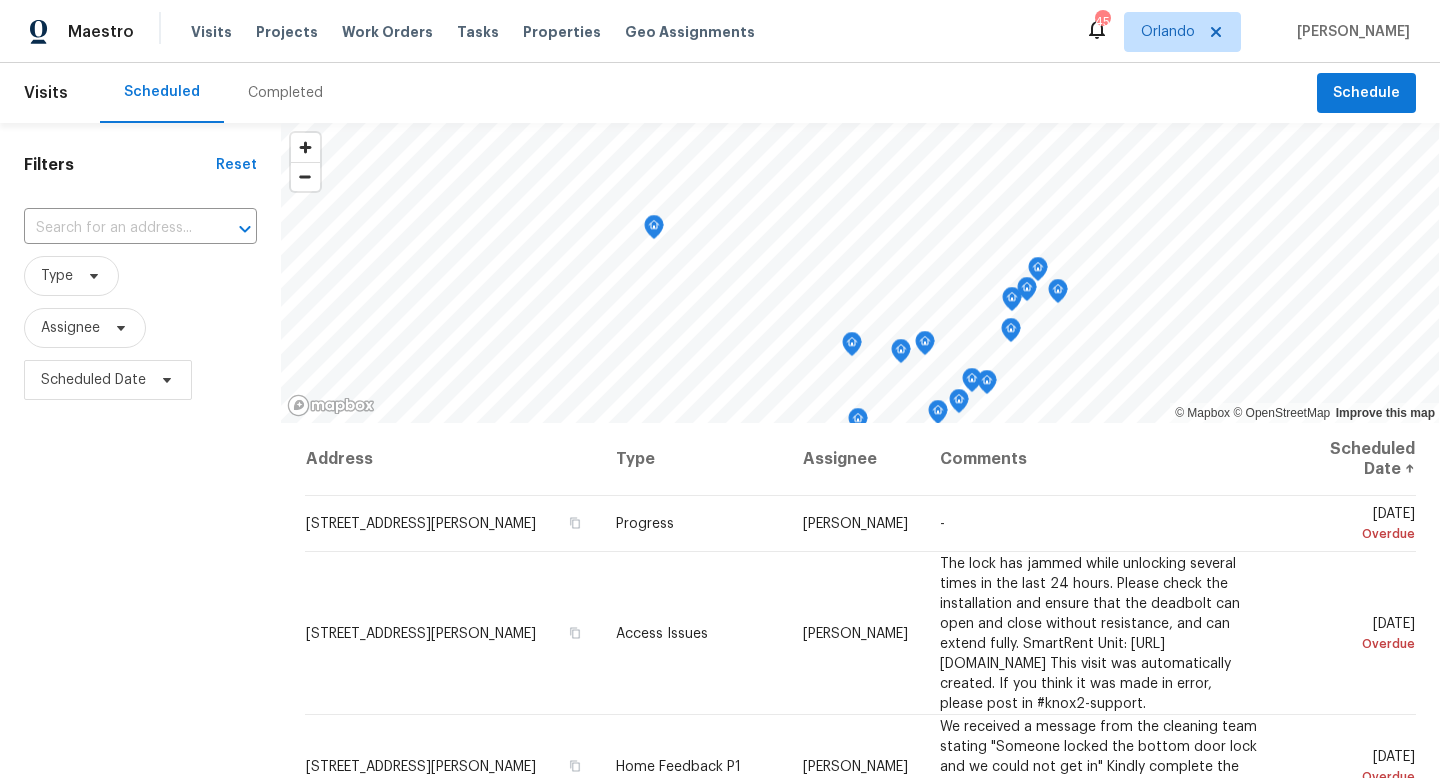 scroll, scrollTop: 0, scrollLeft: 0, axis: both 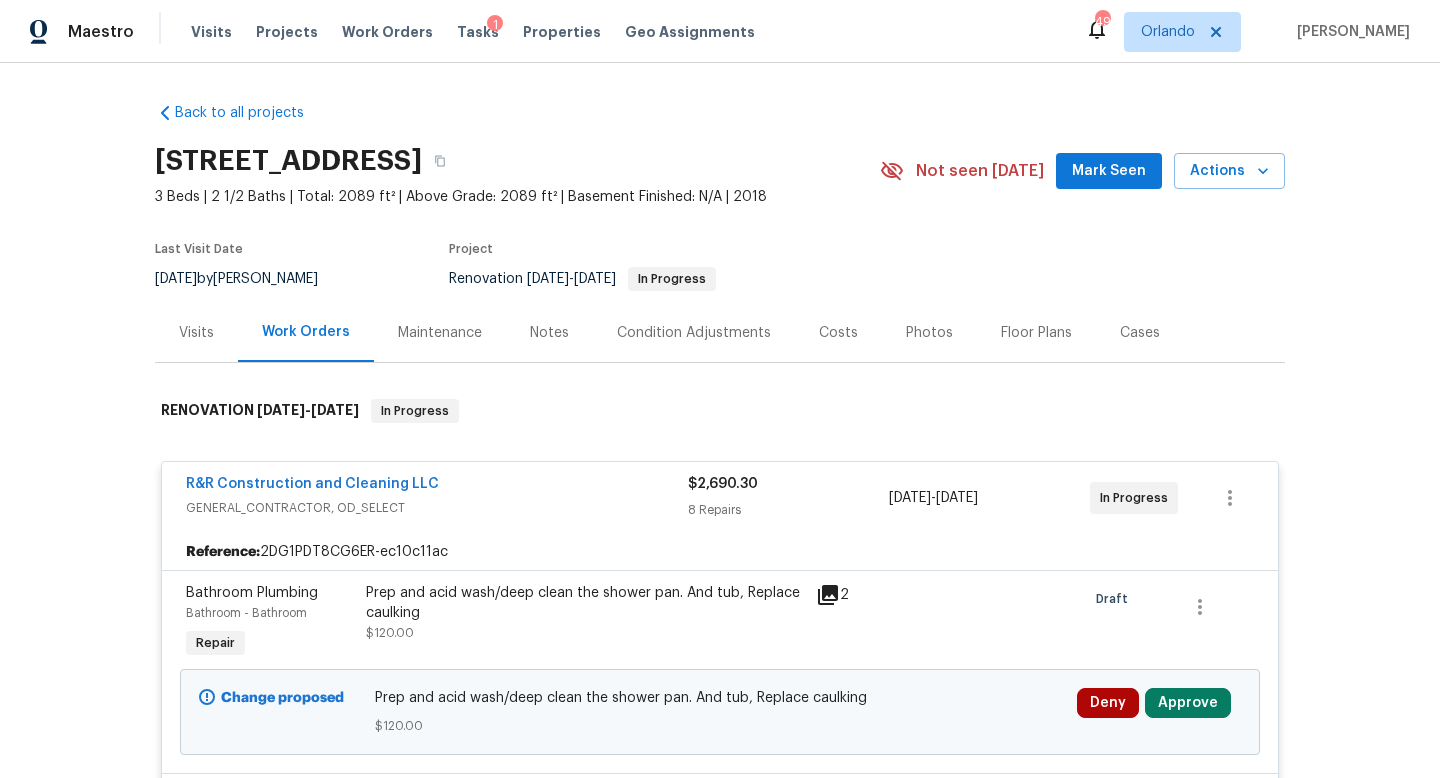 click on "GENERAL_CONTRACTOR, OD_SELECT" at bounding box center [437, 508] 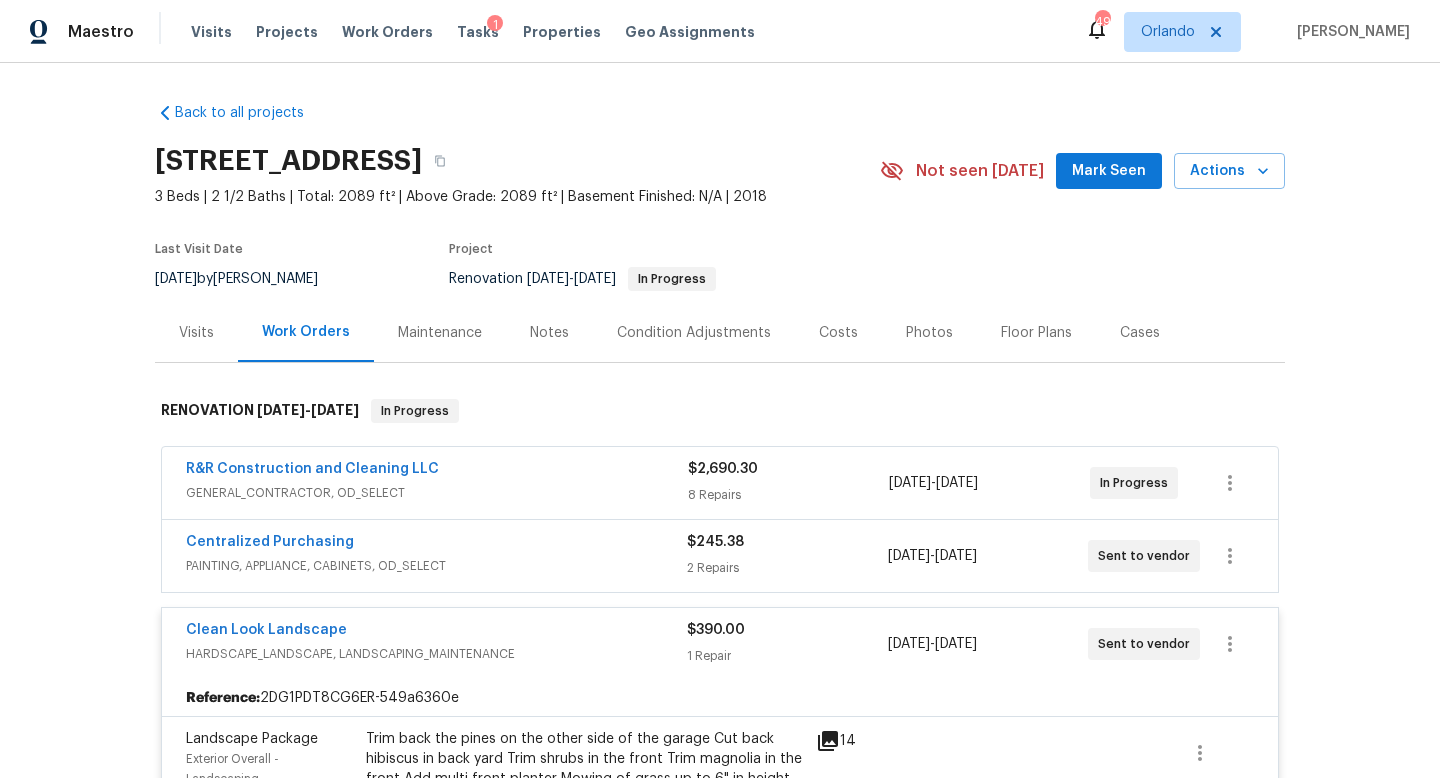 click on "HARDSCAPE_LANDSCAPE, LANDSCAPING_MAINTENANCE" at bounding box center (436, 654) 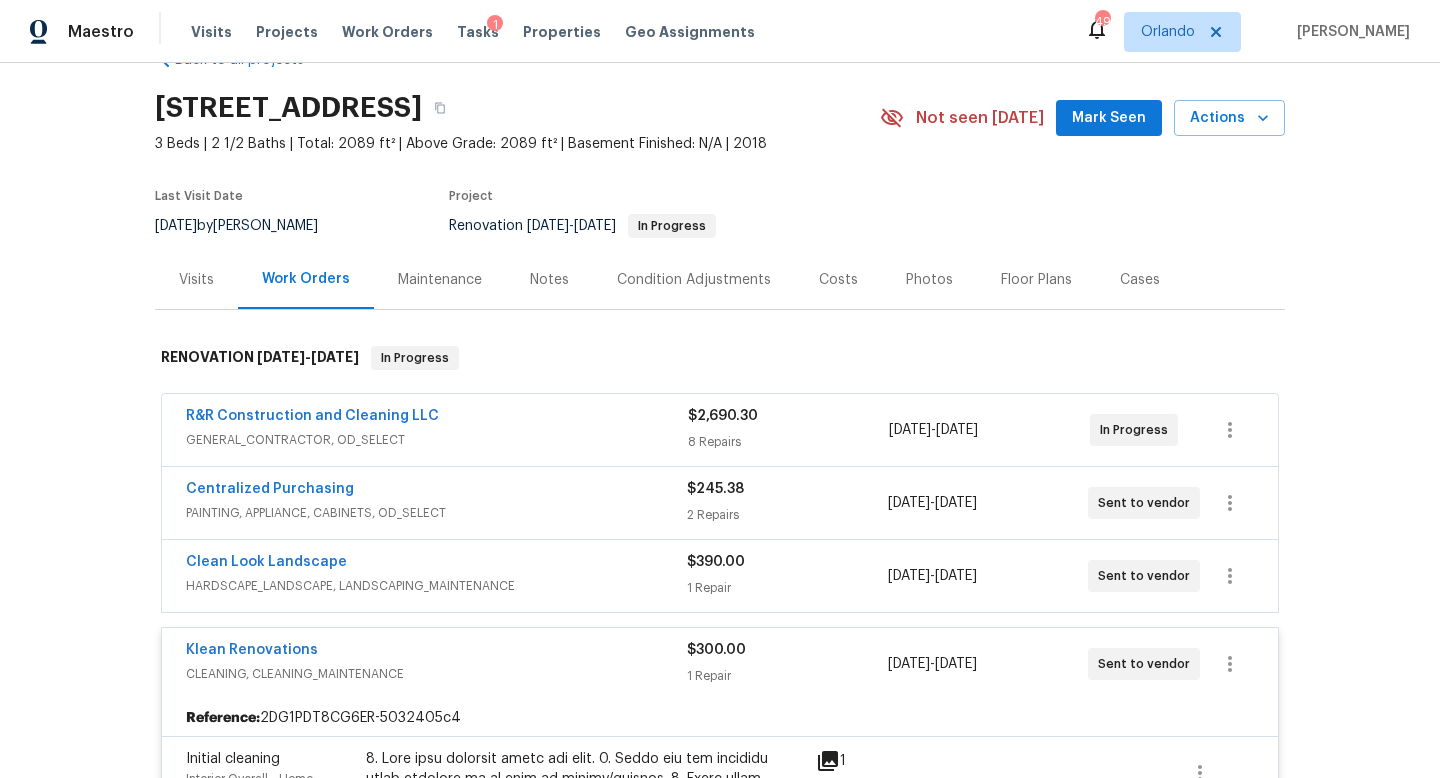 scroll, scrollTop: 174, scrollLeft: 0, axis: vertical 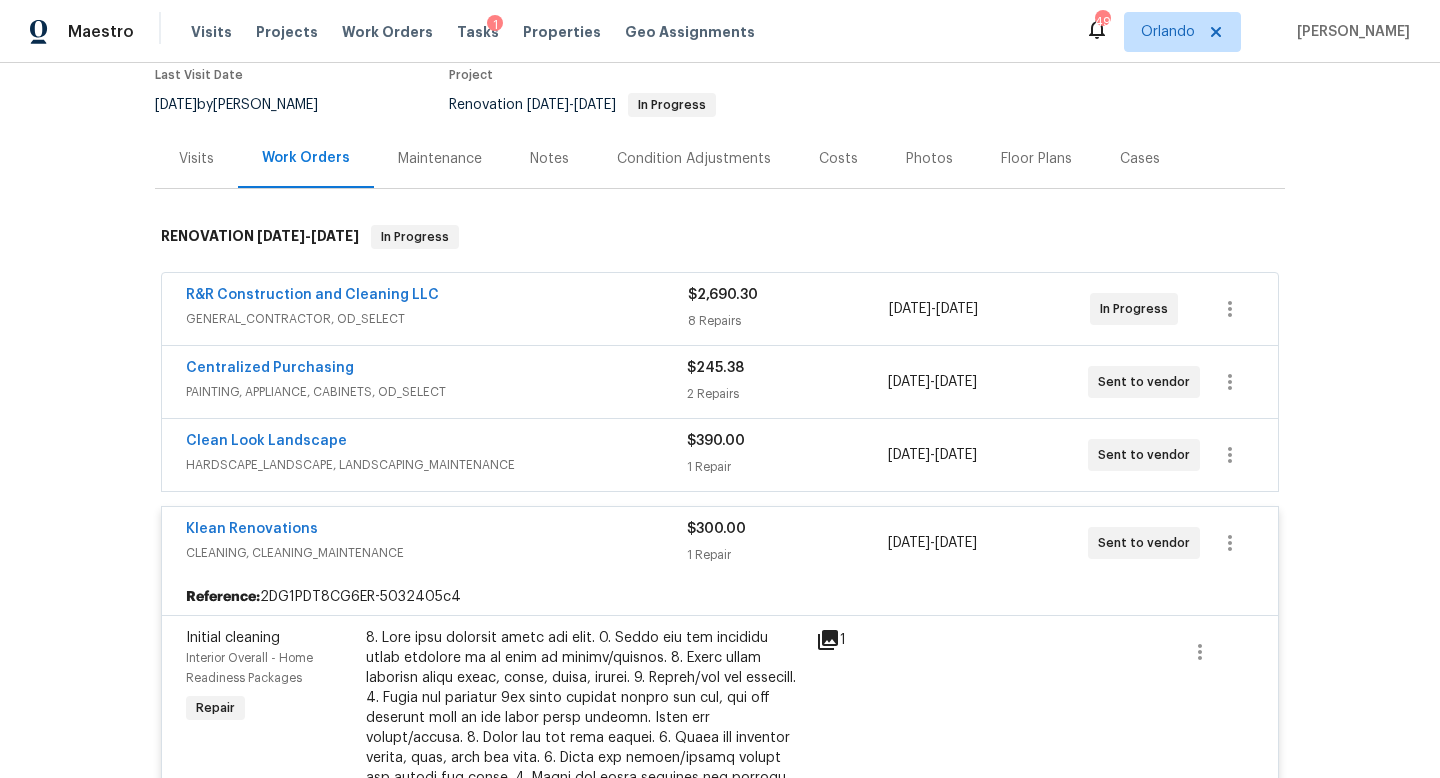 click on "CLEANING, CLEANING_MAINTENANCE" at bounding box center [436, 553] 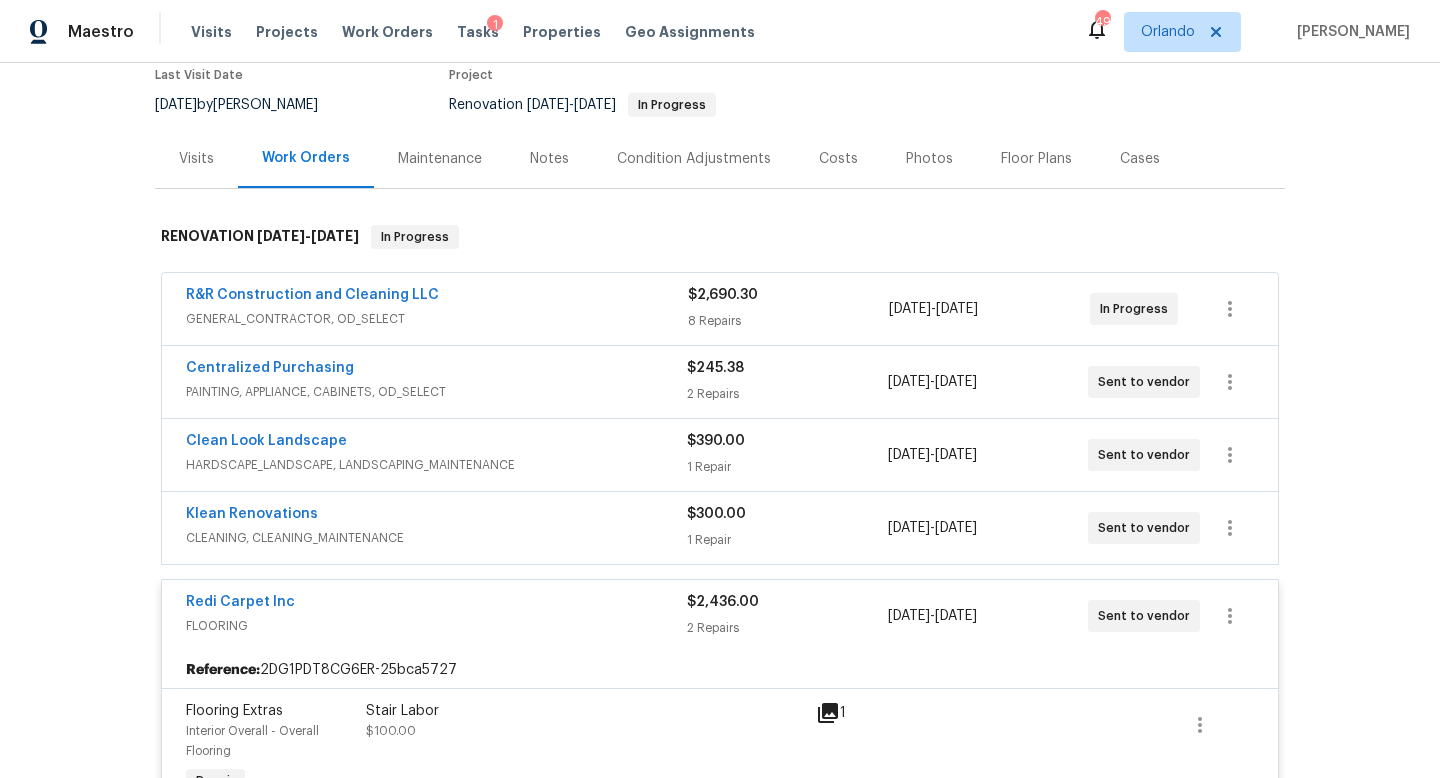 scroll, scrollTop: 382, scrollLeft: 0, axis: vertical 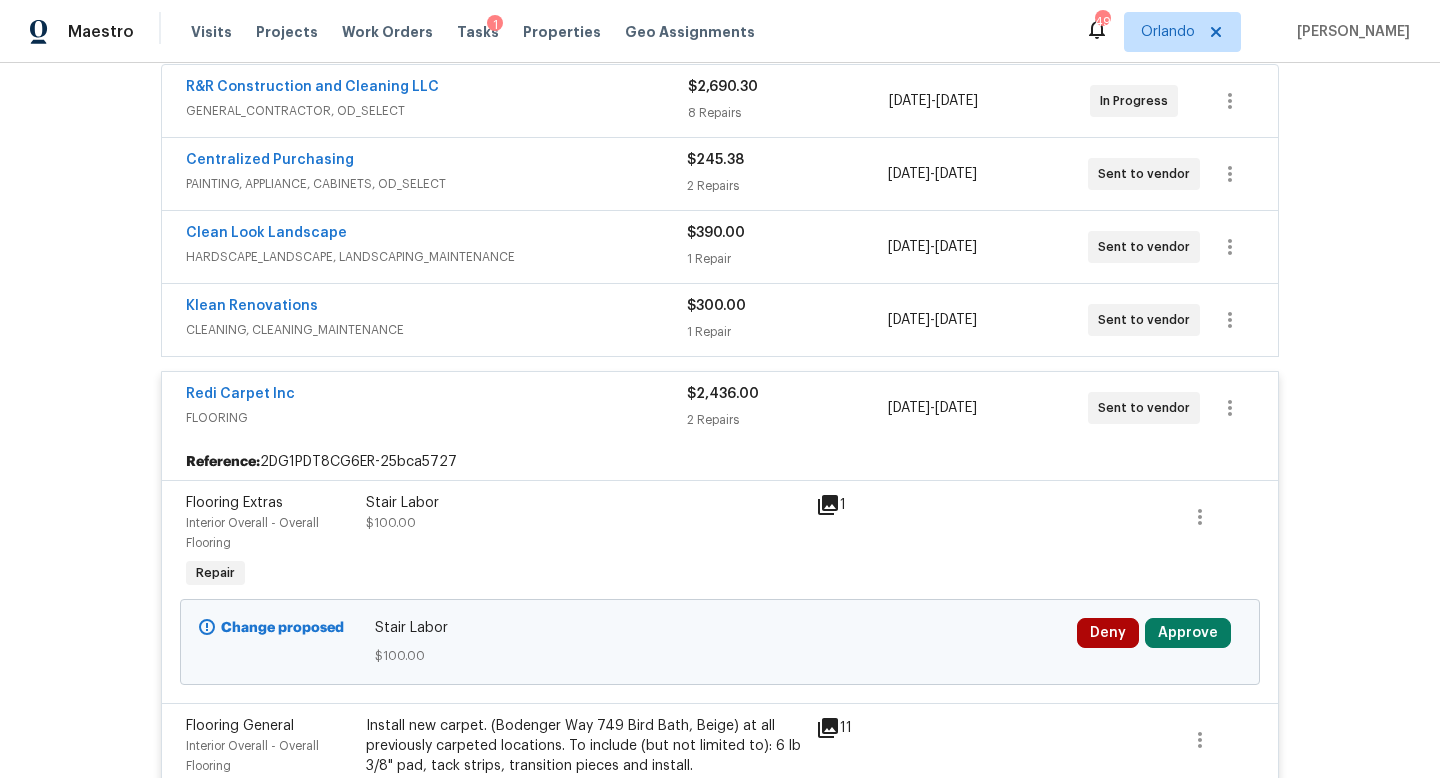 click on "FLOORING" at bounding box center [436, 418] 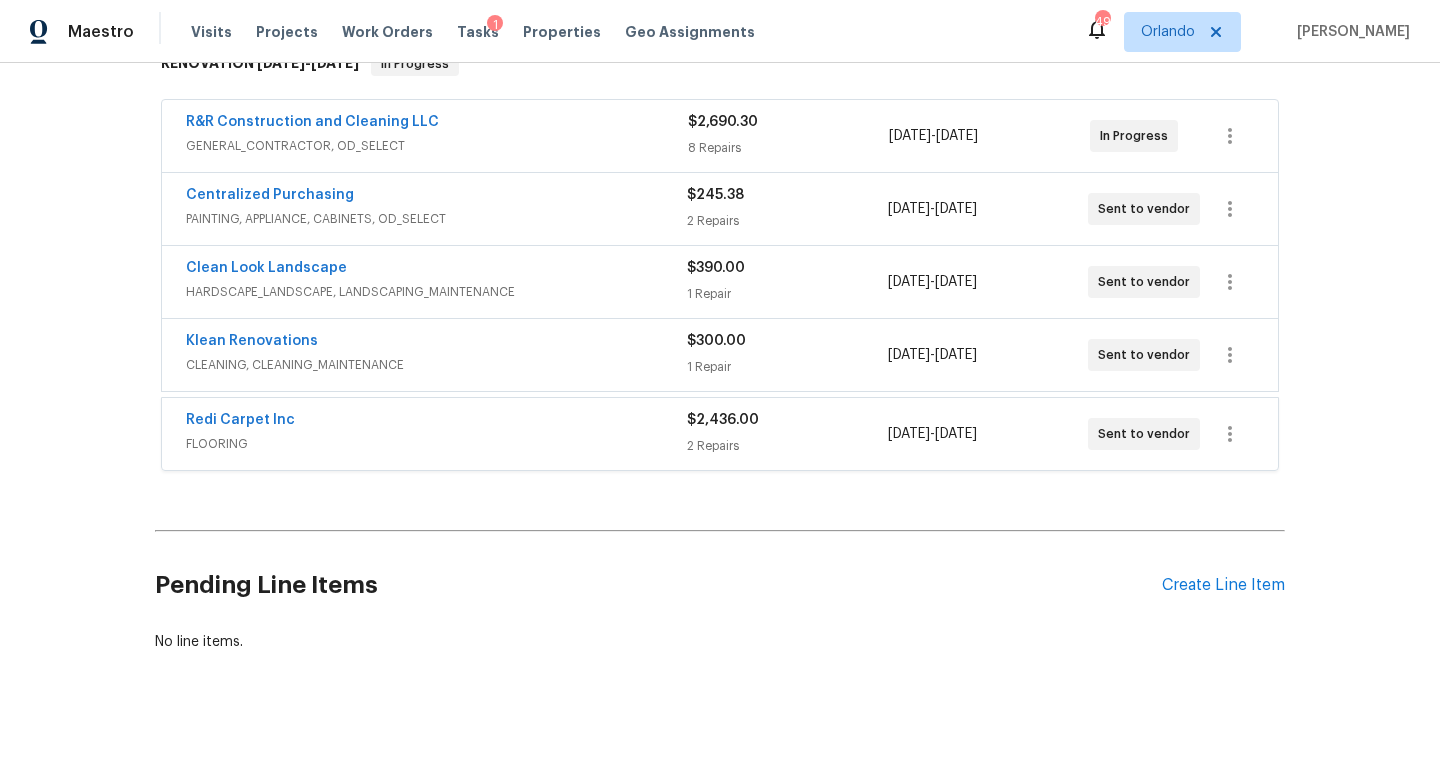 scroll, scrollTop: 346, scrollLeft: 0, axis: vertical 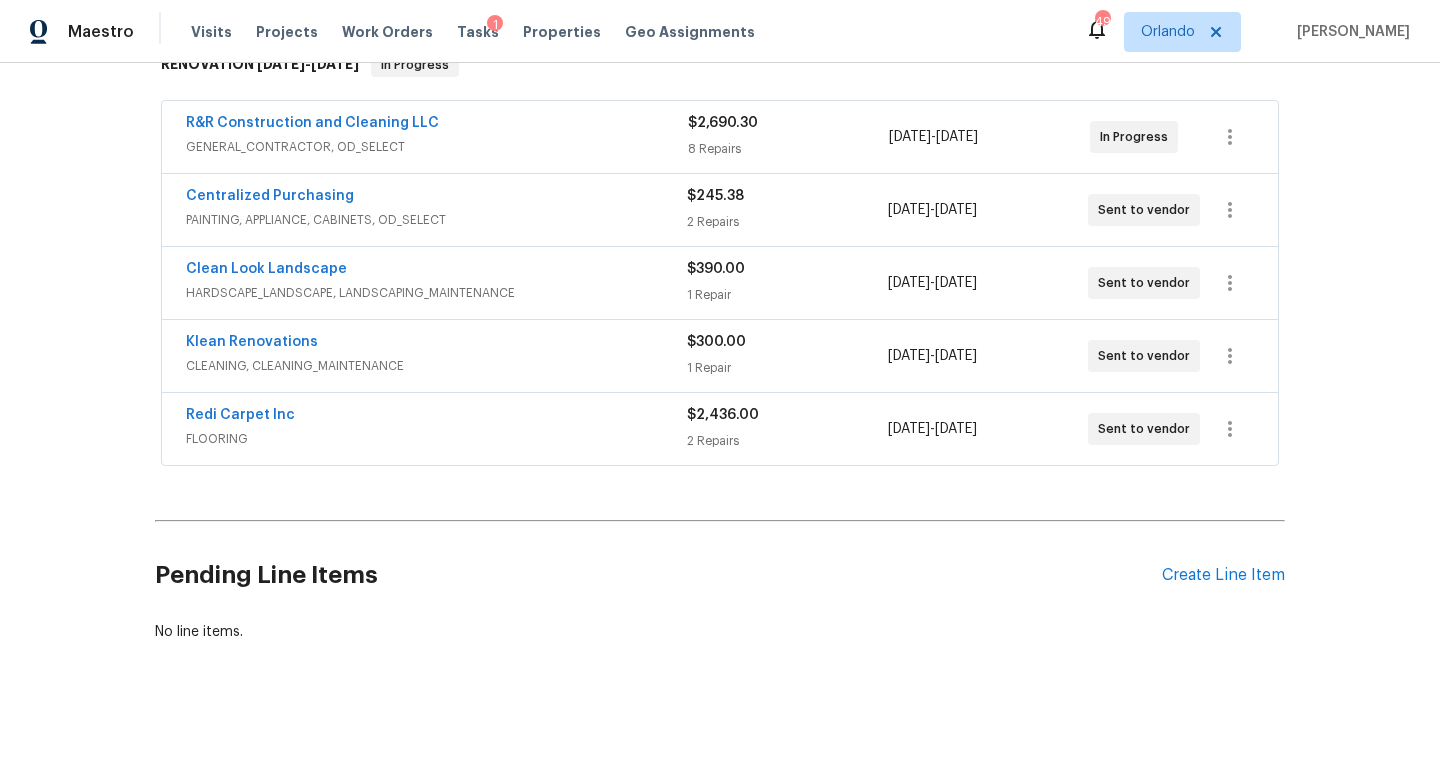 click on "FLOORING" at bounding box center (436, 439) 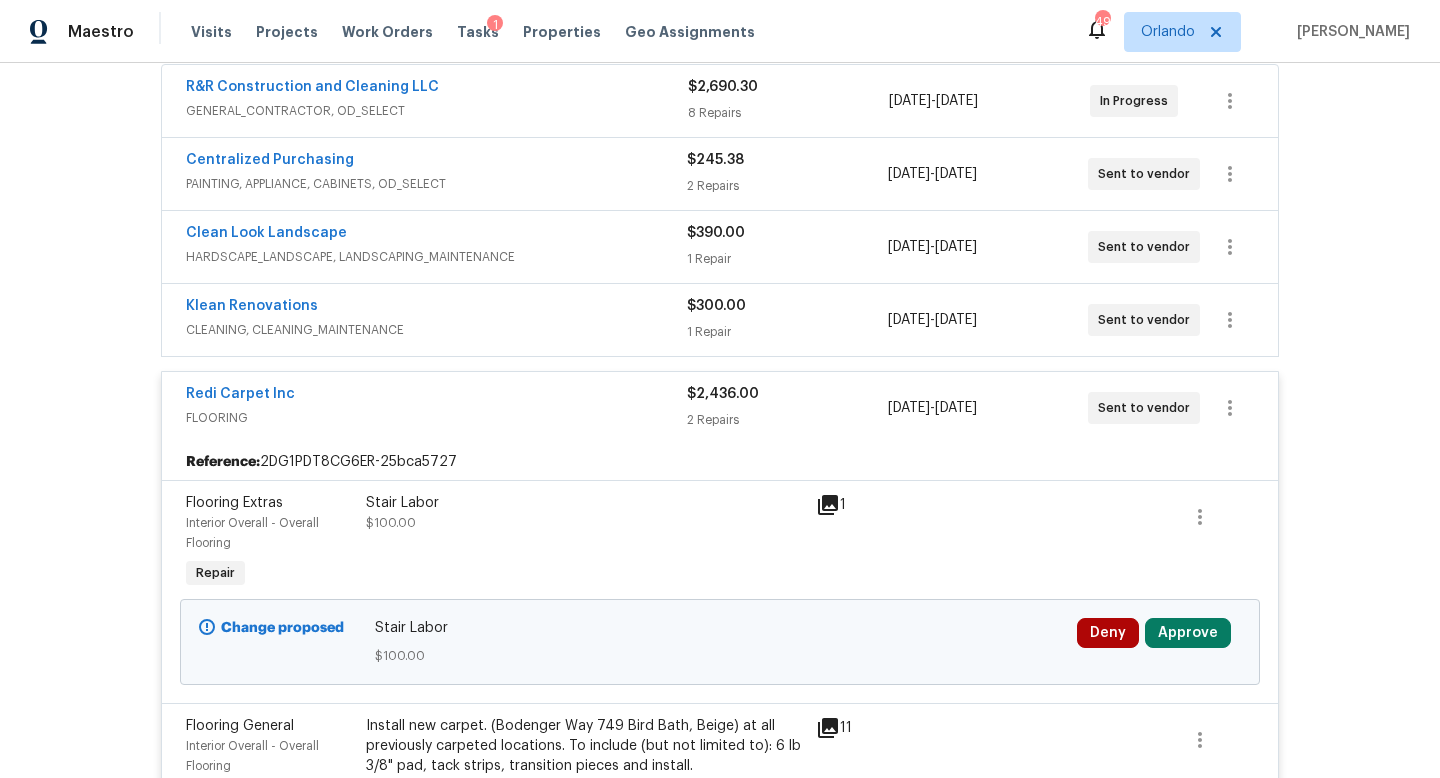 scroll, scrollTop: 518, scrollLeft: 0, axis: vertical 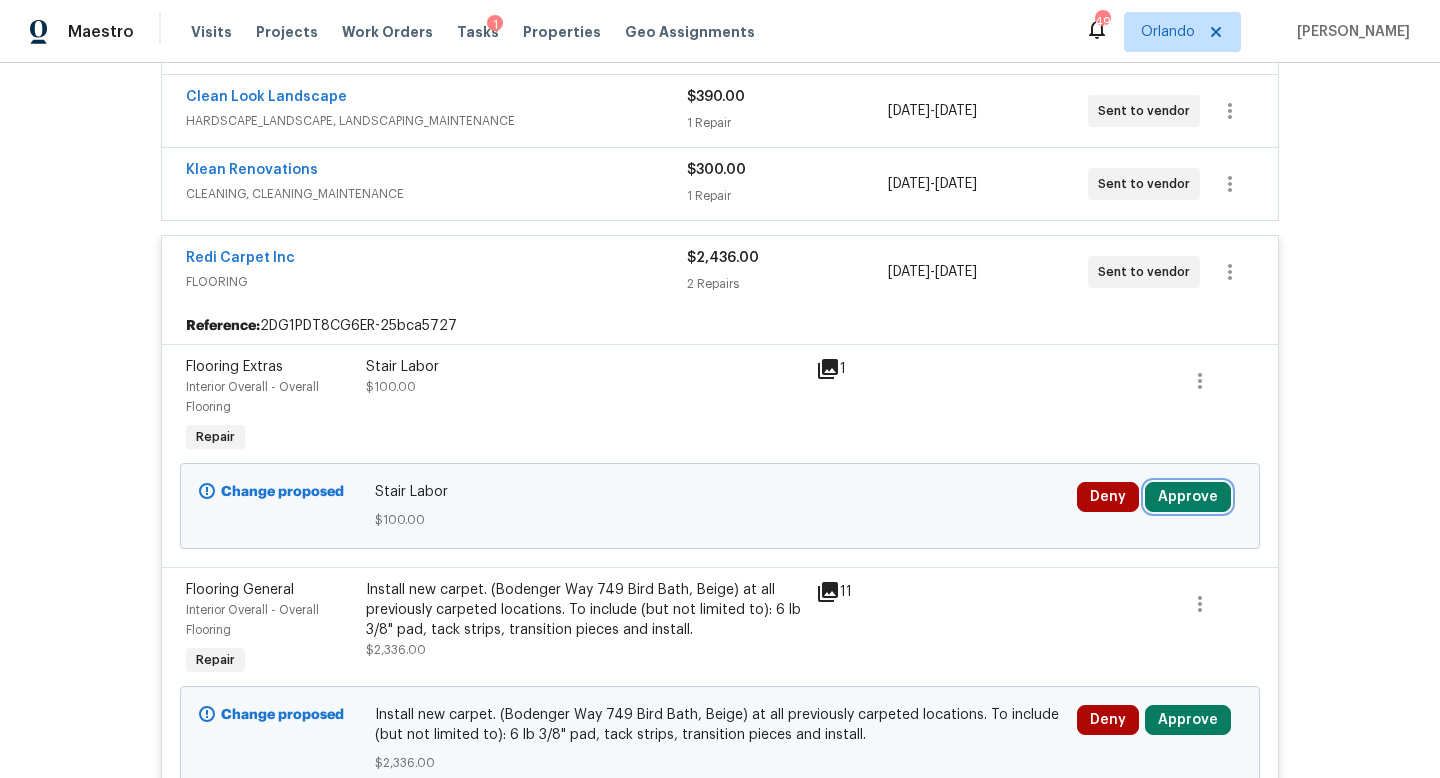 click on "Approve" at bounding box center (1188, 497) 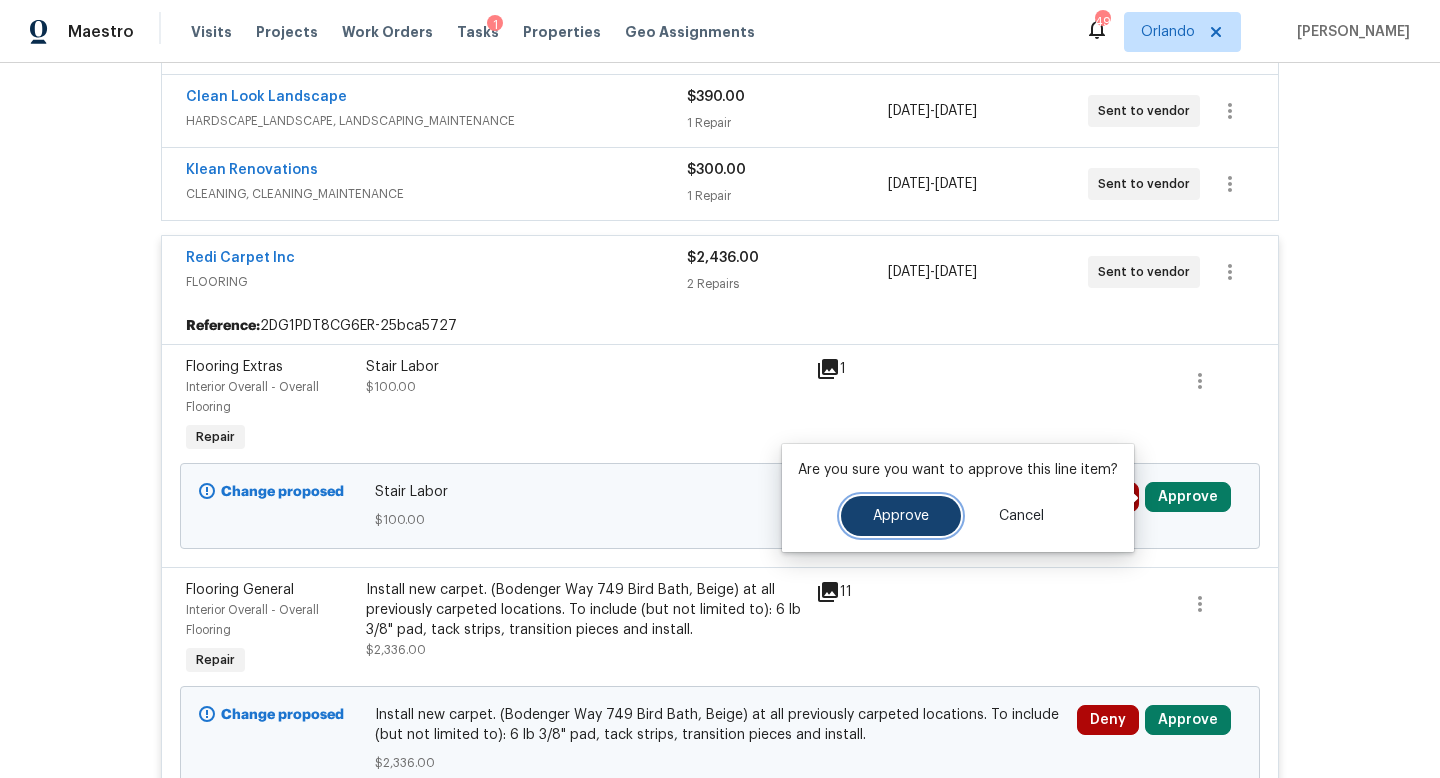 click on "Approve" at bounding box center (901, 516) 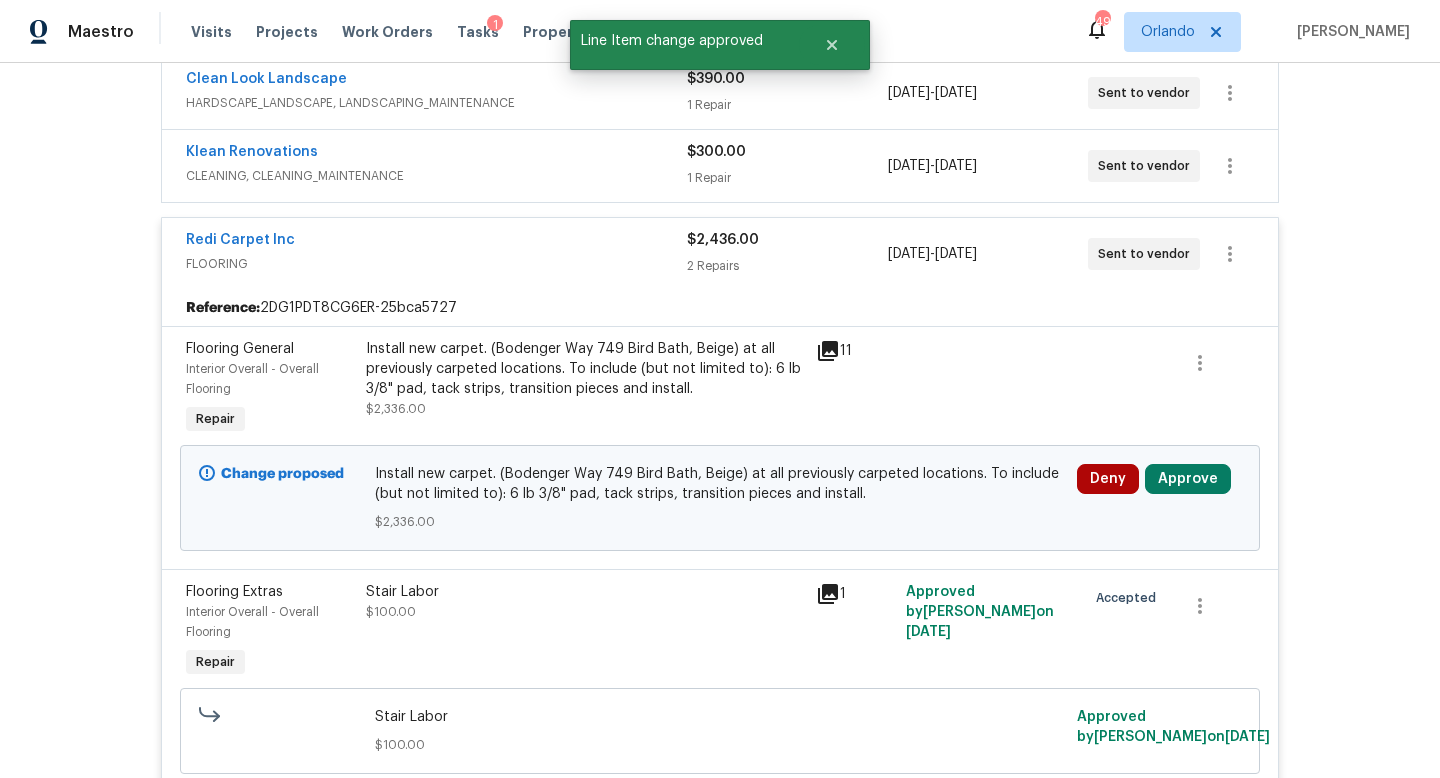 scroll, scrollTop: 535, scrollLeft: 0, axis: vertical 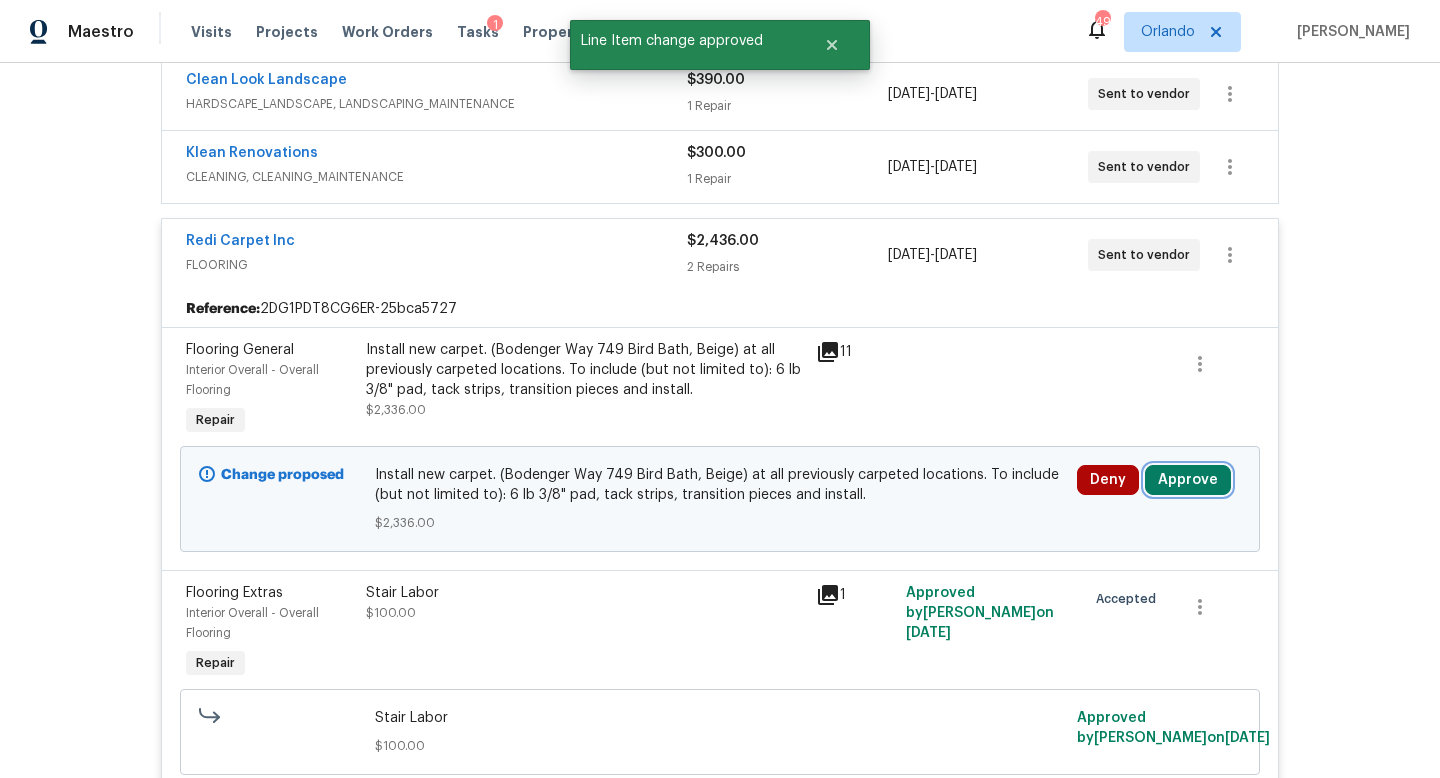 click on "Approve" at bounding box center (1188, 480) 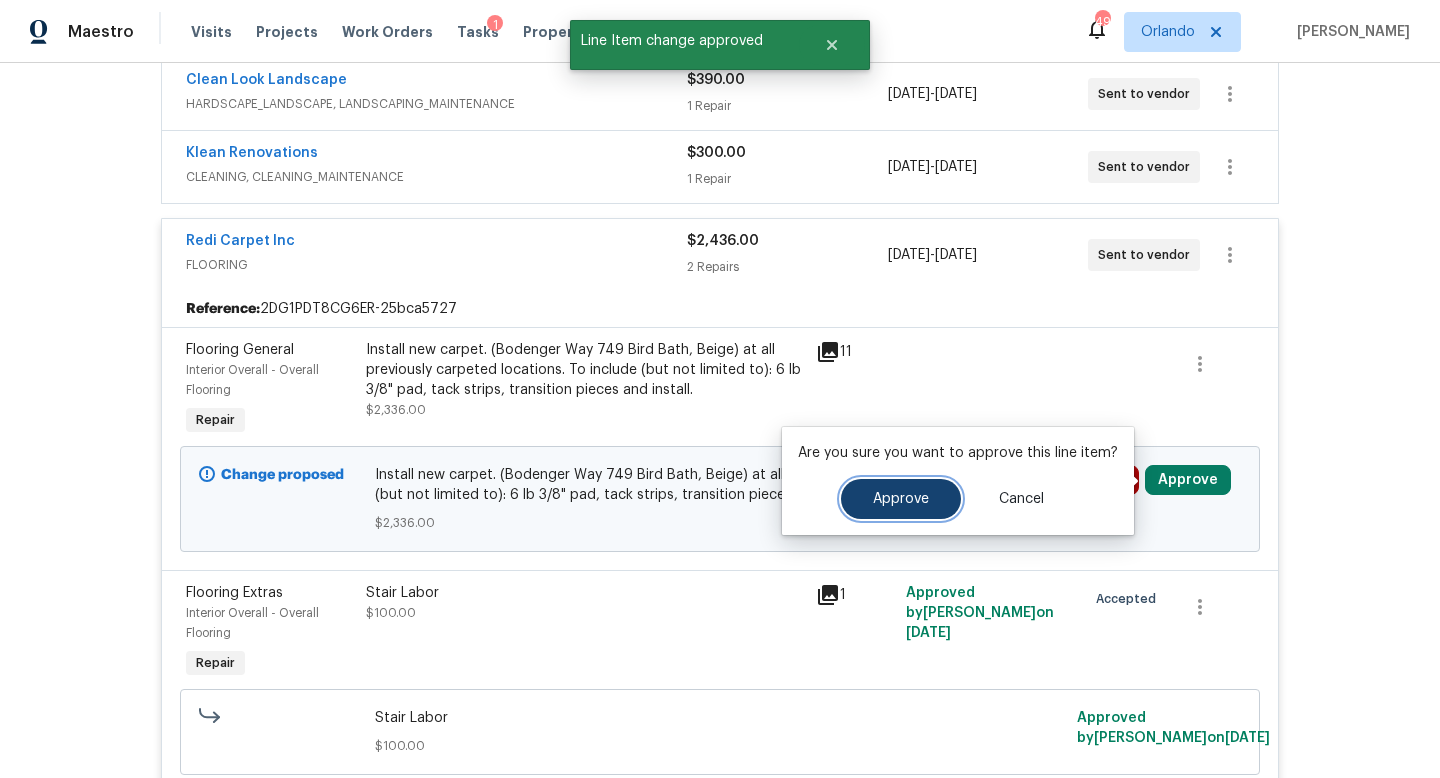 click on "Approve" at bounding box center (901, 499) 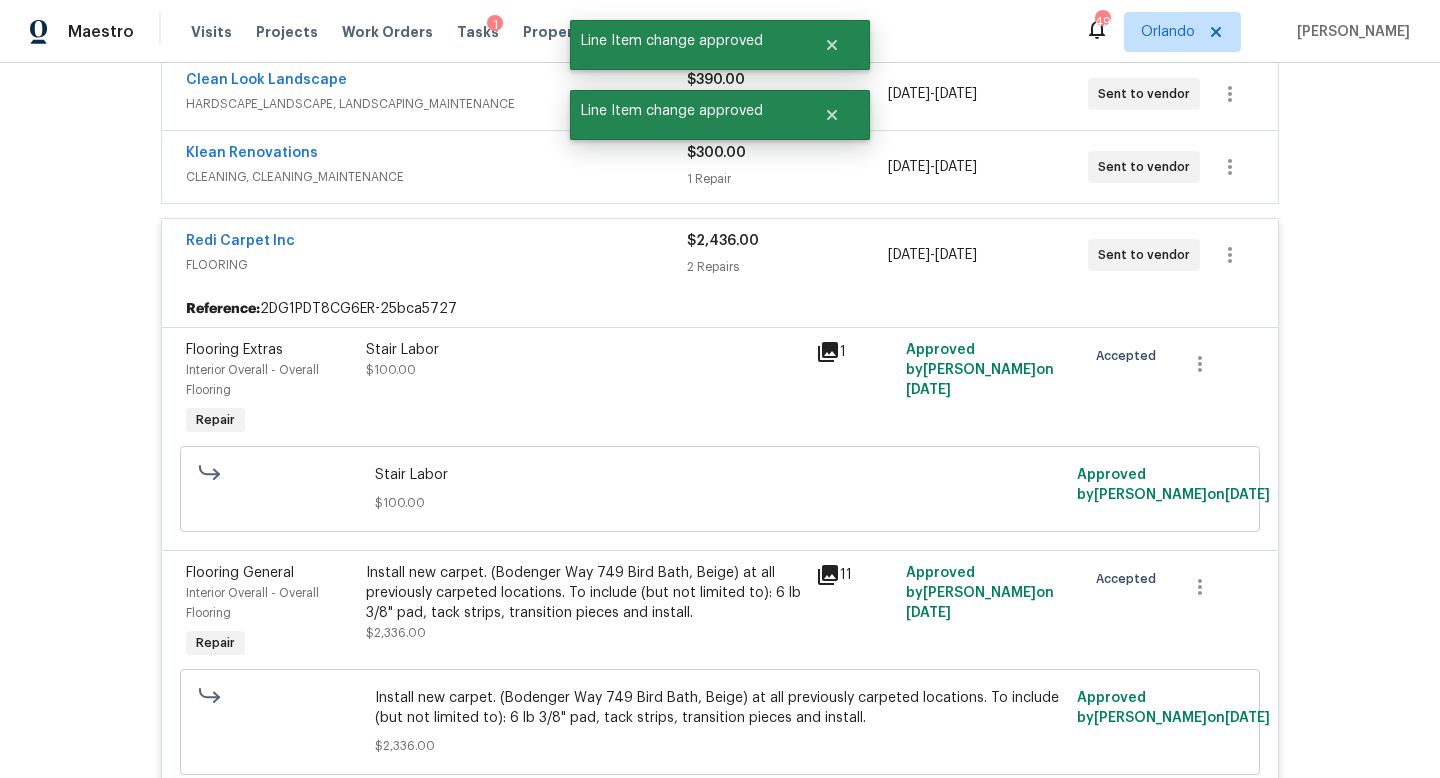 scroll, scrollTop: 316, scrollLeft: 0, axis: vertical 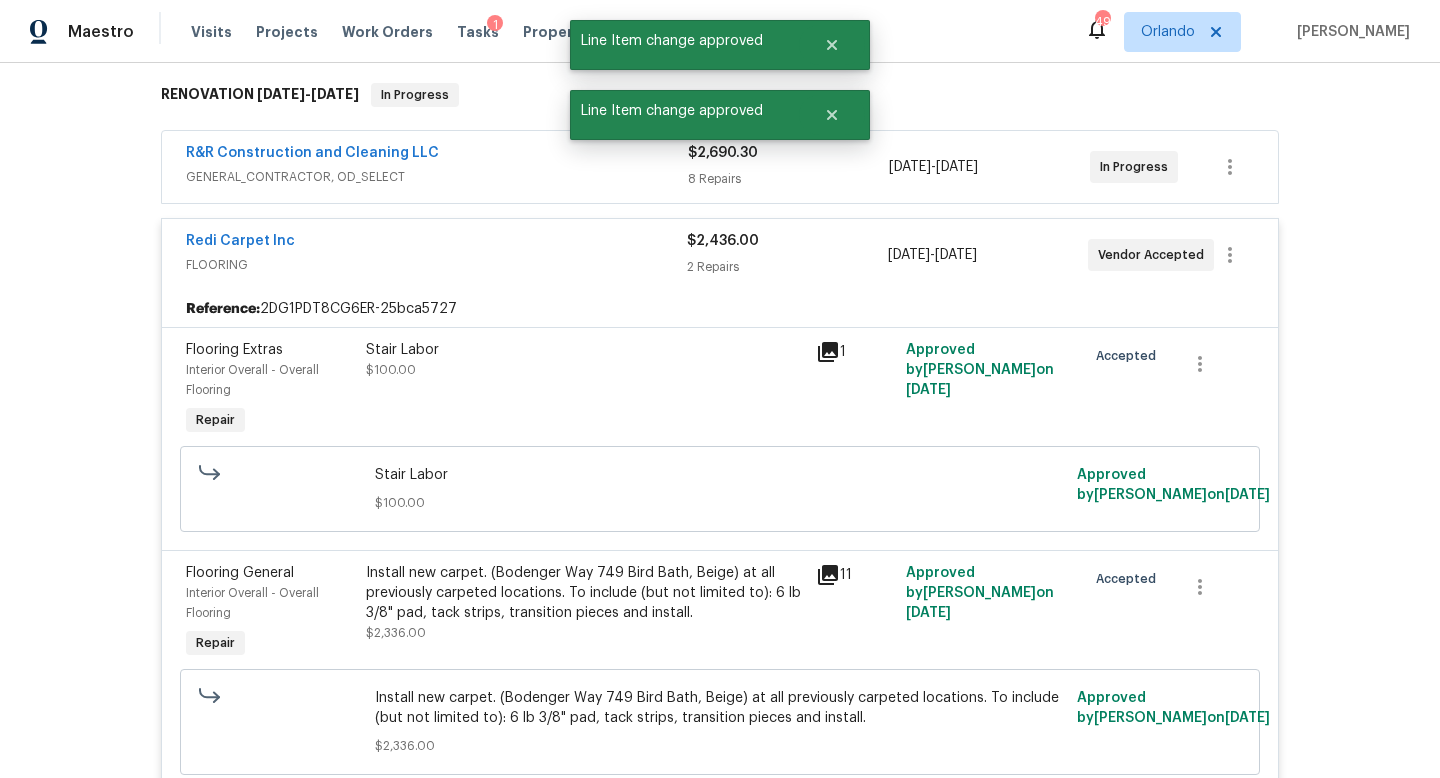 click on "FLOORING" at bounding box center (436, 265) 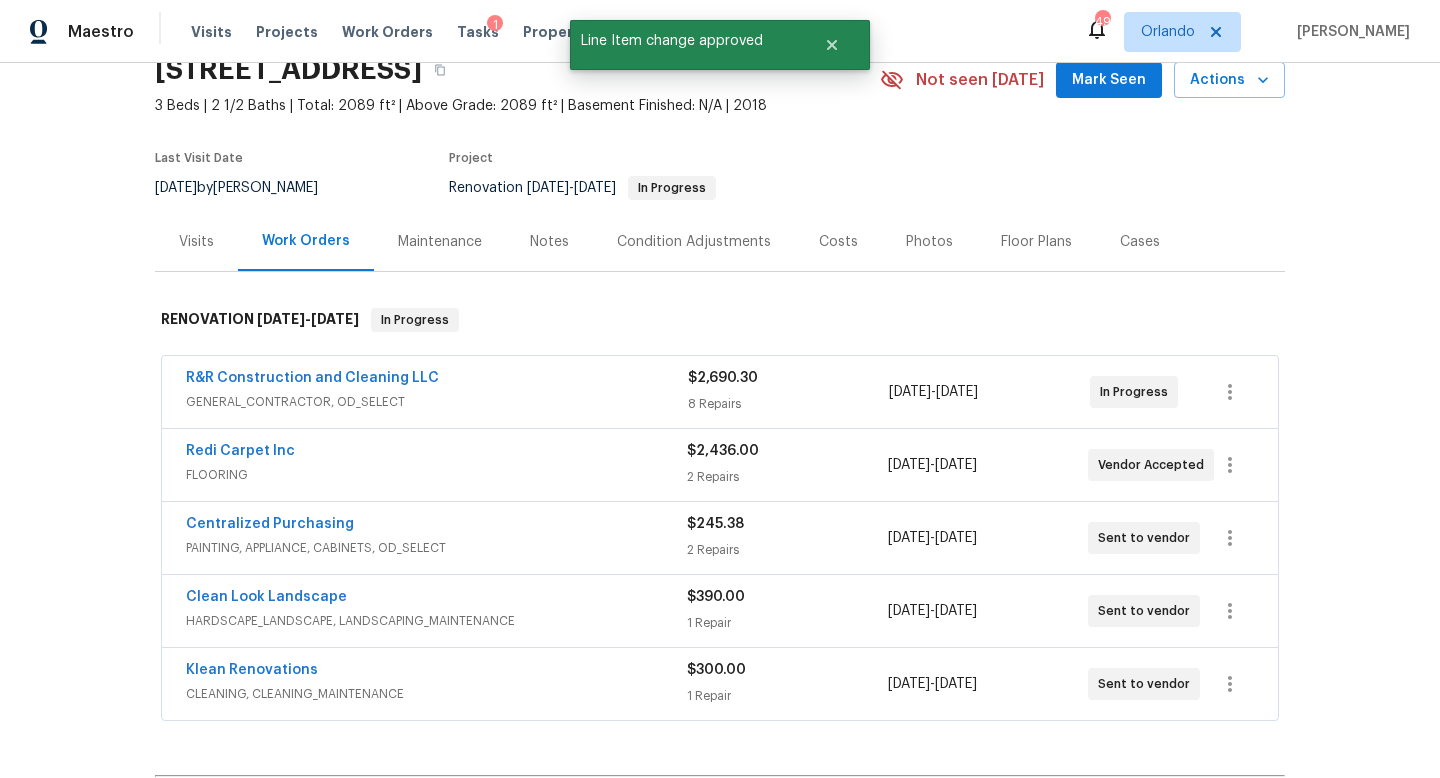 scroll, scrollTop: 42, scrollLeft: 0, axis: vertical 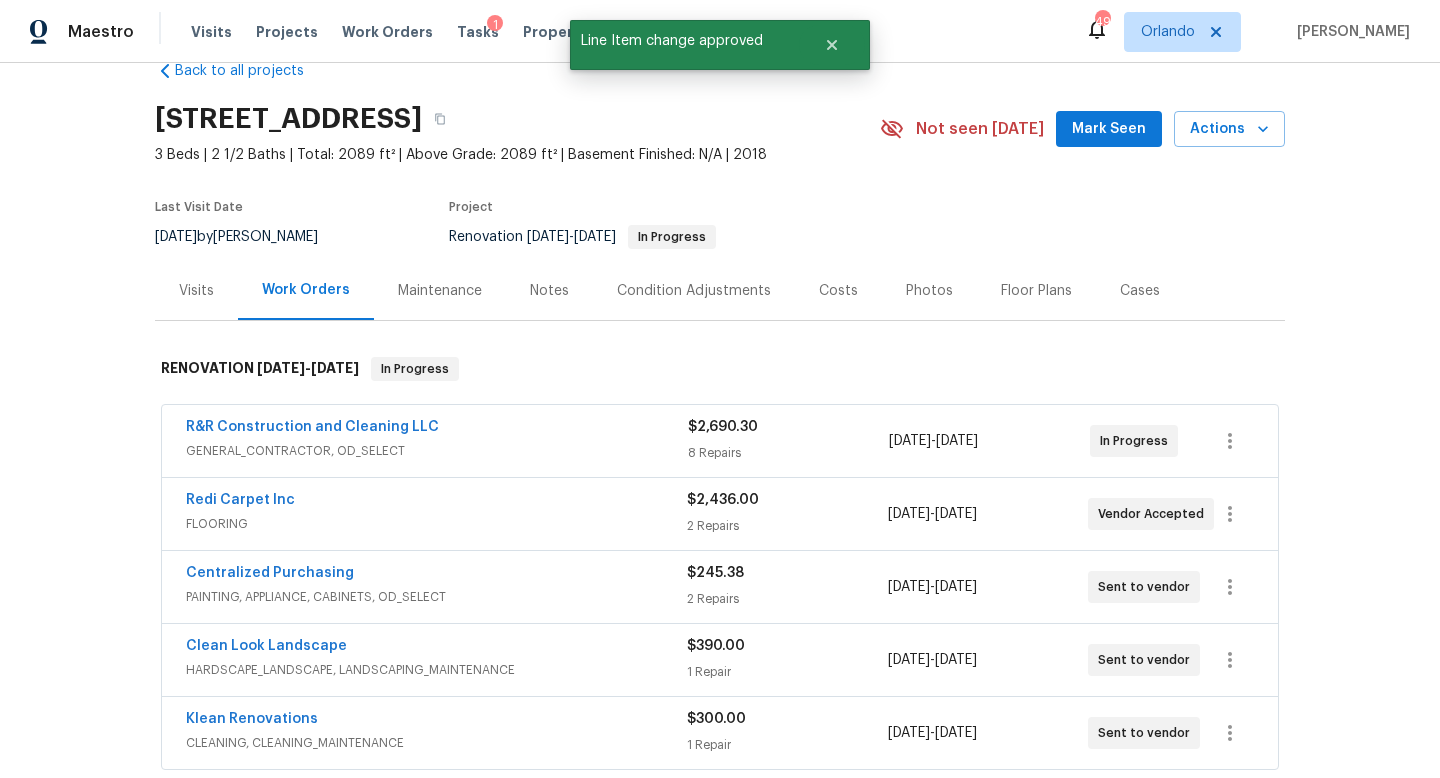click on "R&R Construction and Cleaning LLC" at bounding box center (437, 429) 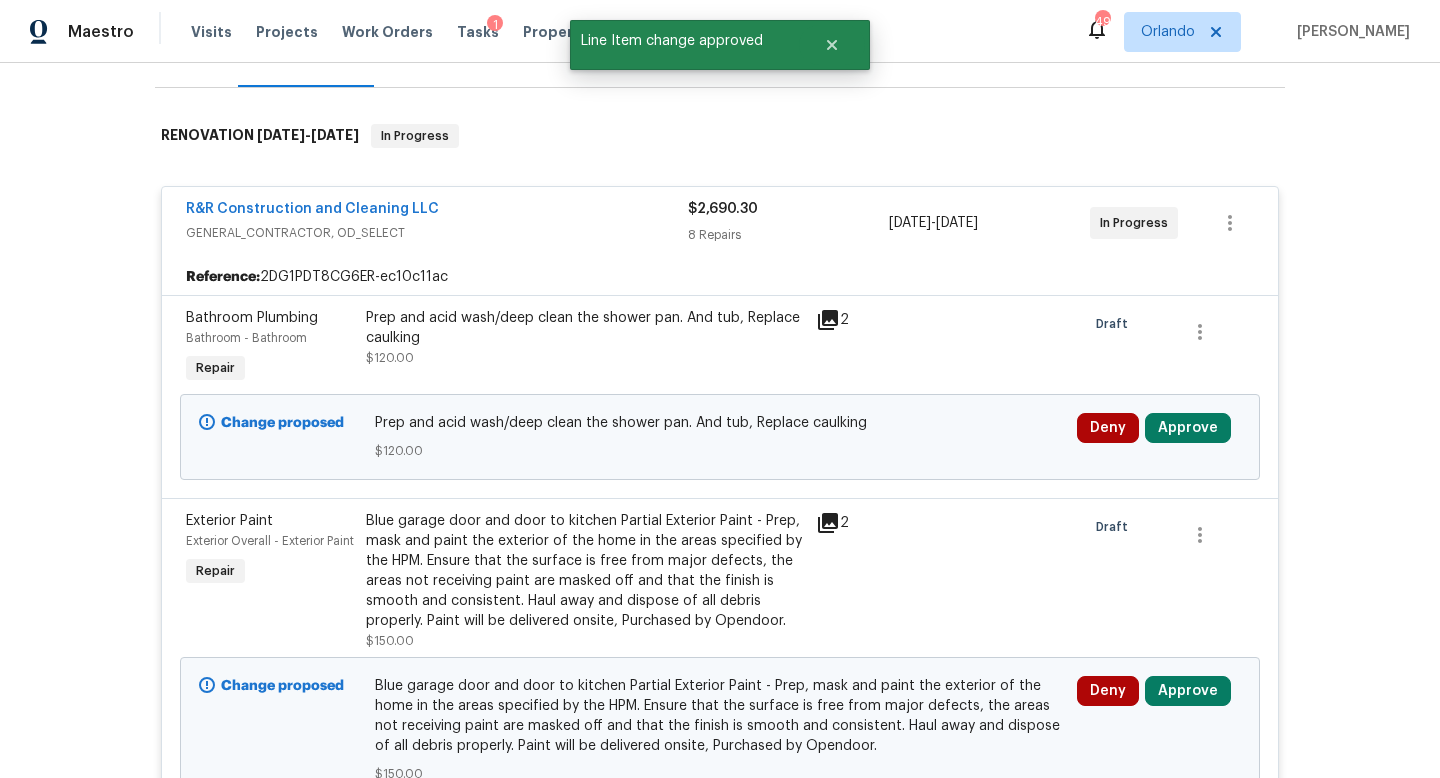 scroll, scrollTop: 386, scrollLeft: 0, axis: vertical 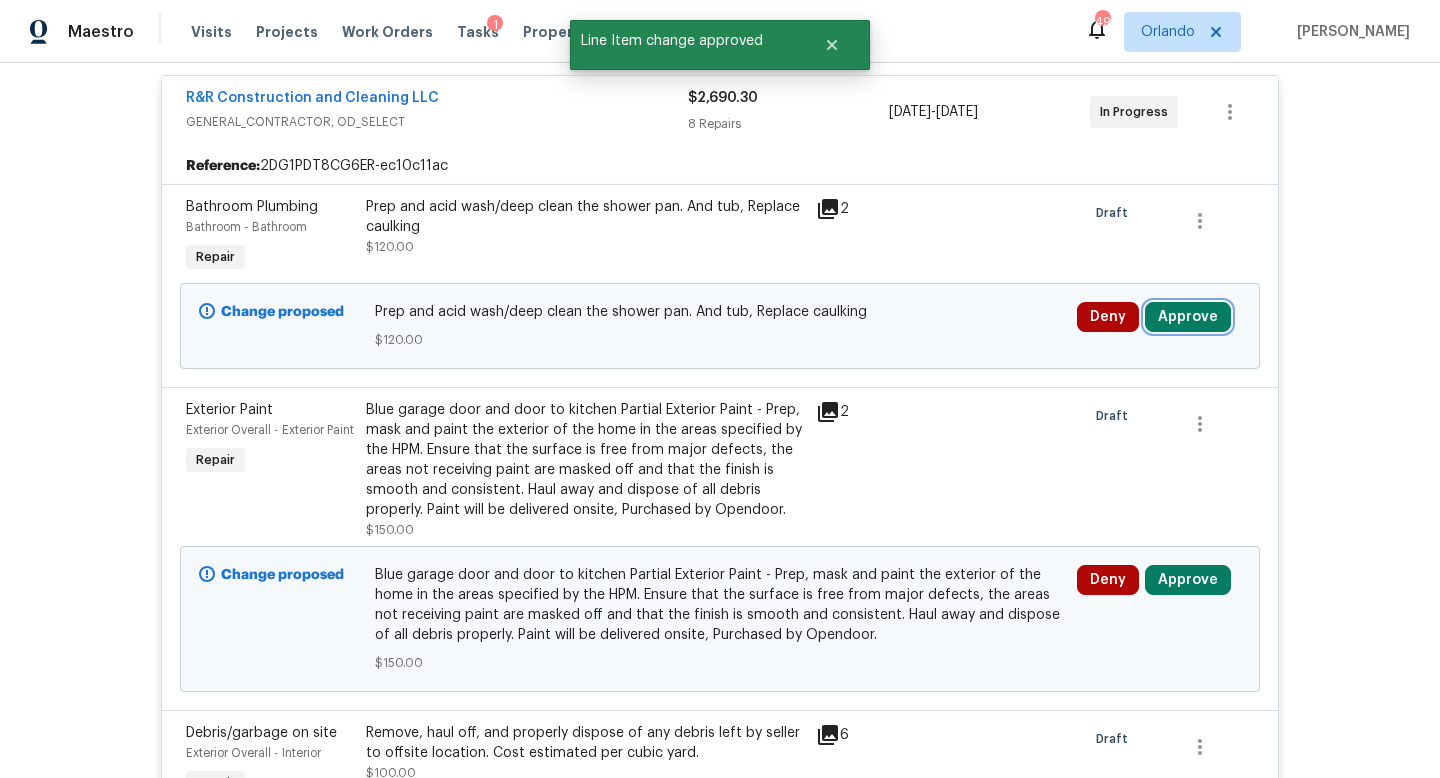 click on "Approve" at bounding box center [1188, 317] 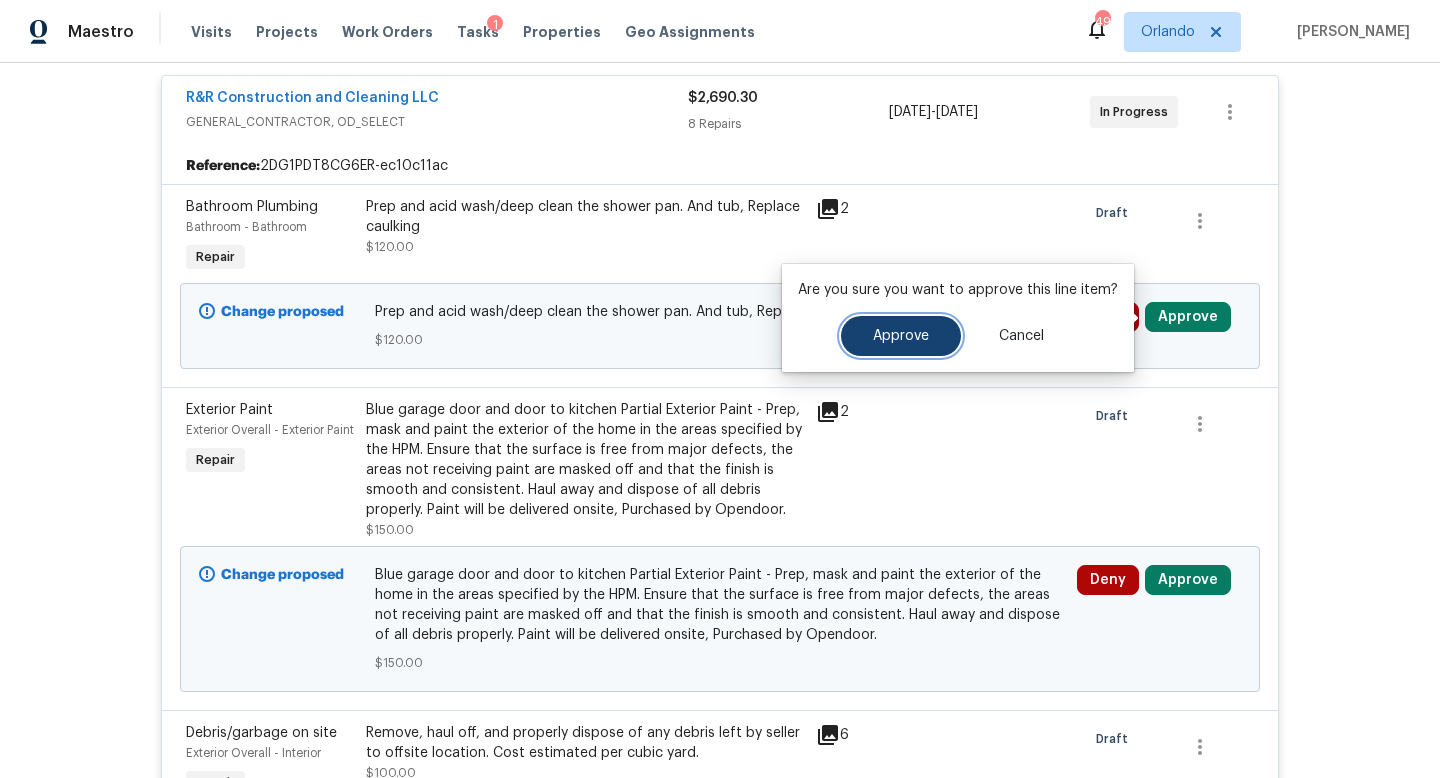 click on "Approve" at bounding box center [901, 336] 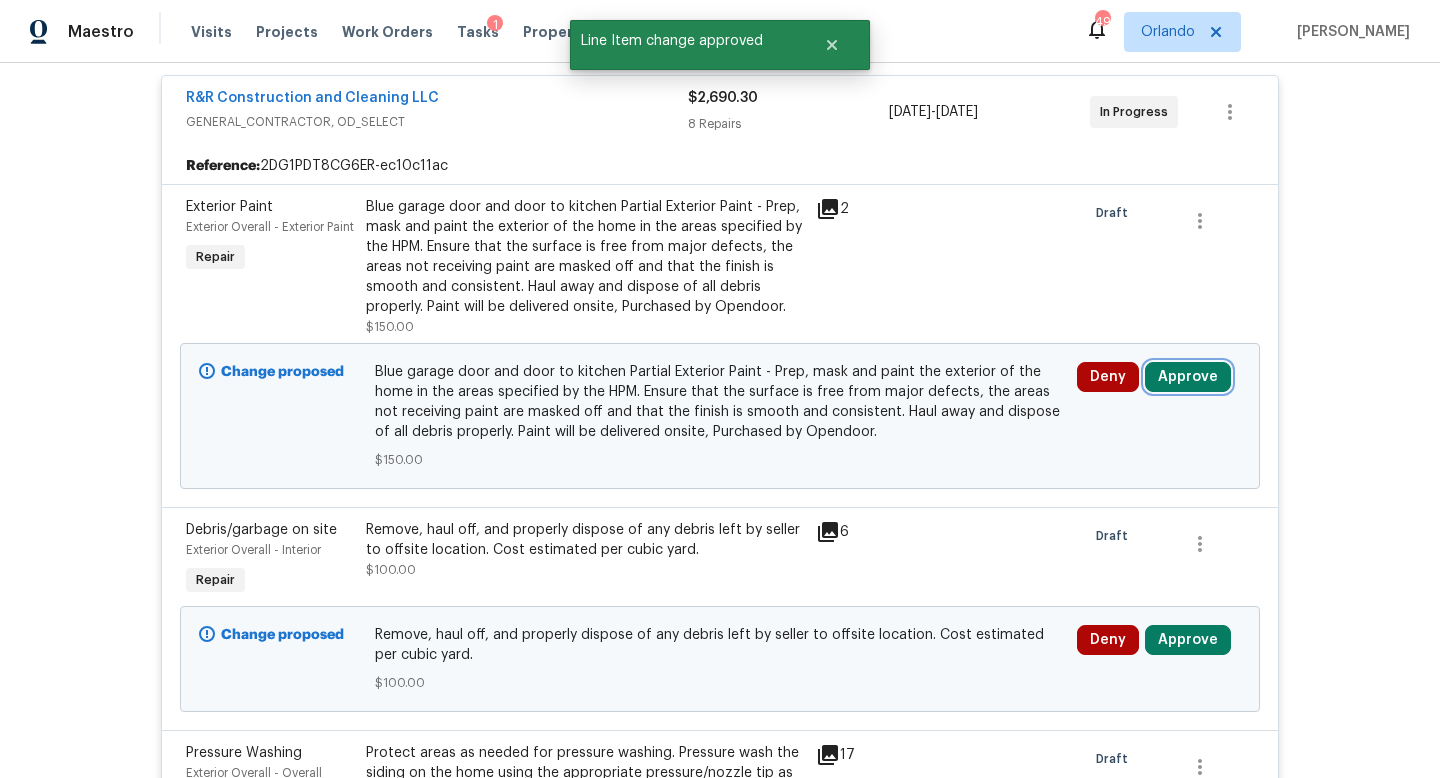 click on "Approve" at bounding box center [1188, 377] 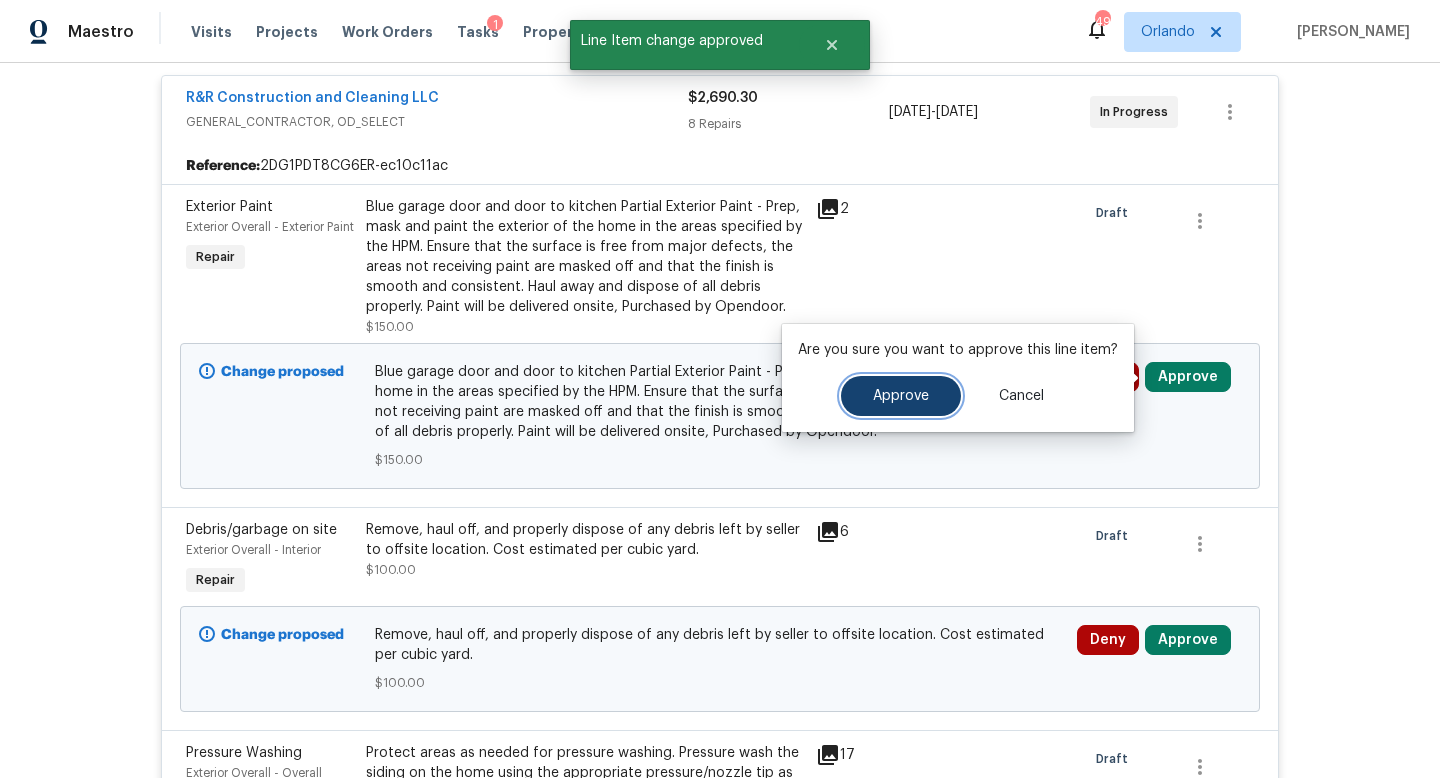 click on "Approve" at bounding box center (901, 396) 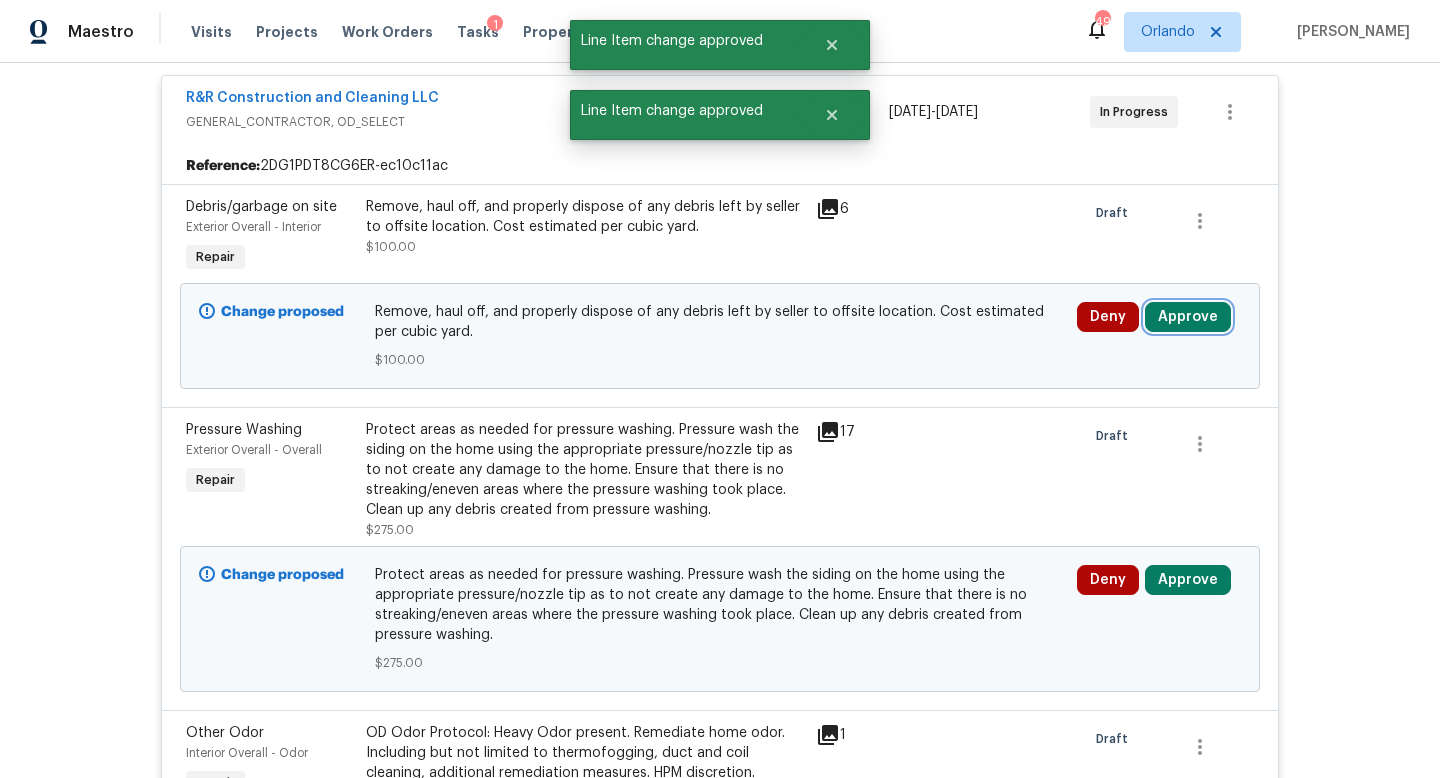 click on "Approve" at bounding box center [1188, 317] 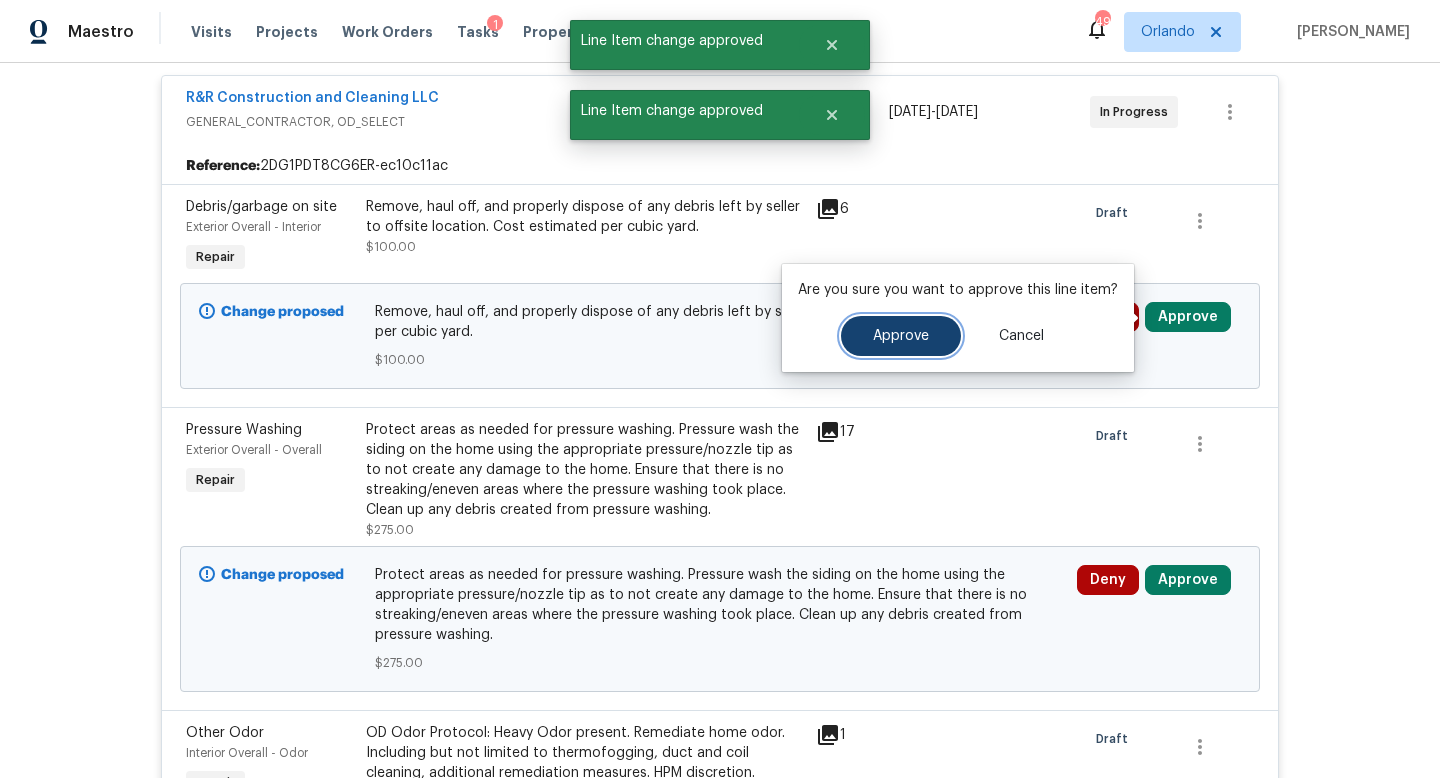 click on "Approve" at bounding box center [901, 336] 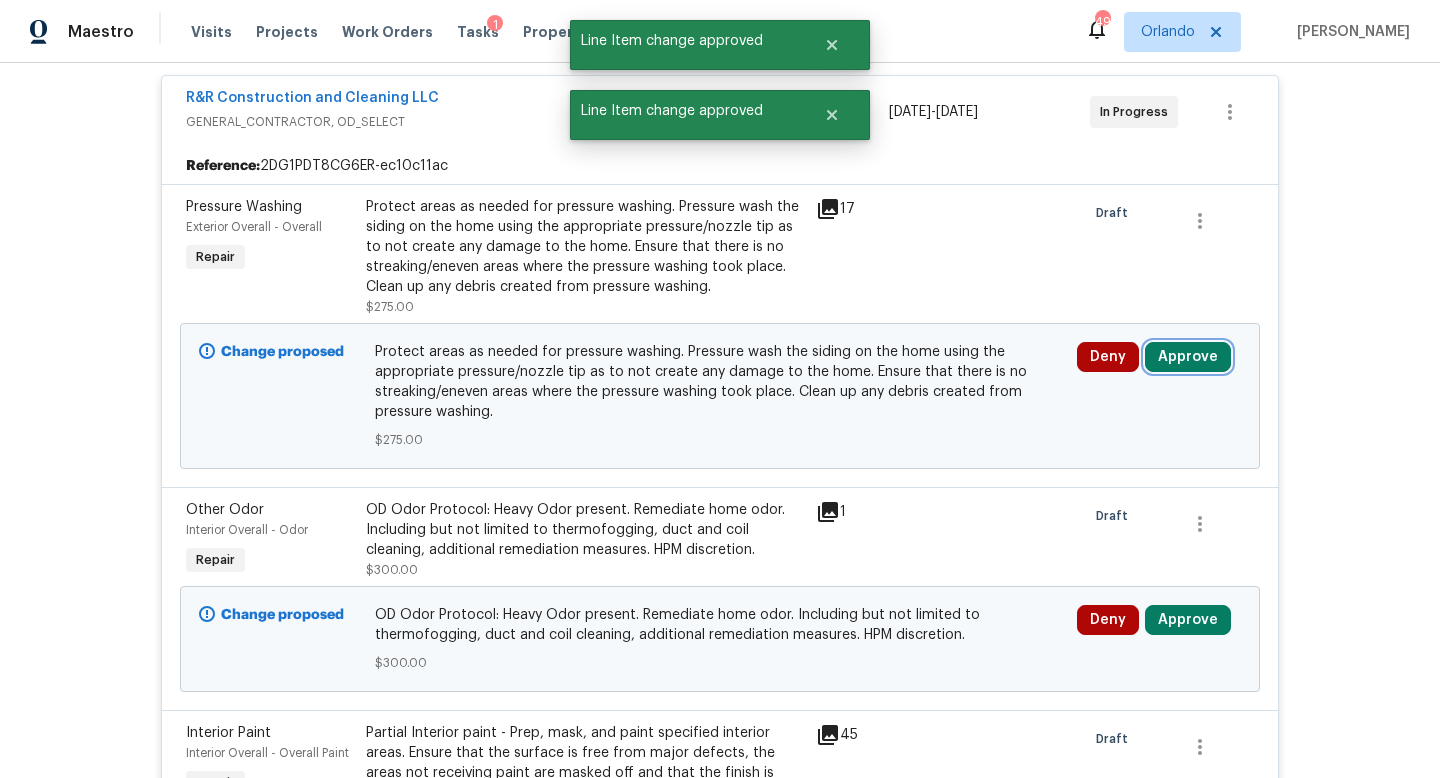 click on "Approve" at bounding box center (1188, 357) 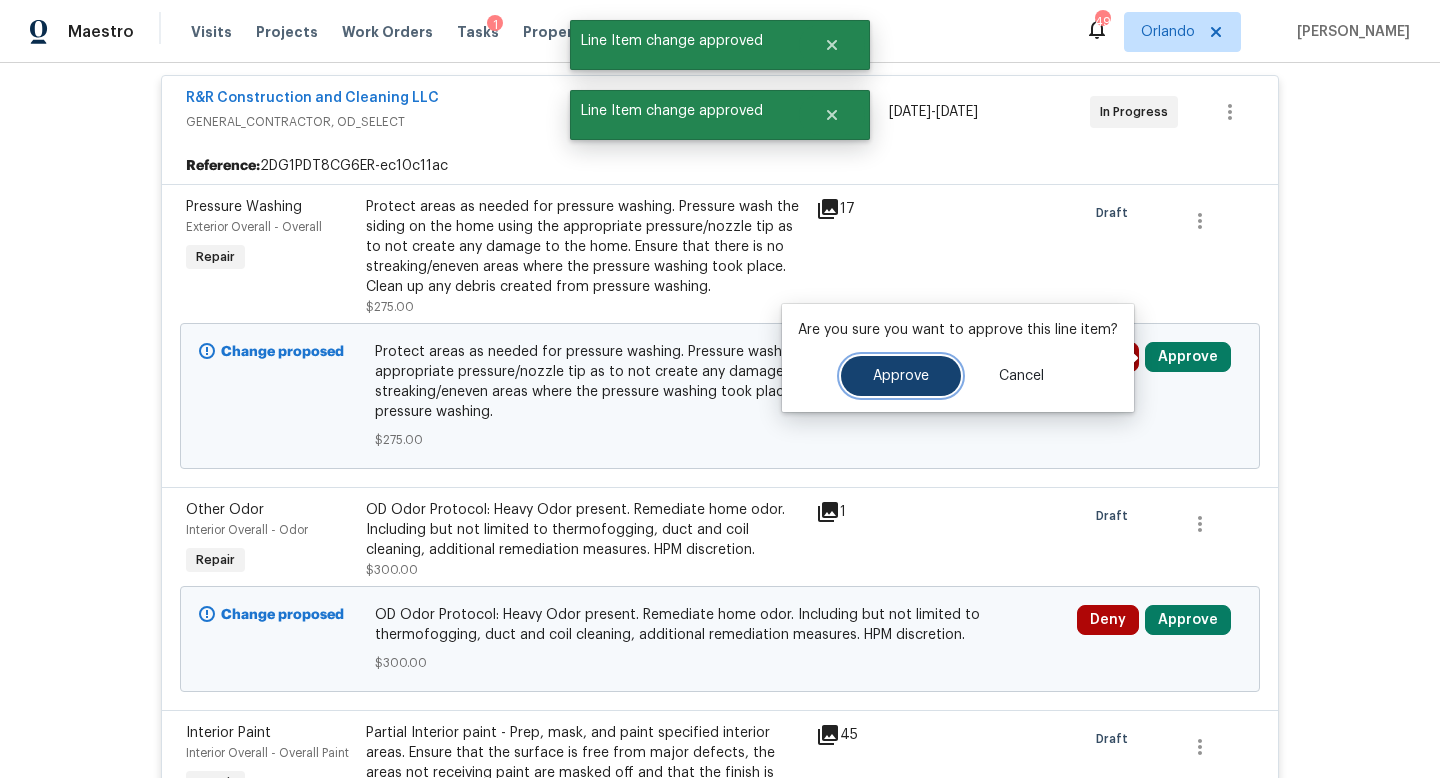 click on "Approve" at bounding box center (901, 376) 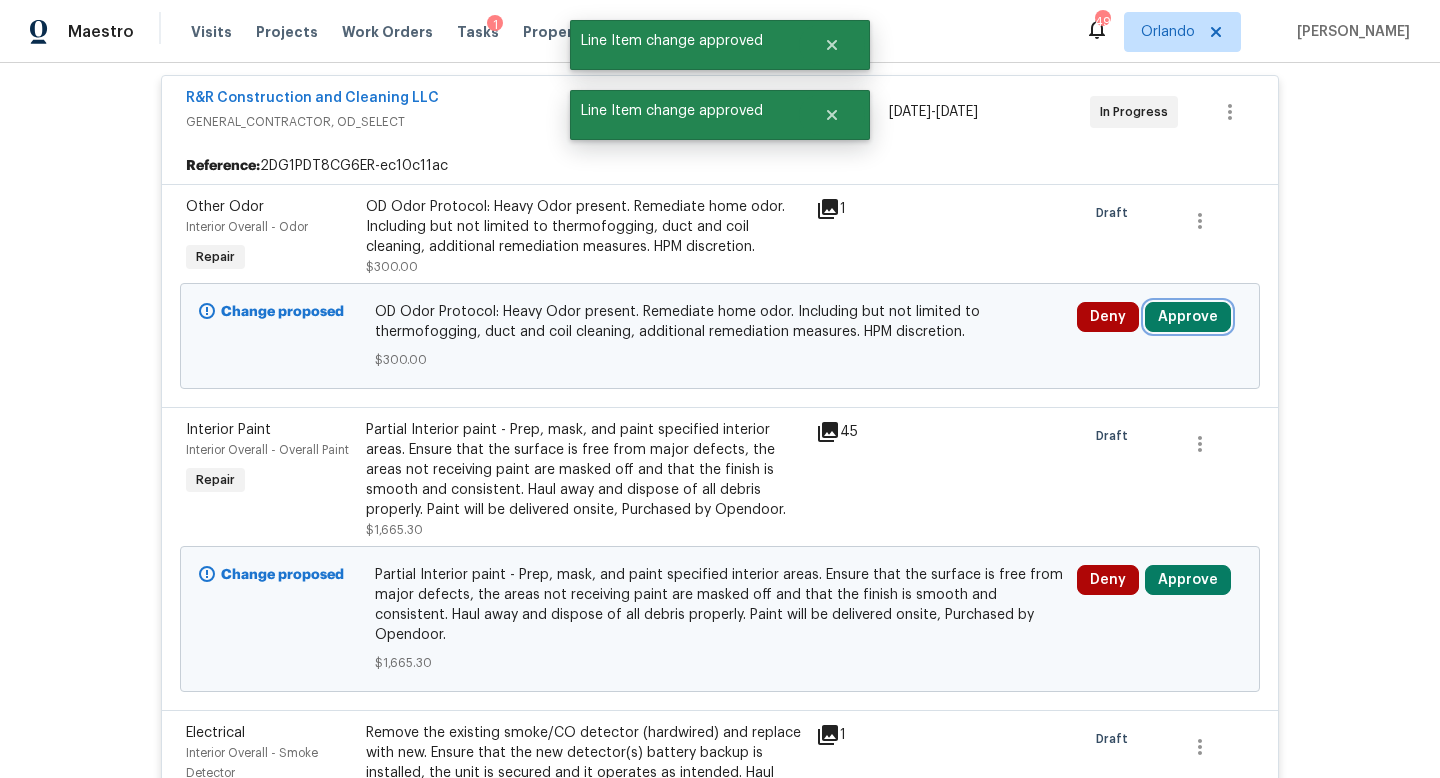 click on "Approve" at bounding box center (1188, 317) 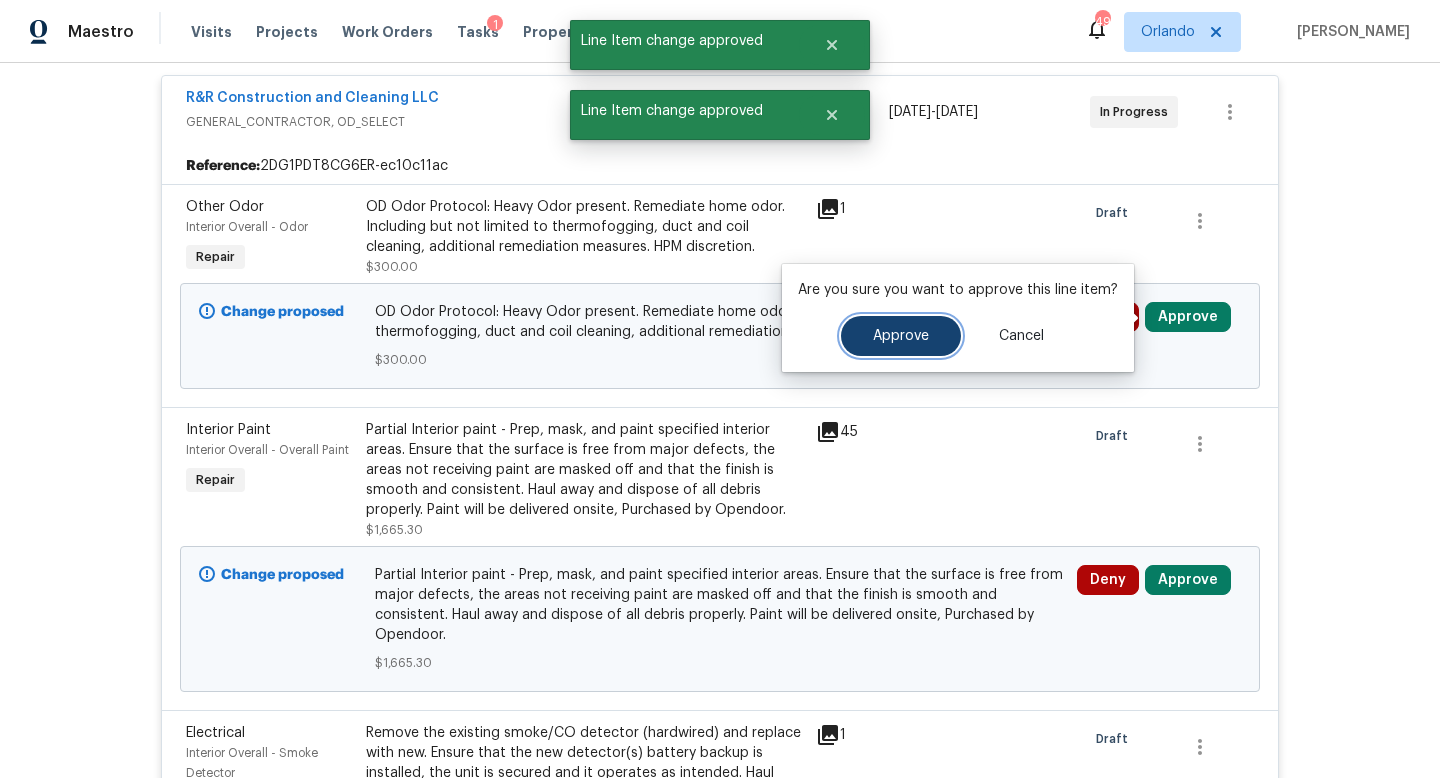 click on "Approve" at bounding box center (901, 336) 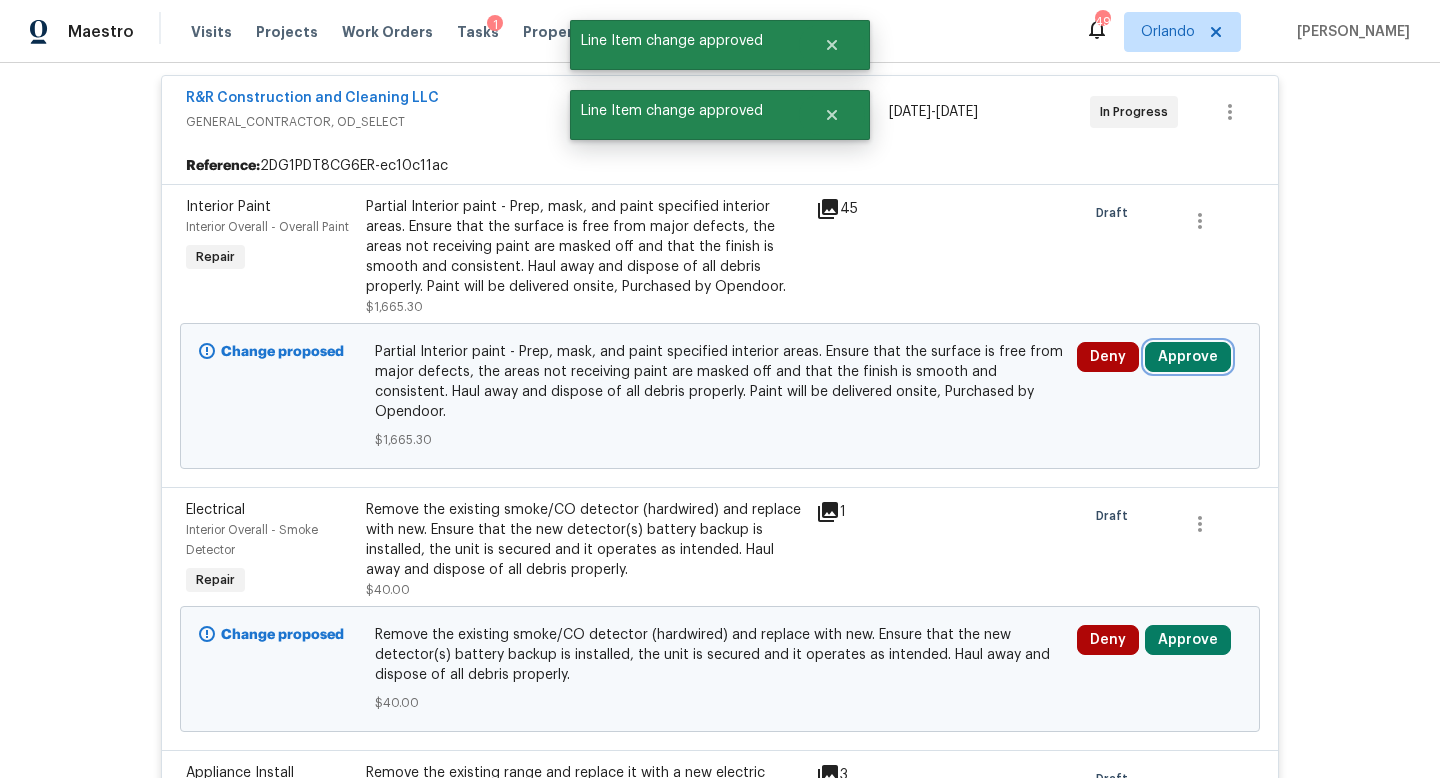 click on "Approve" at bounding box center (1188, 357) 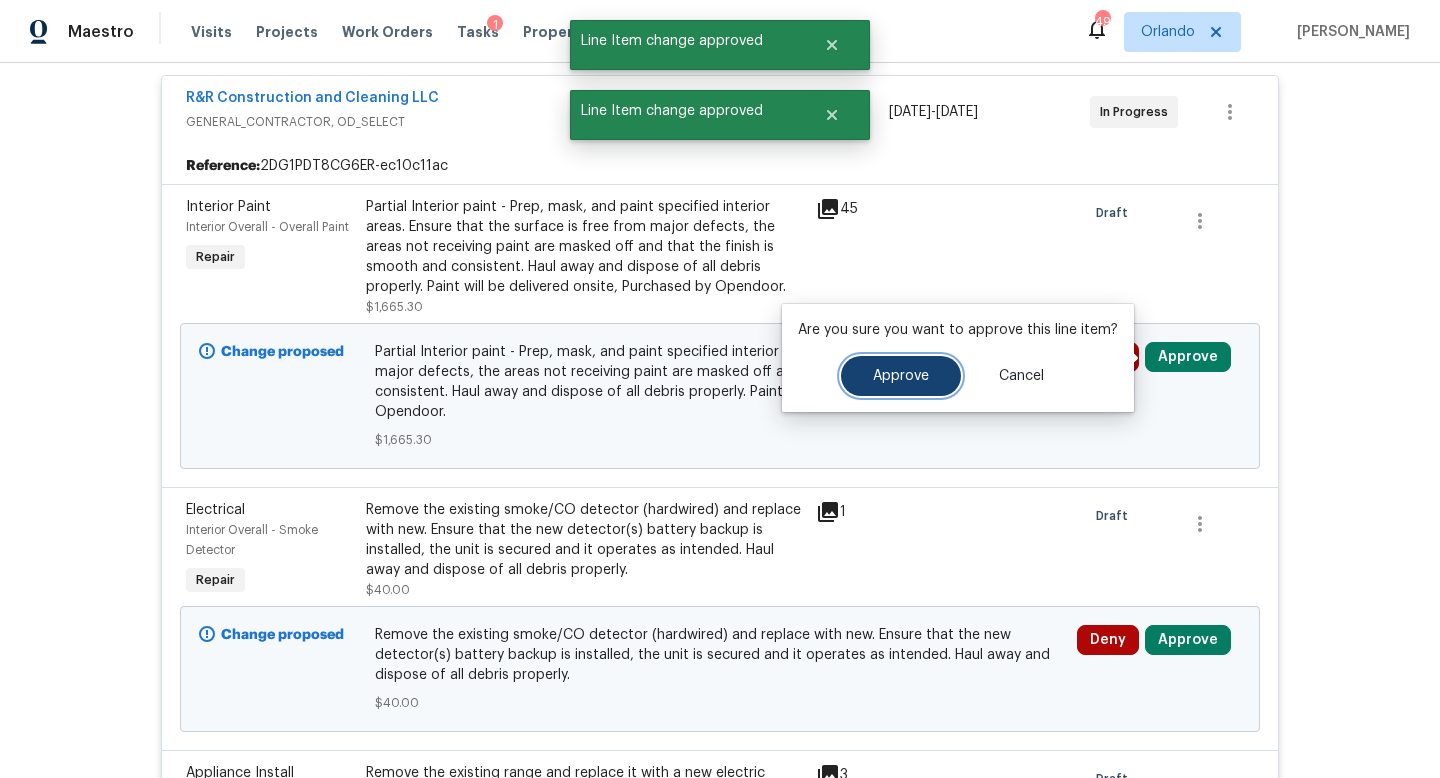 click on "Approve" at bounding box center [901, 376] 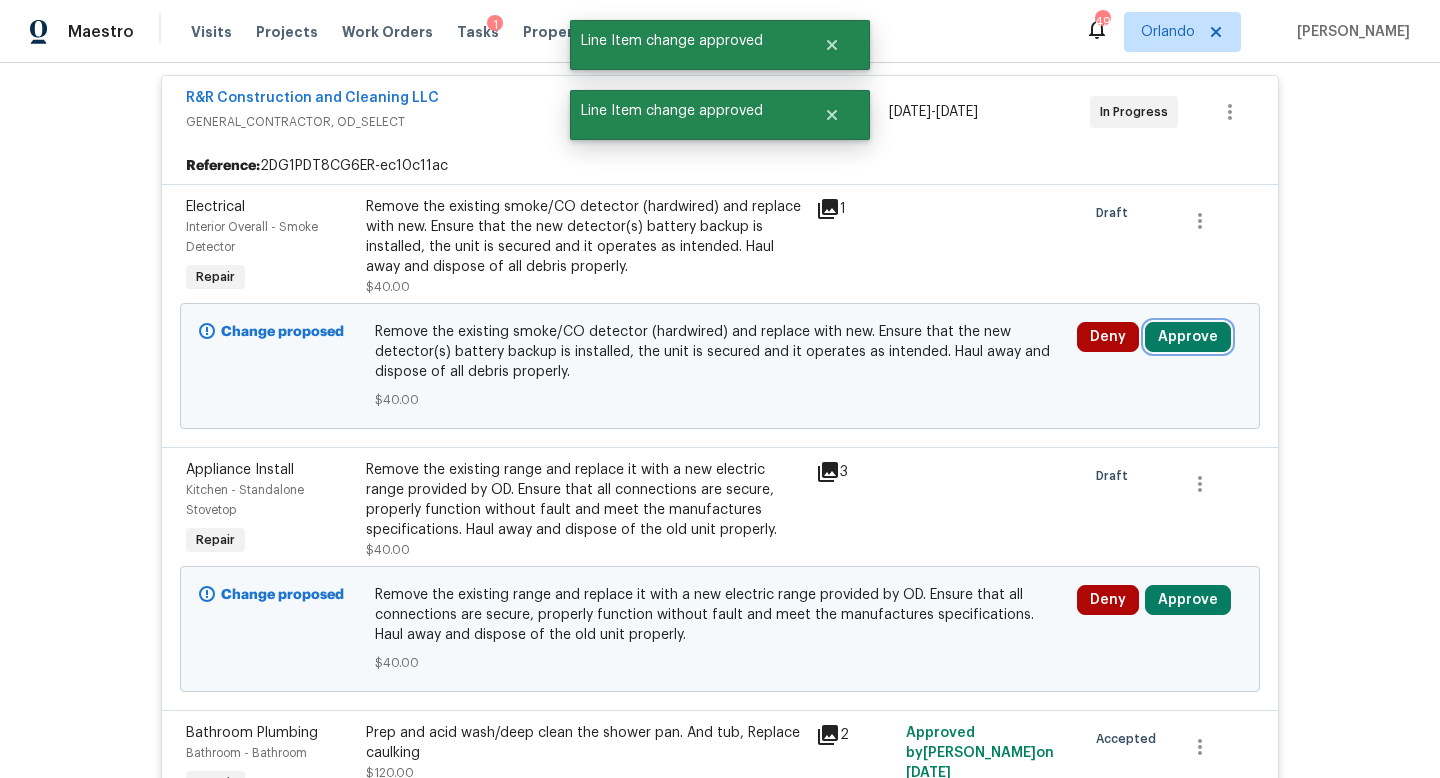 click on "Approve" at bounding box center (1188, 337) 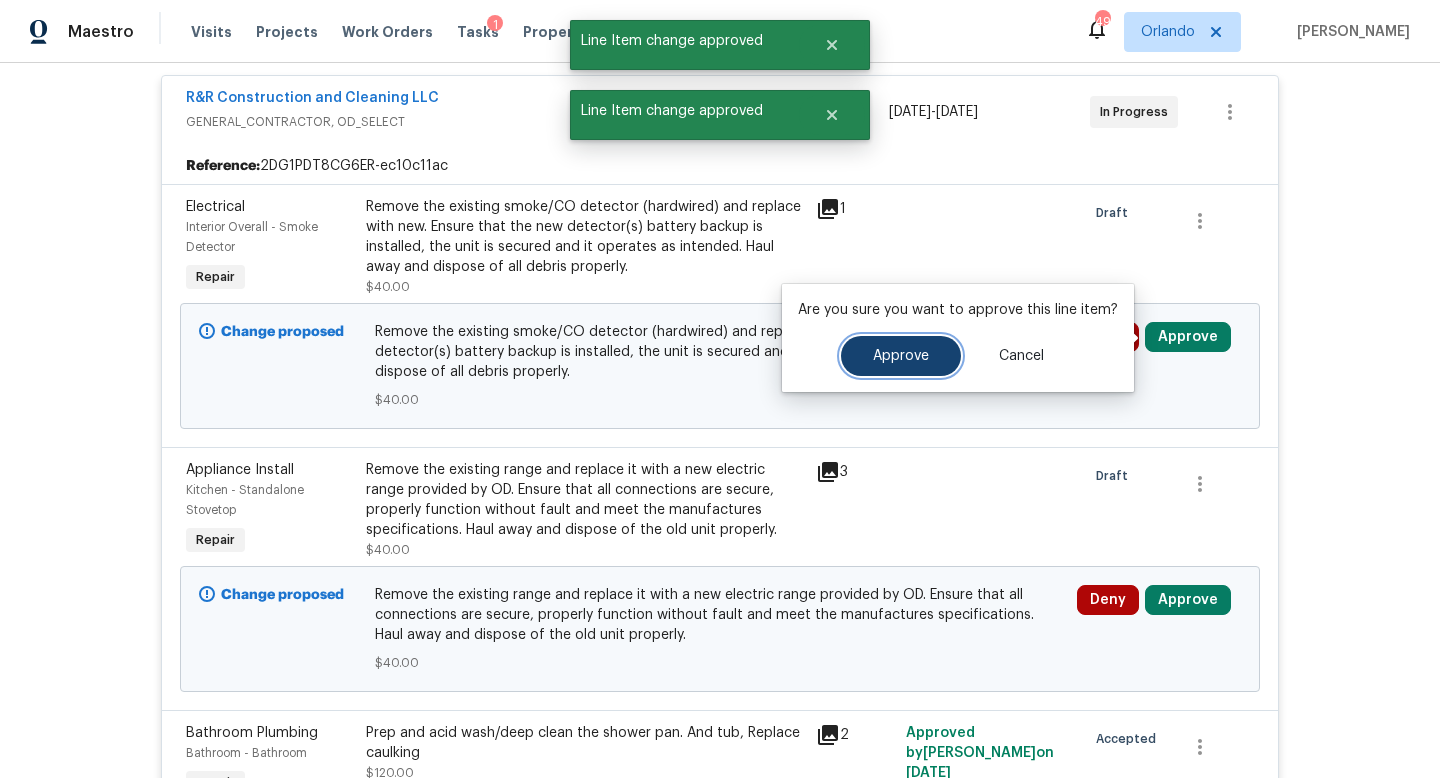 click on "Approve" at bounding box center (901, 356) 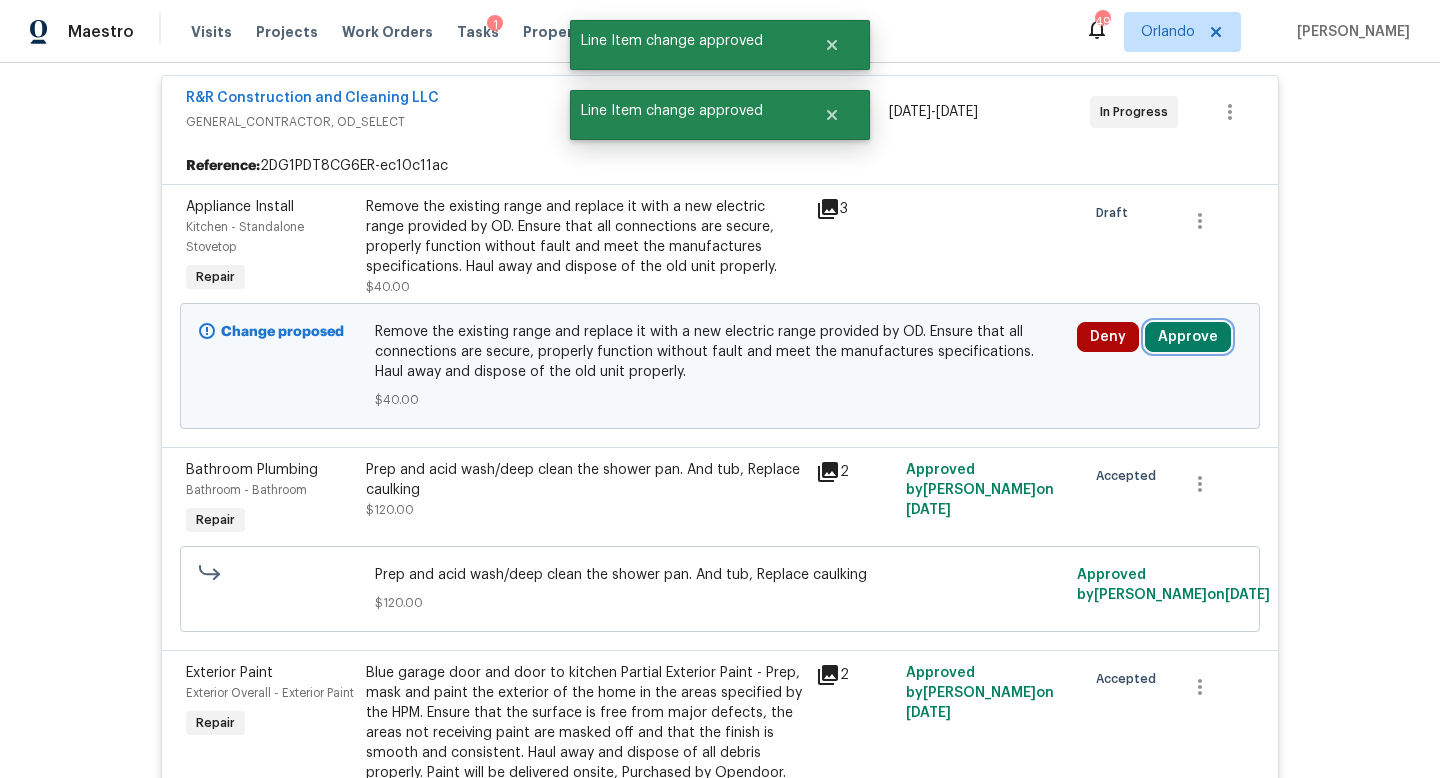 click on "Approve" at bounding box center (1188, 337) 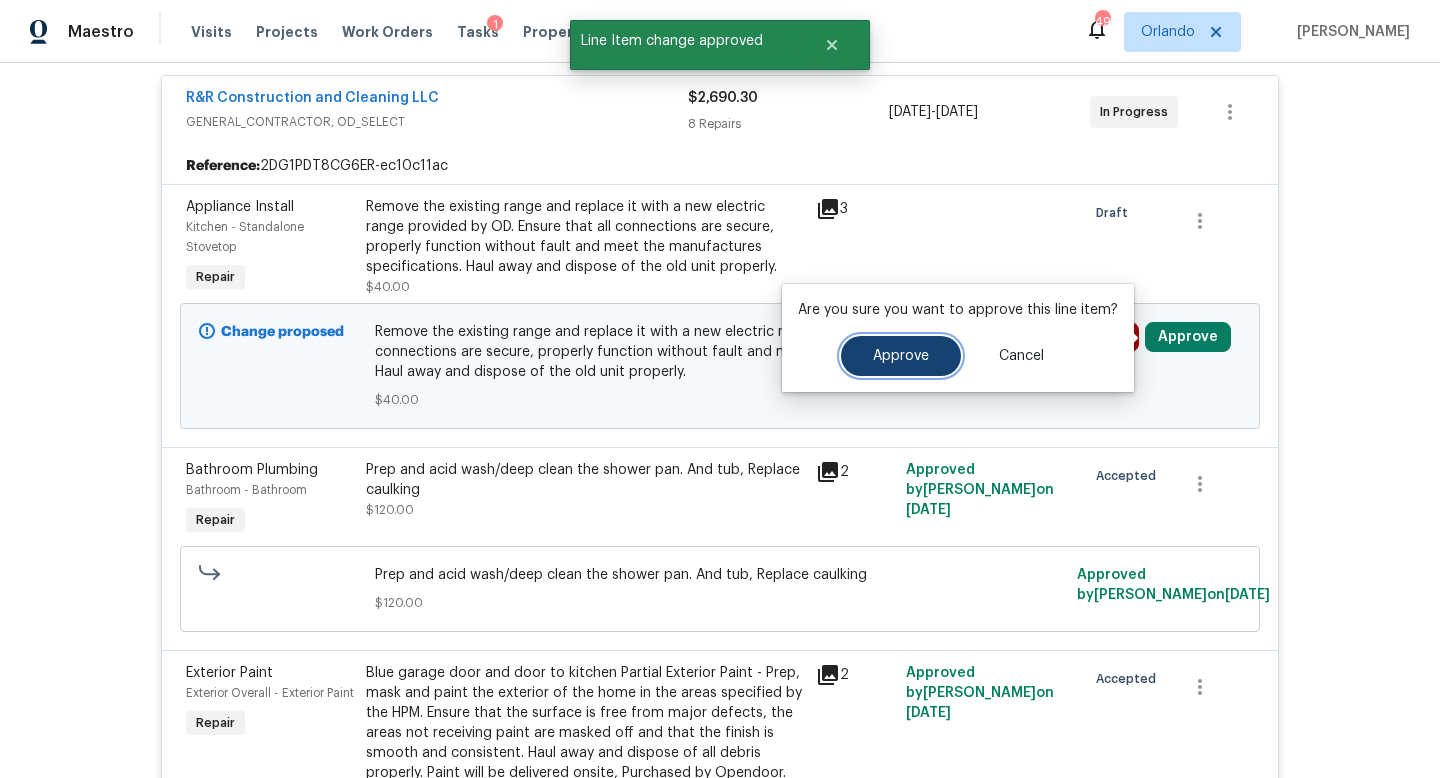 click on "Approve" at bounding box center (901, 356) 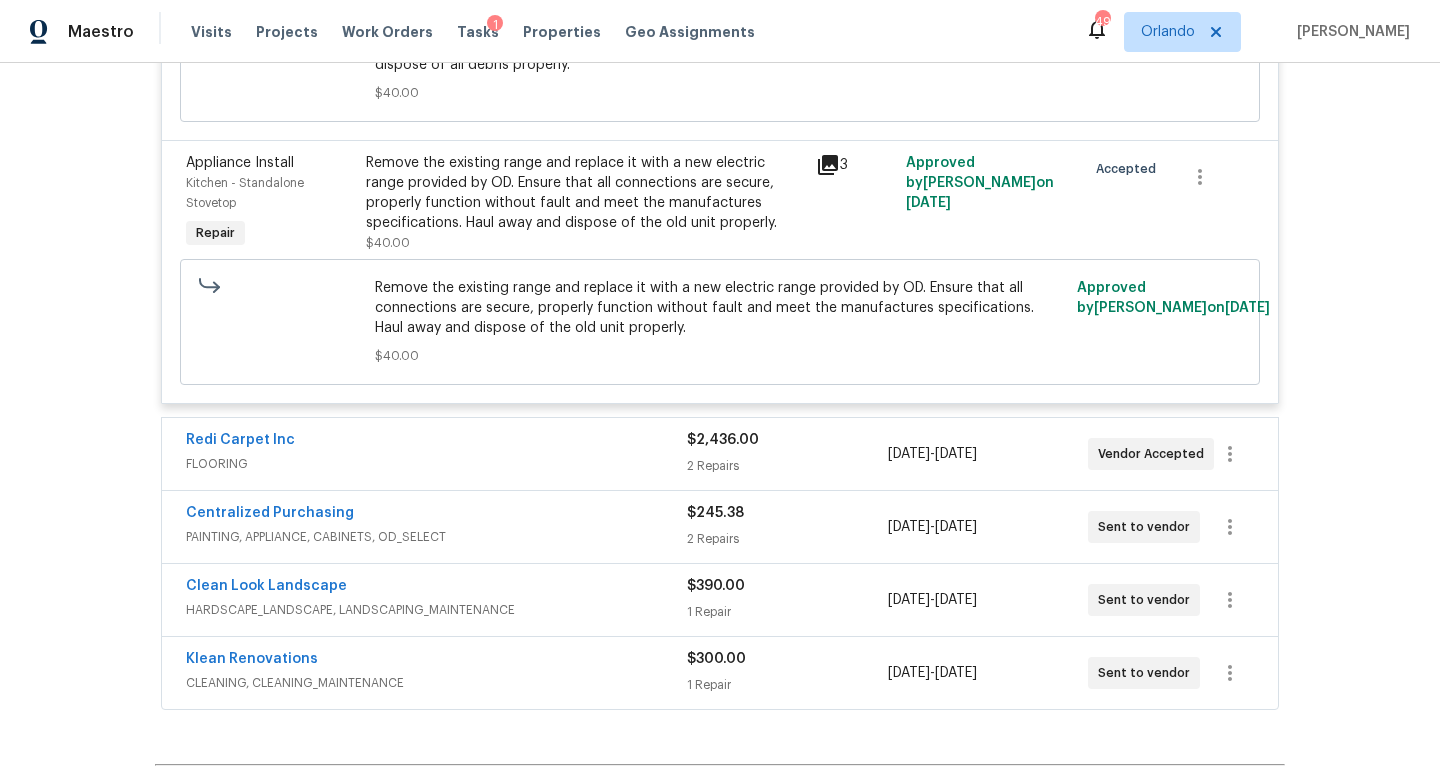 scroll, scrollTop: 2298, scrollLeft: 0, axis: vertical 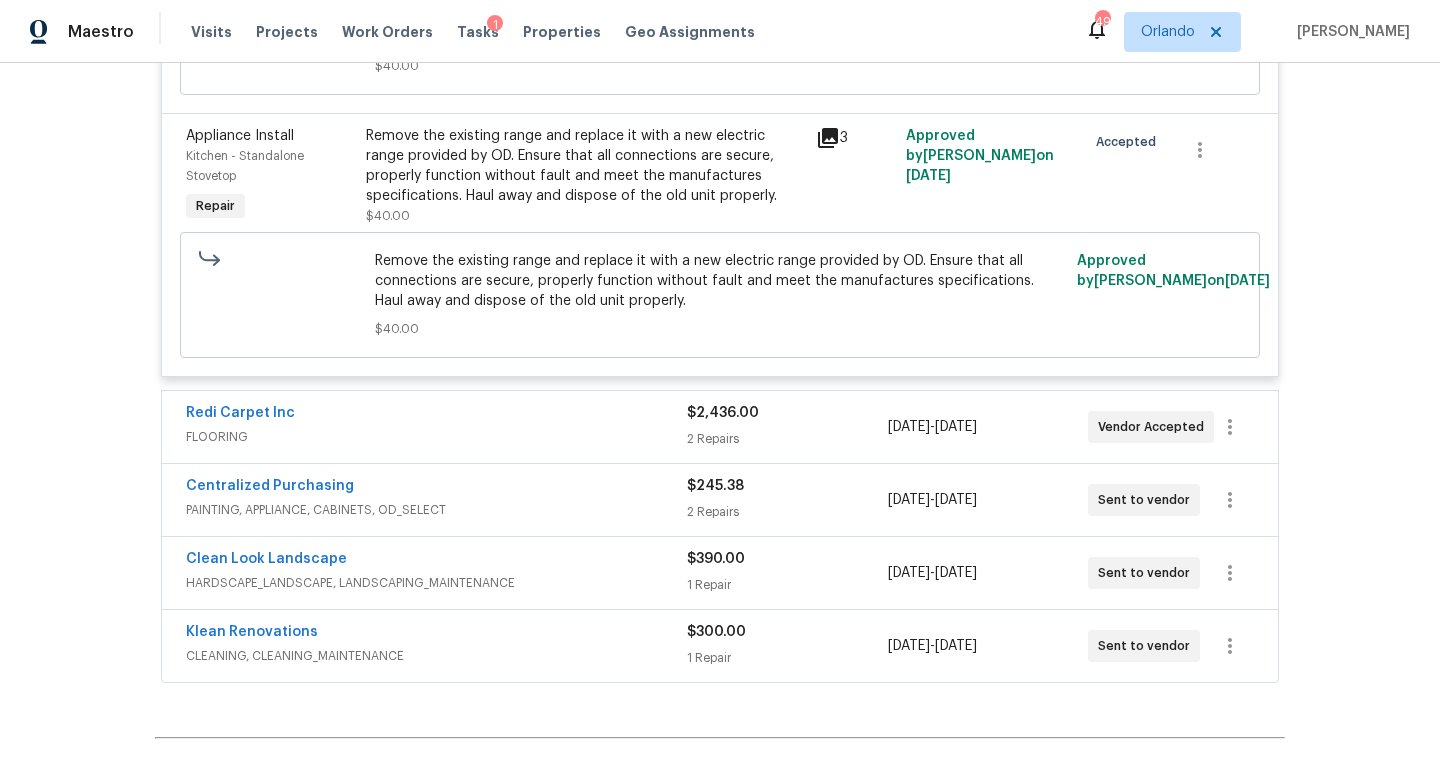 click on "Redi Carpet Inc" at bounding box center (436, 415) 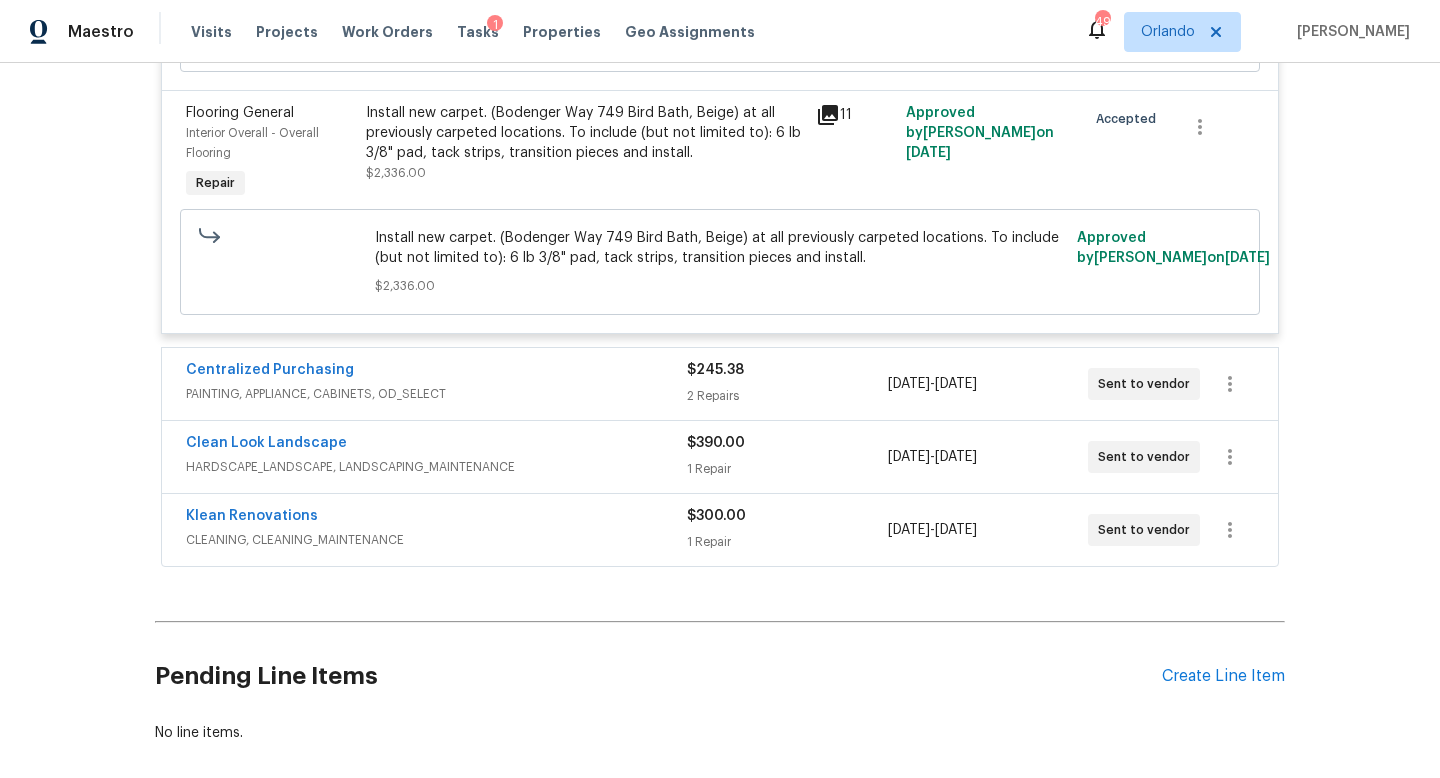 scroll, scrollTop: 2970, scrollLeft: 0, axis: vertical 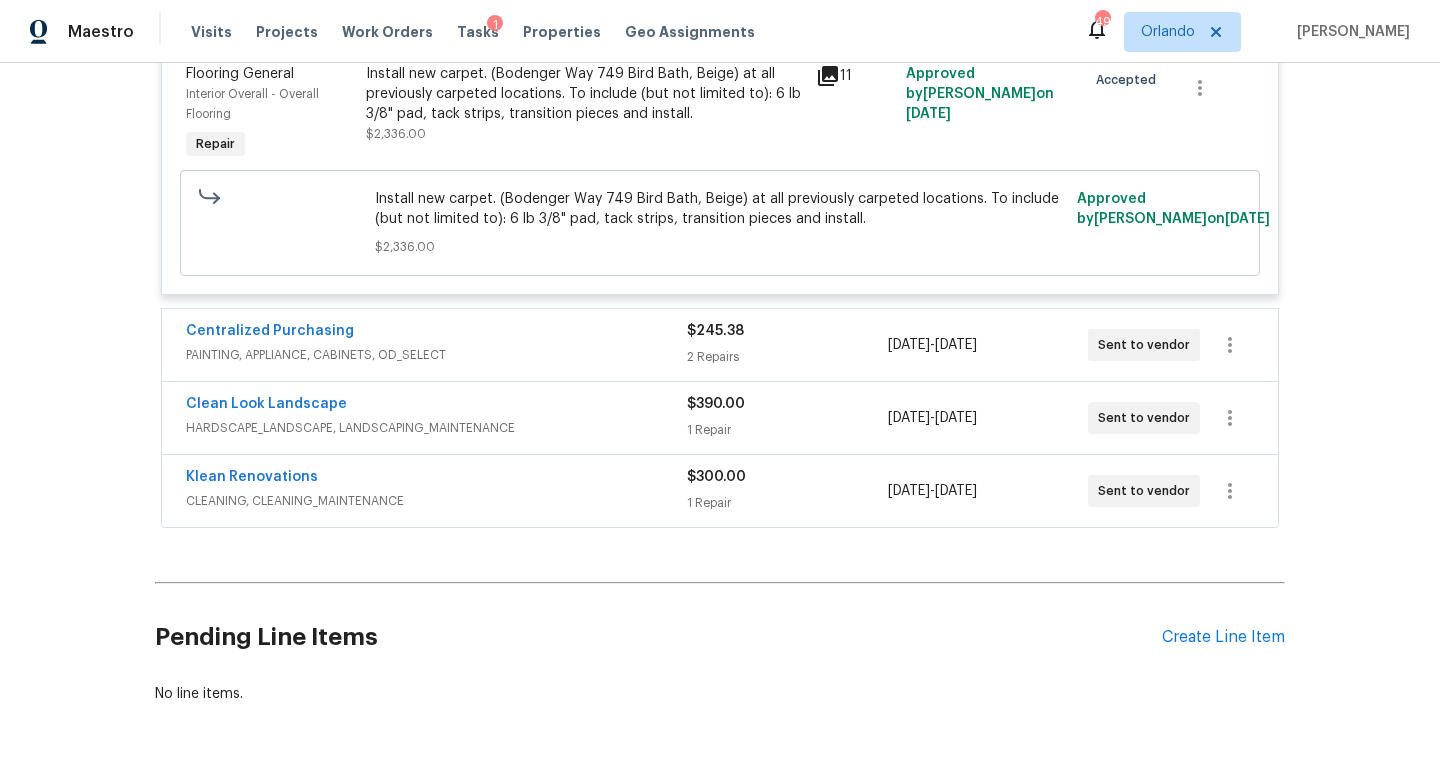 click on "Centralized Purchasing" at bounding box center (436, 333) 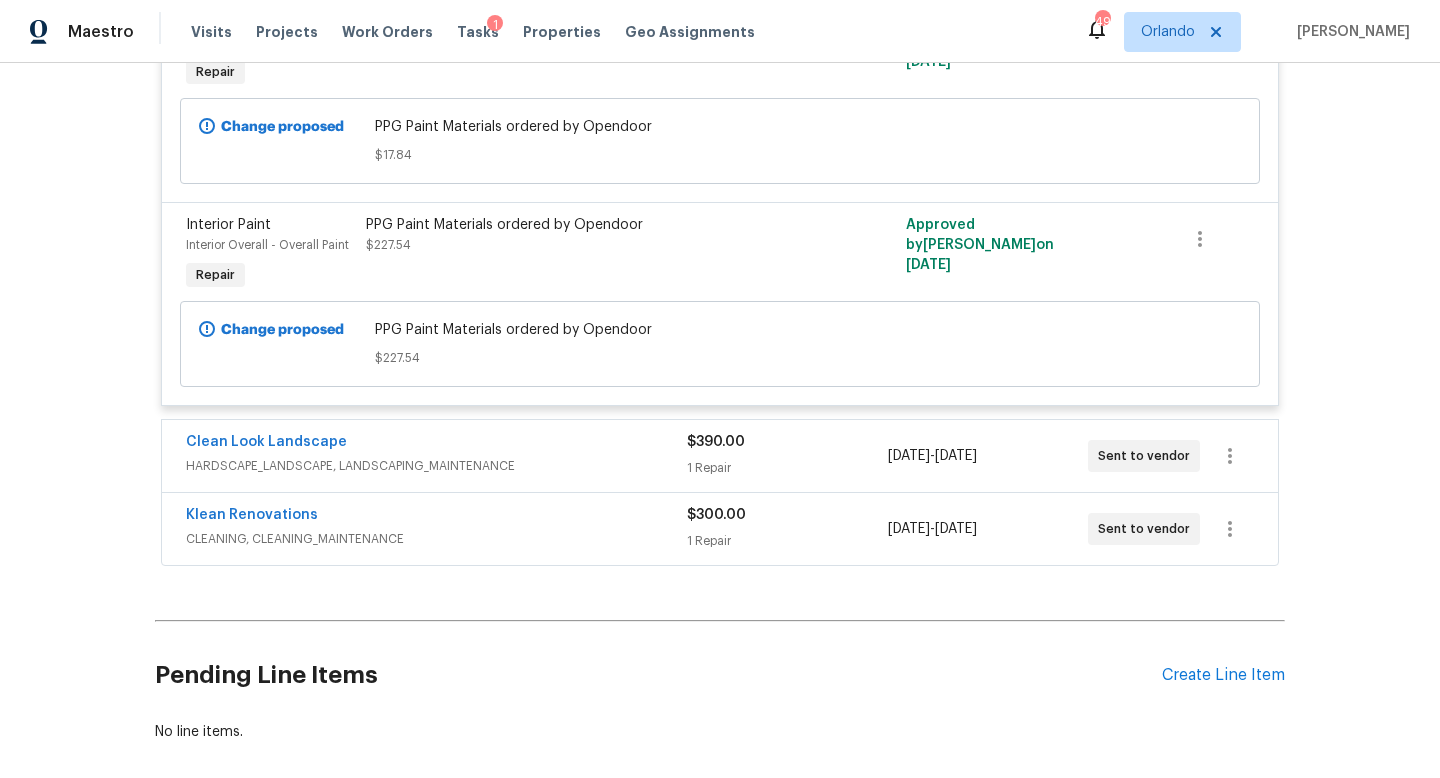 scroll, scrollTop: 3477, scrollLeft: 0, axis: vertical 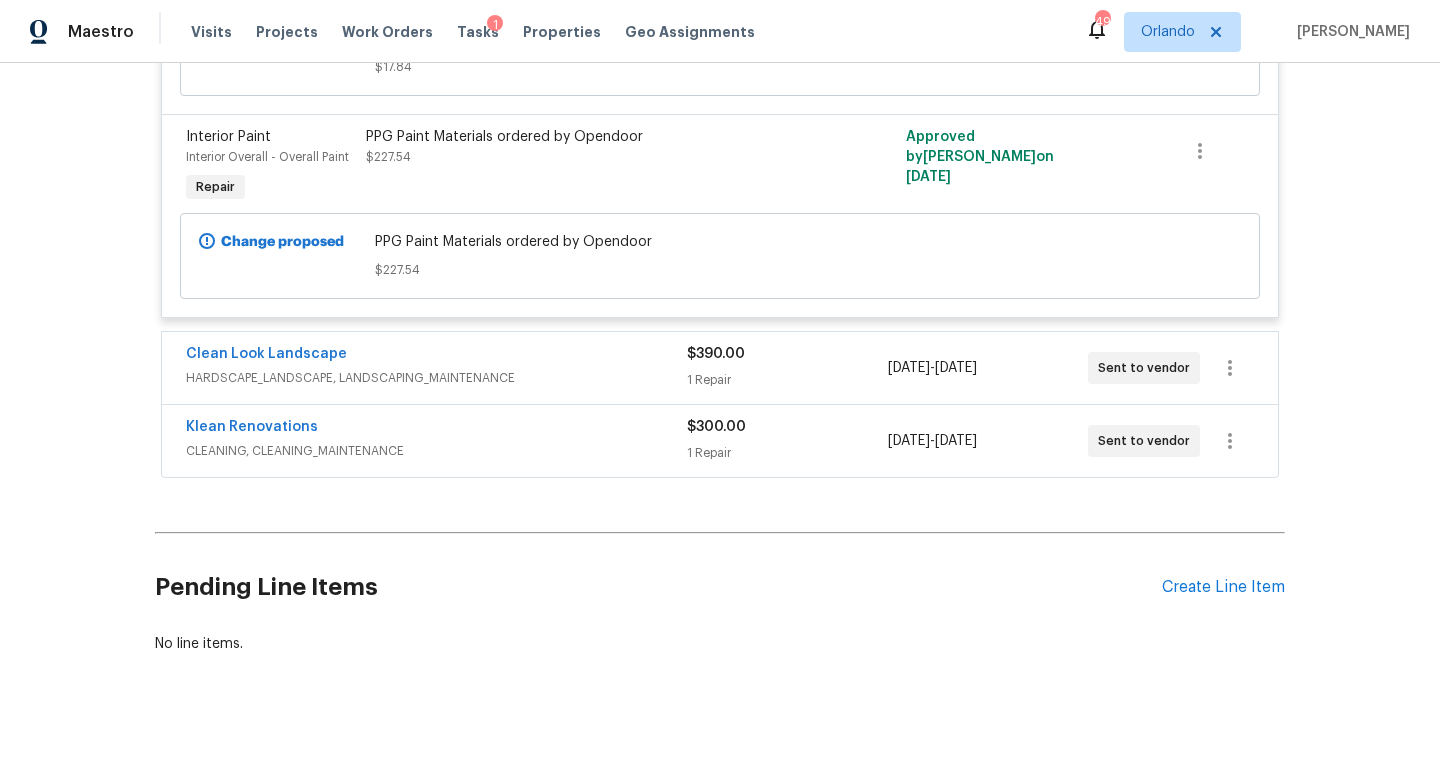 click on "Clean Look Landscape" at bounding box center (436, 356) 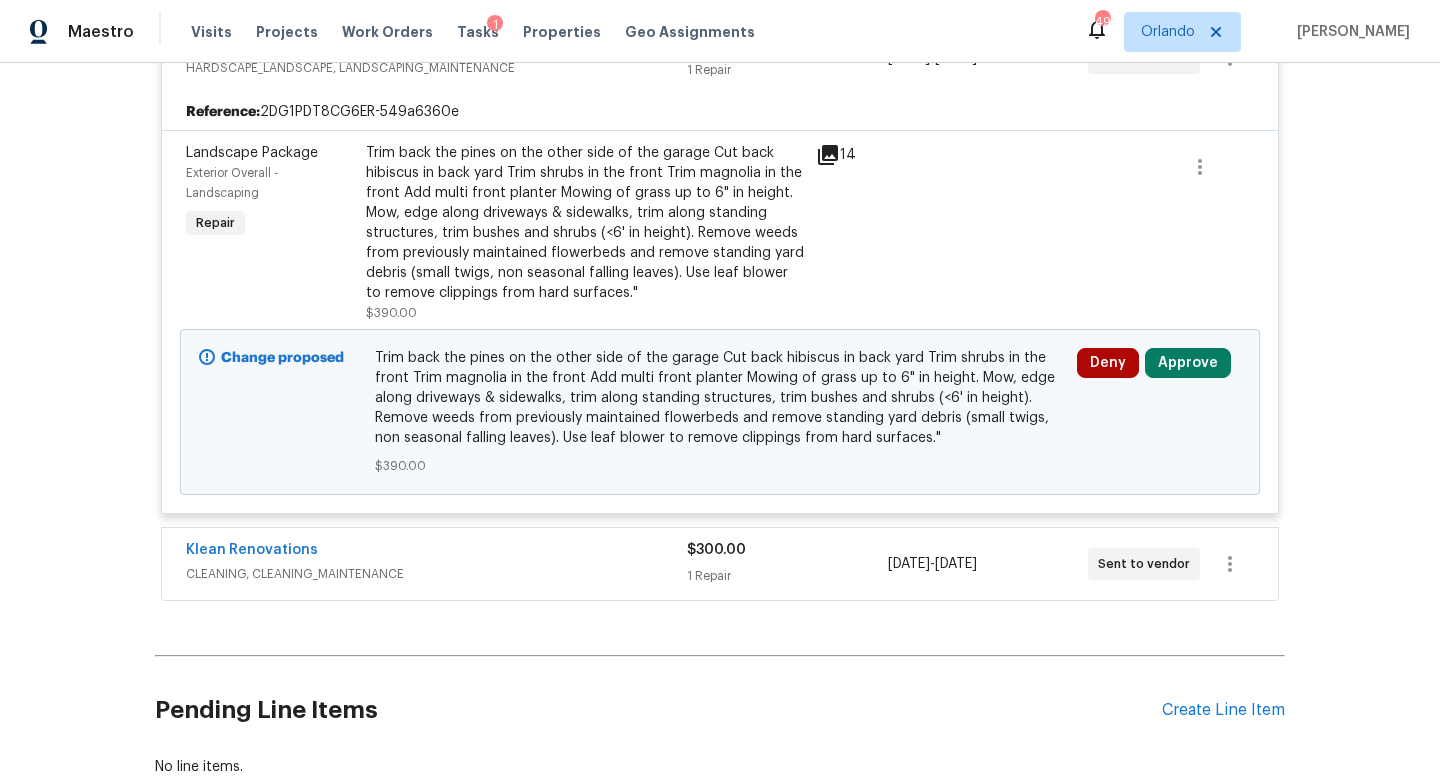 scroll, scrollTop: 3846, scrollLeft: 0, axis: vertical 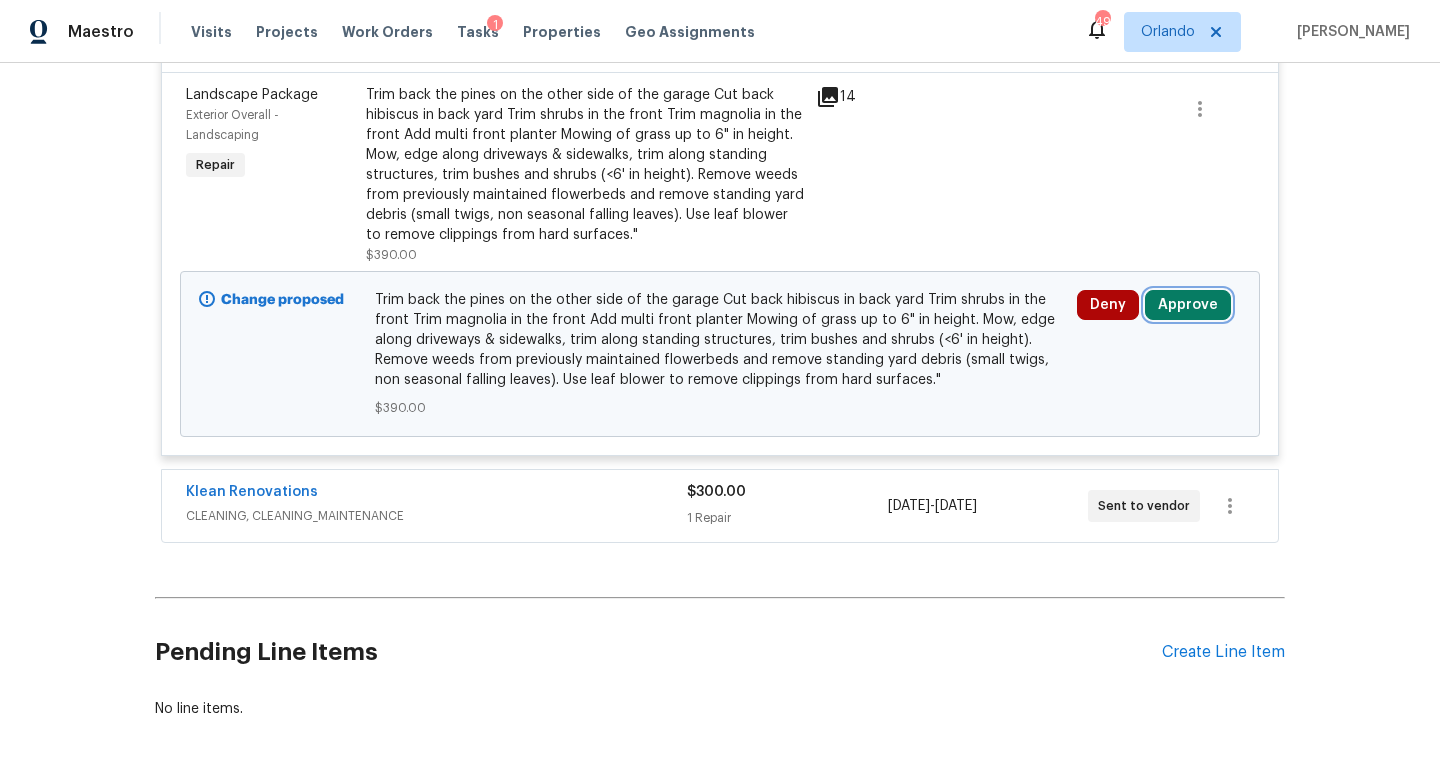 click on "Approve" at bounding box center (1188, 305) 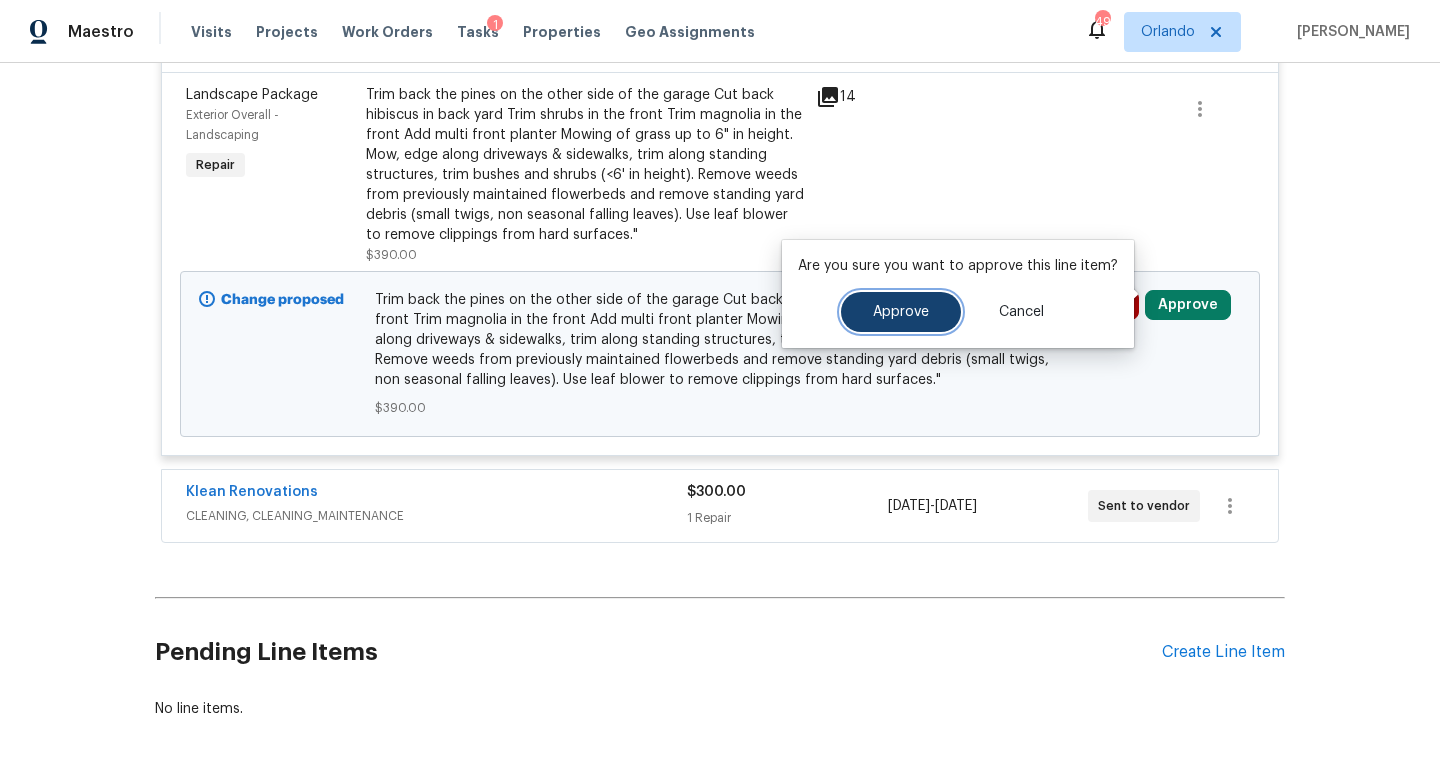 click on "Approve" at bounding box center [901, 312] 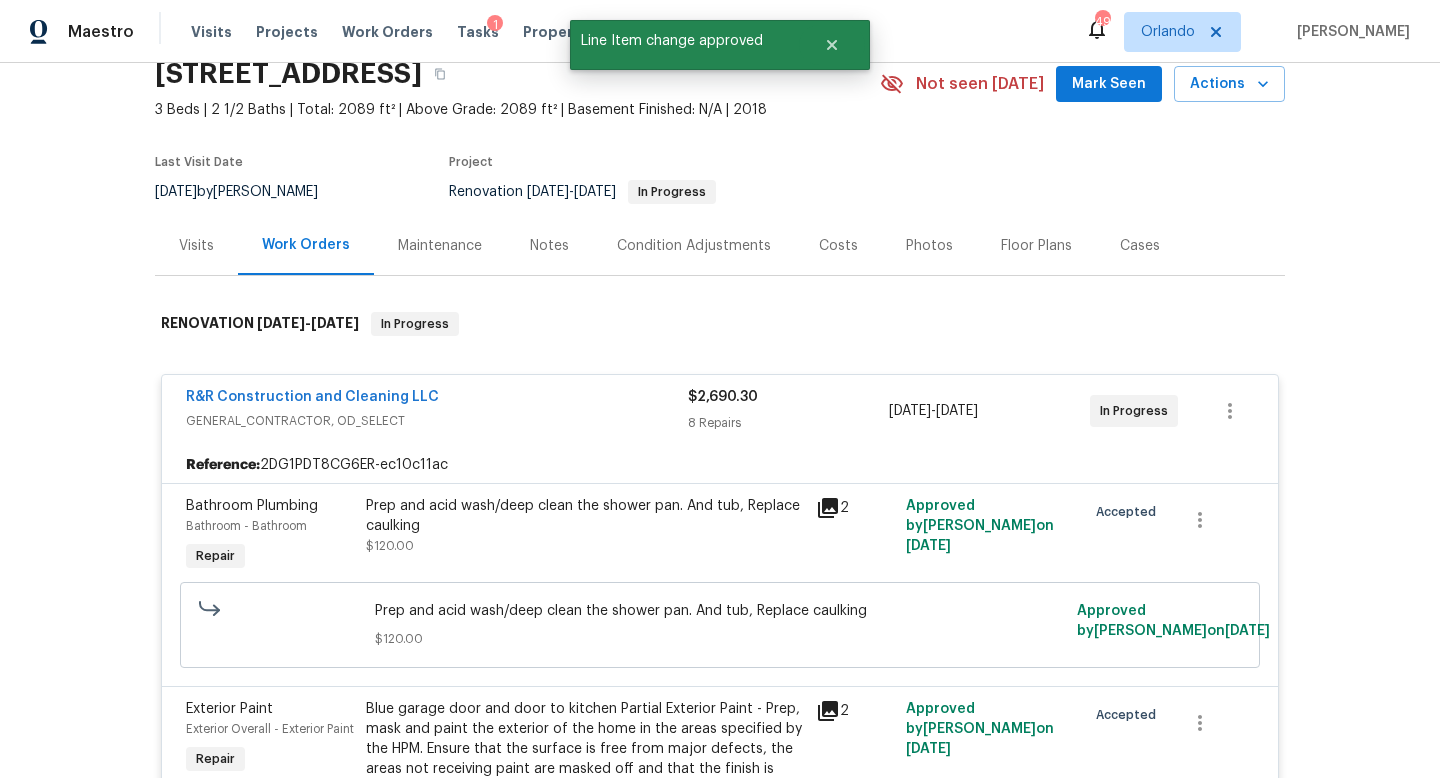 scroll, scrollTop: 0, scrollLeft: 0, axis: both 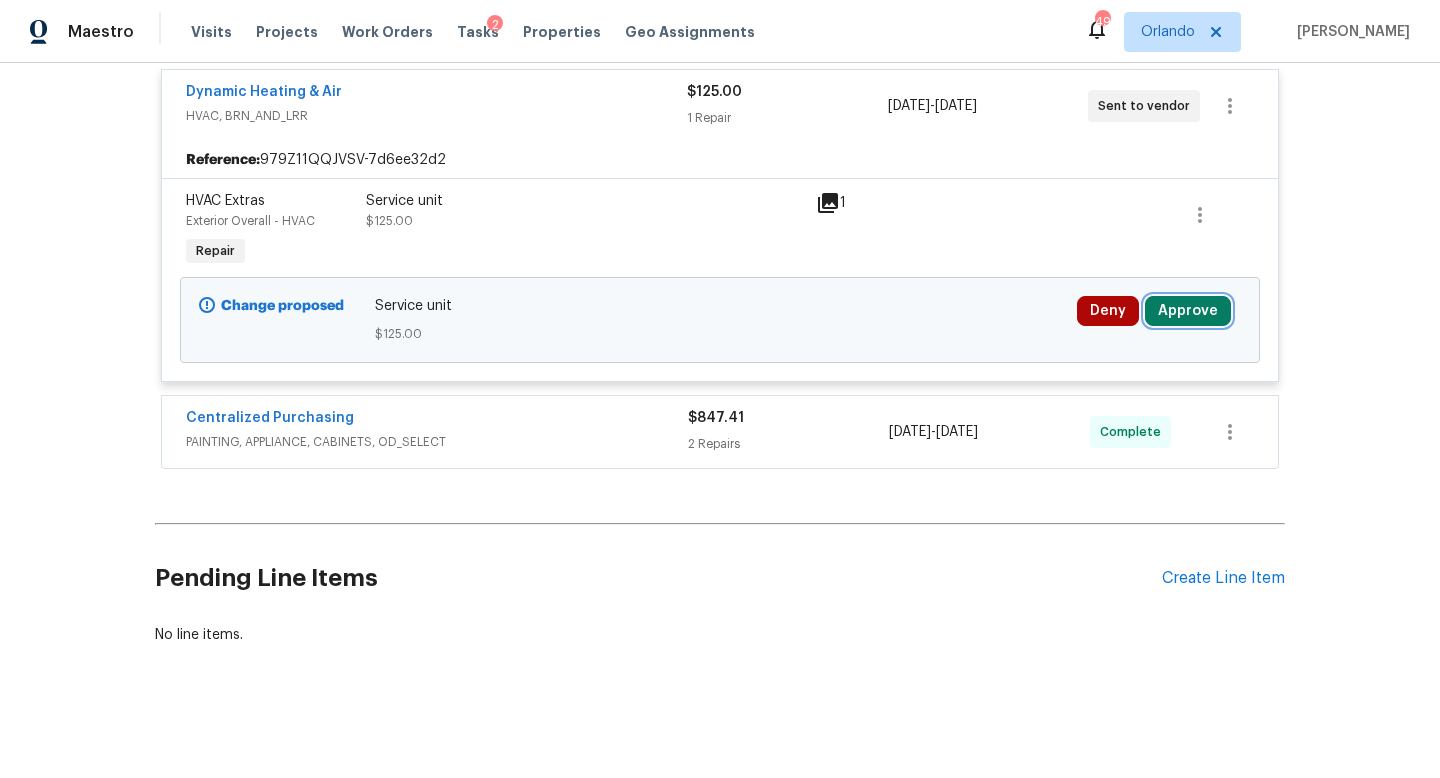 click on "Approve" at bounding box center (1188, 311) 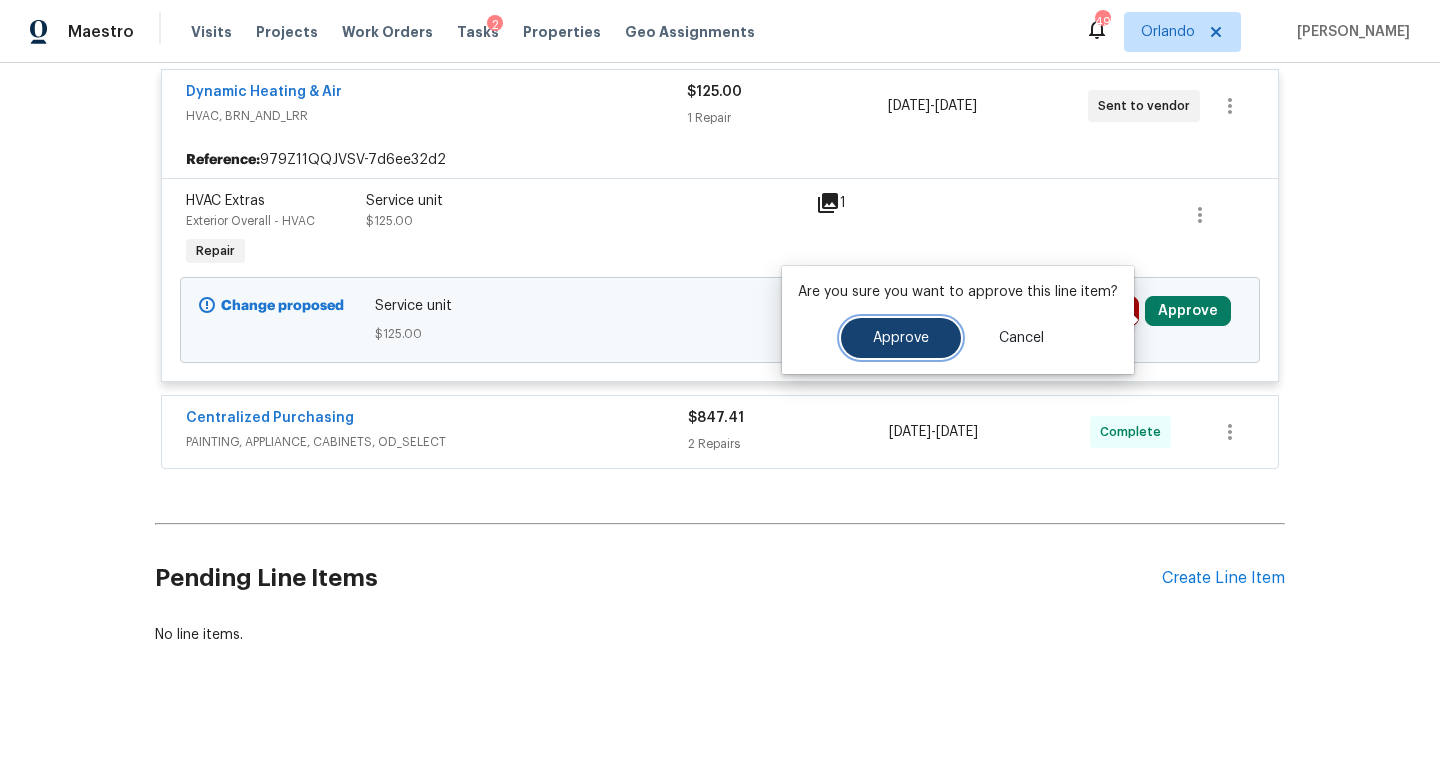 click on "Approve" at bounding box center [901, 338] 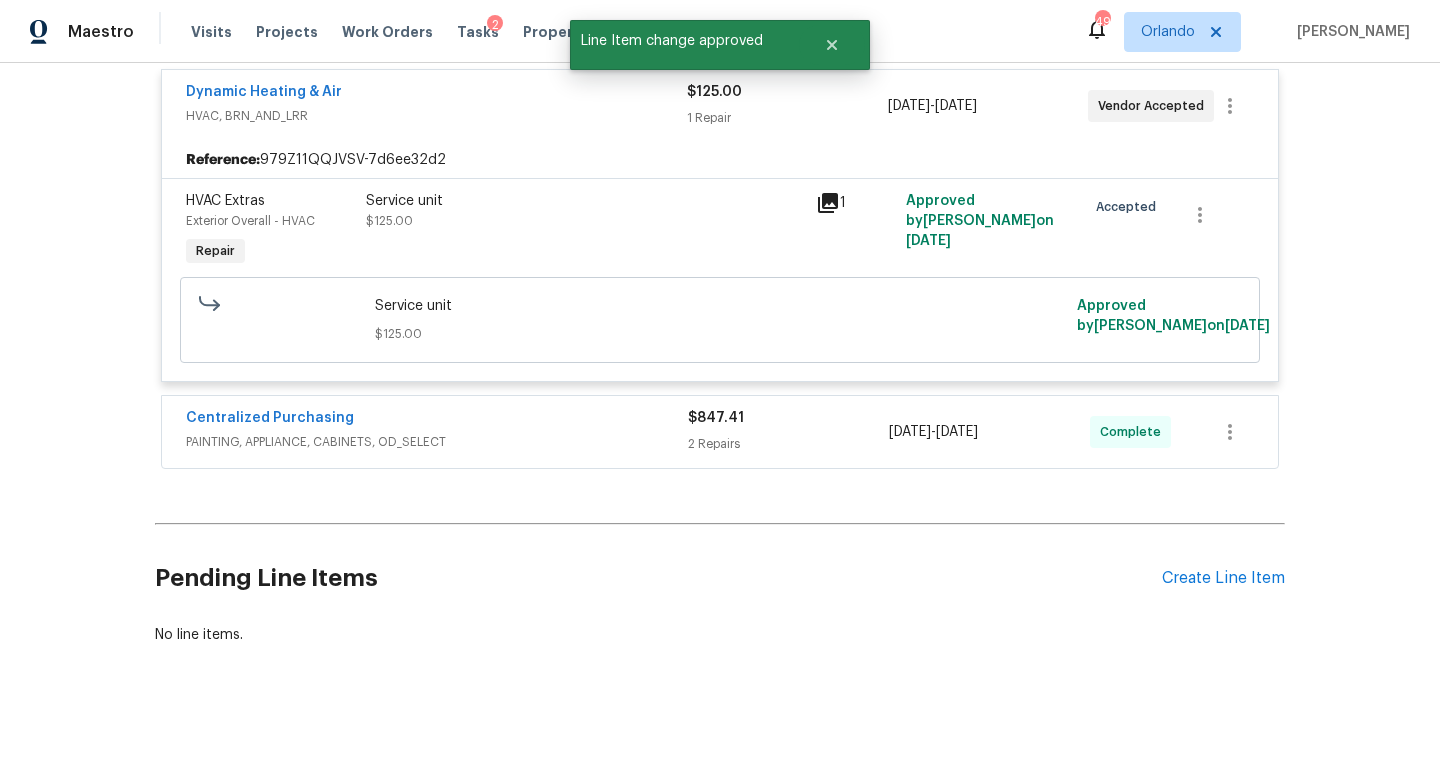 click on "HVAC, BRN_AND_LRR" at bounding box center (436, 116) 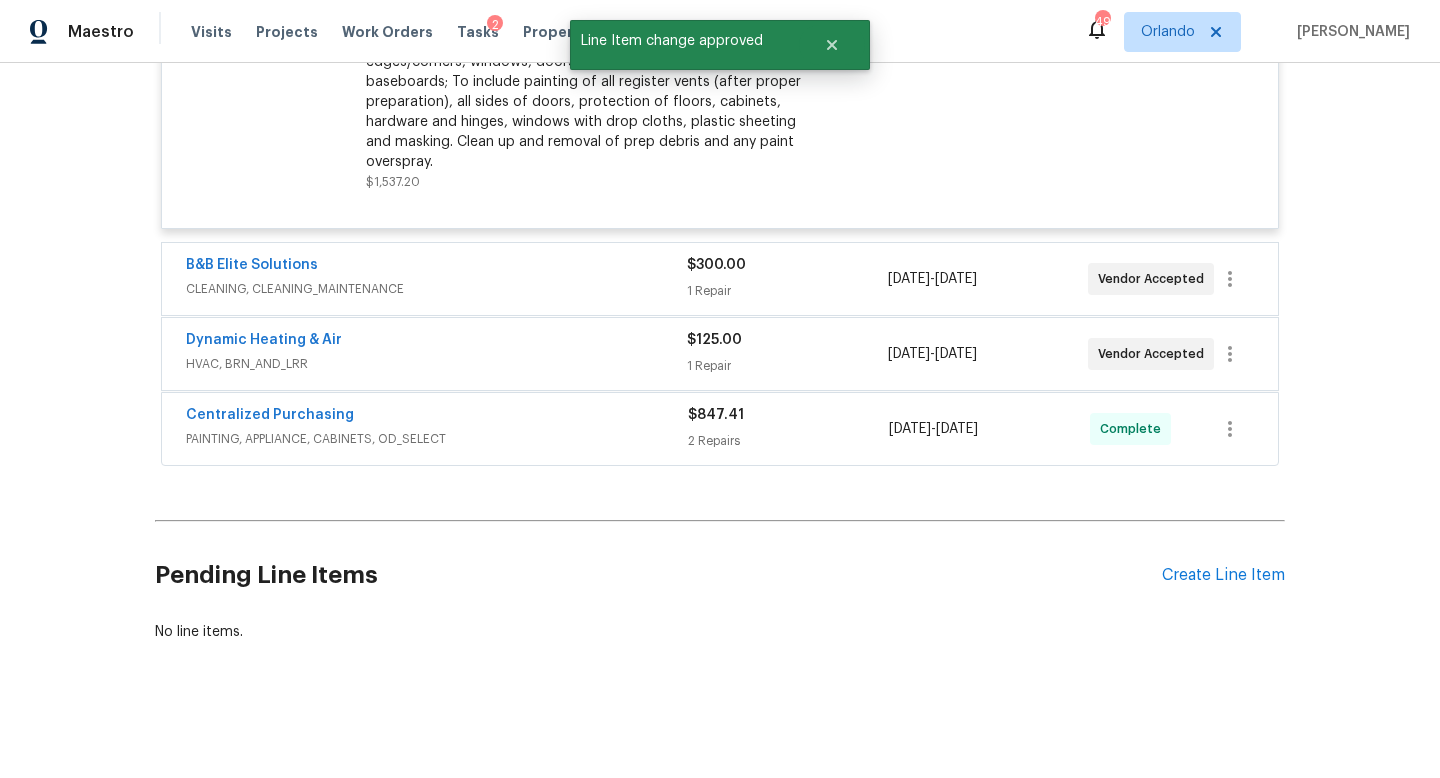scroll, scrollTop: 2651, scrollLeft: 0, axis: vertical 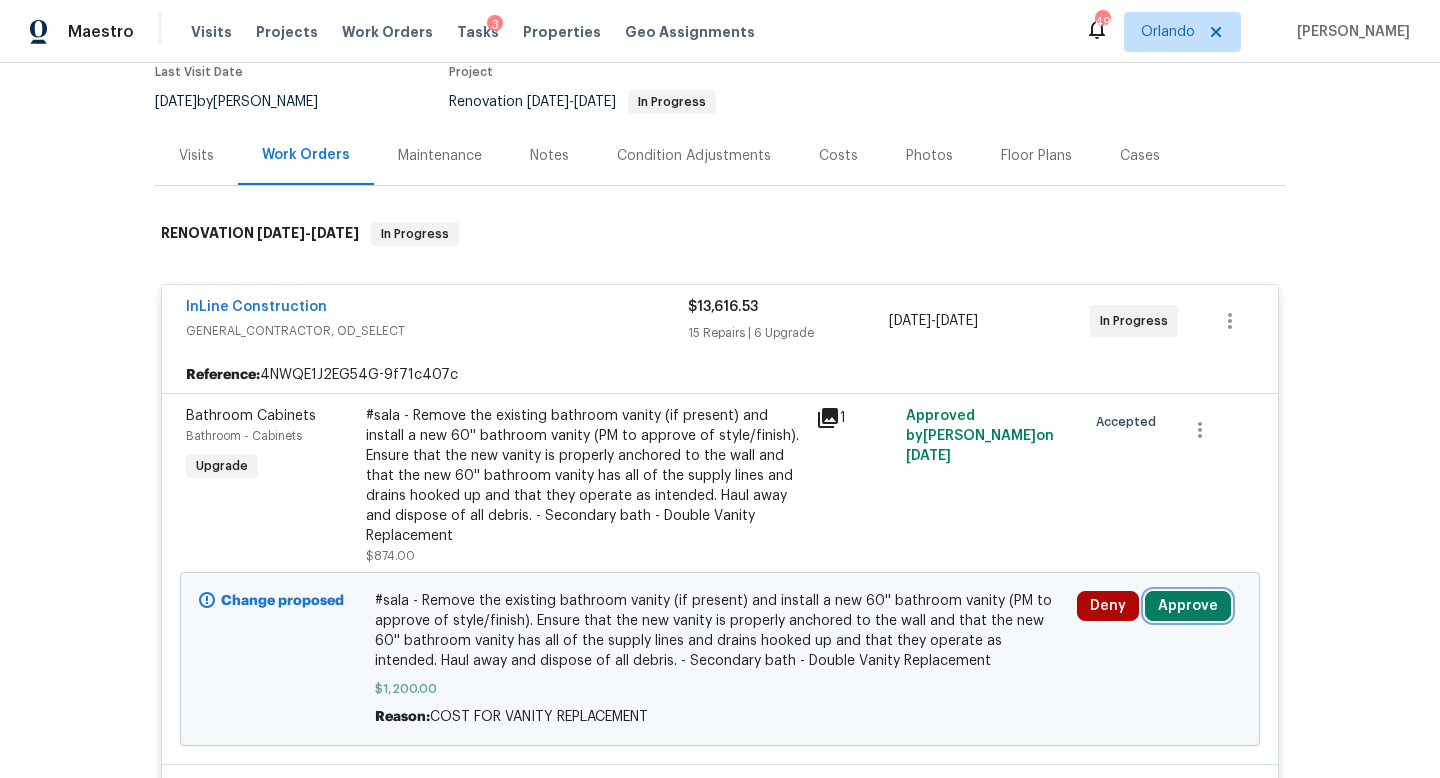 click on "Approve" at bounding box center (1188, 606) 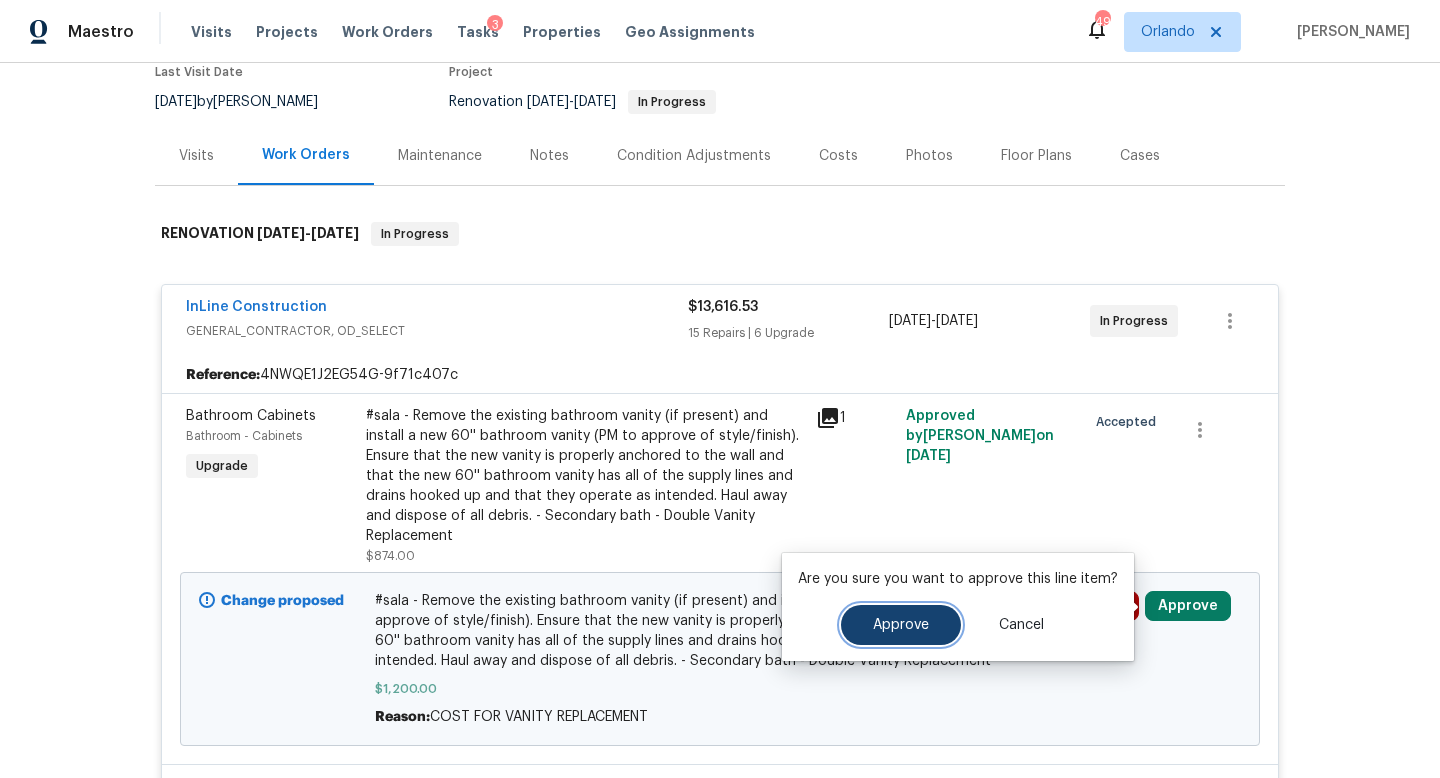 click on "Approve" at bounding box center [901, 625] 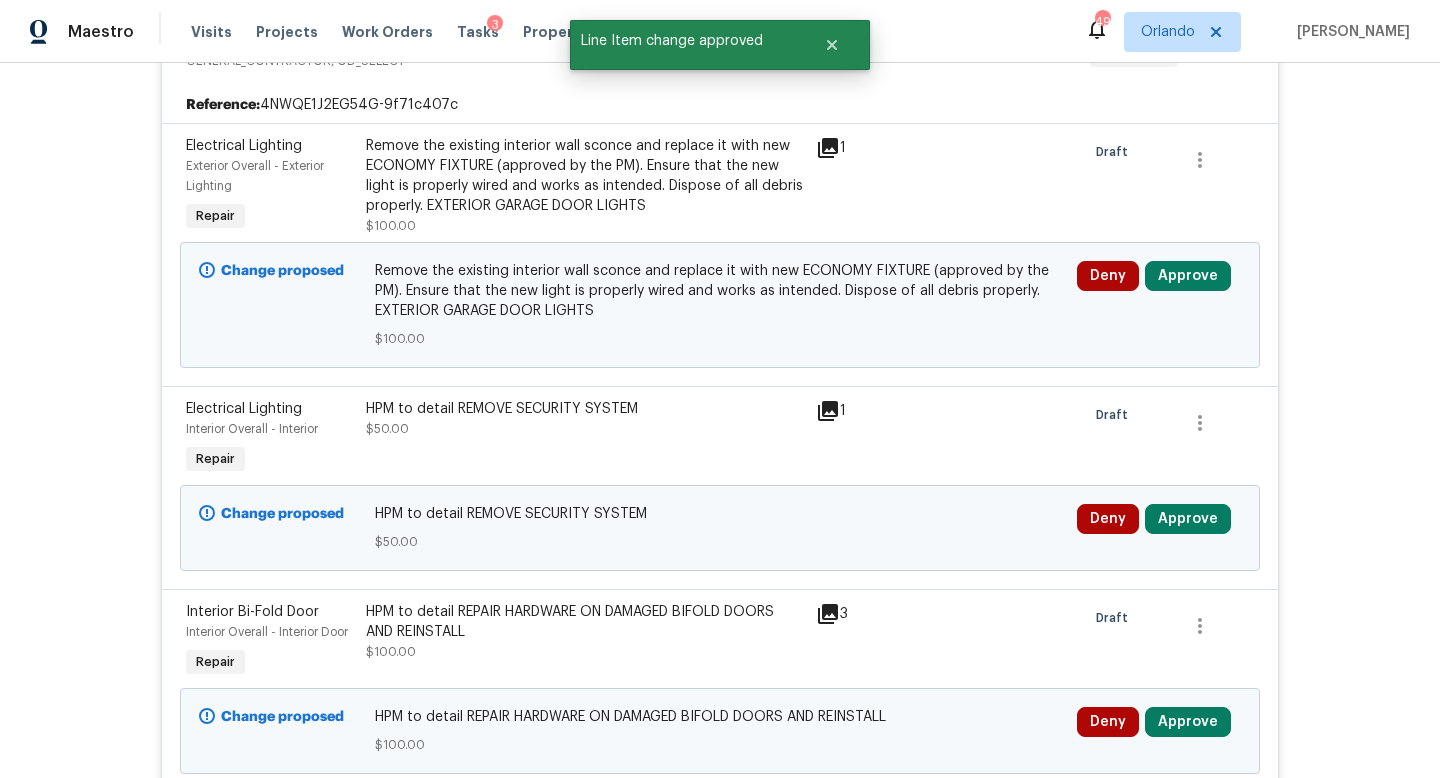 scroll, scrollTop: 486, scrollLeft: 0, axis: vertical 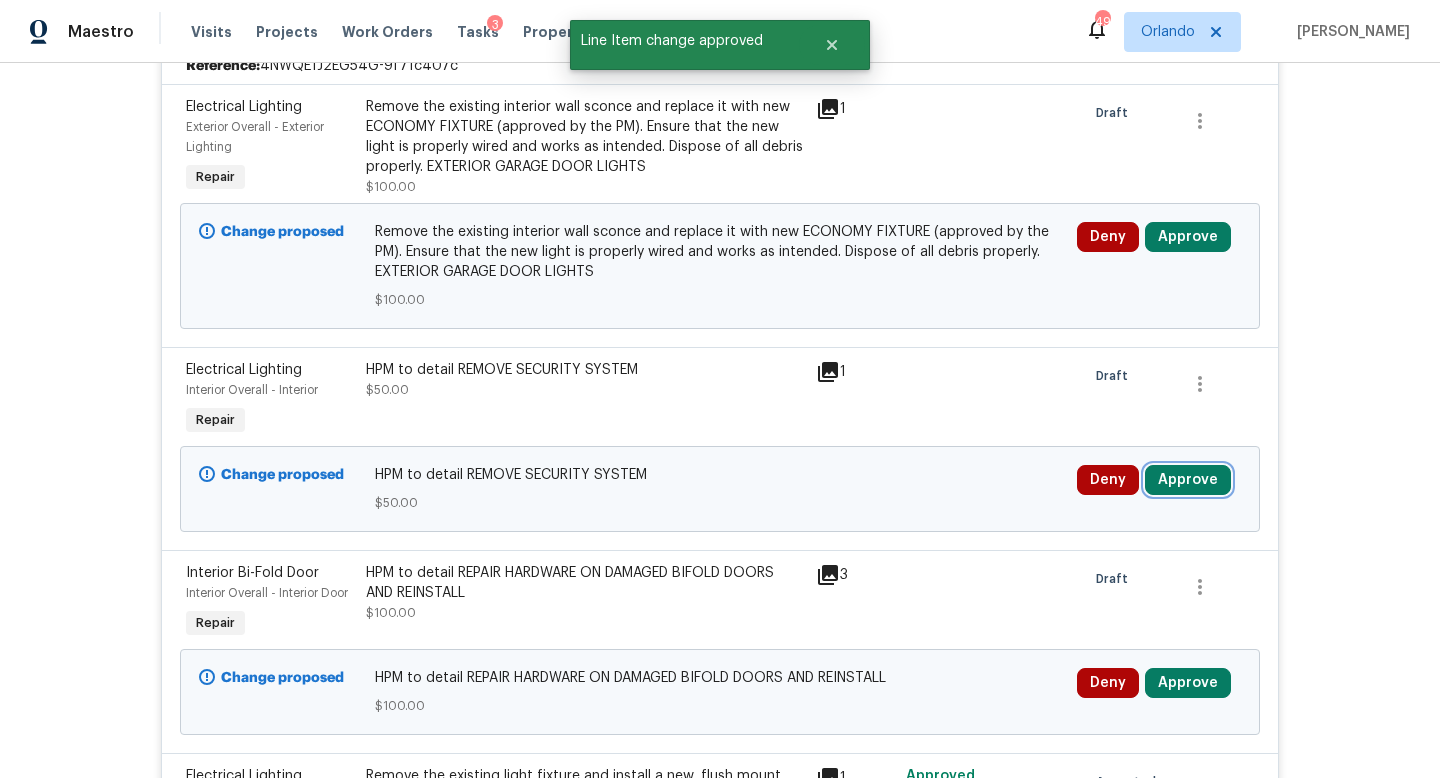 click on "Approve" at bounding box center [1188, 480] 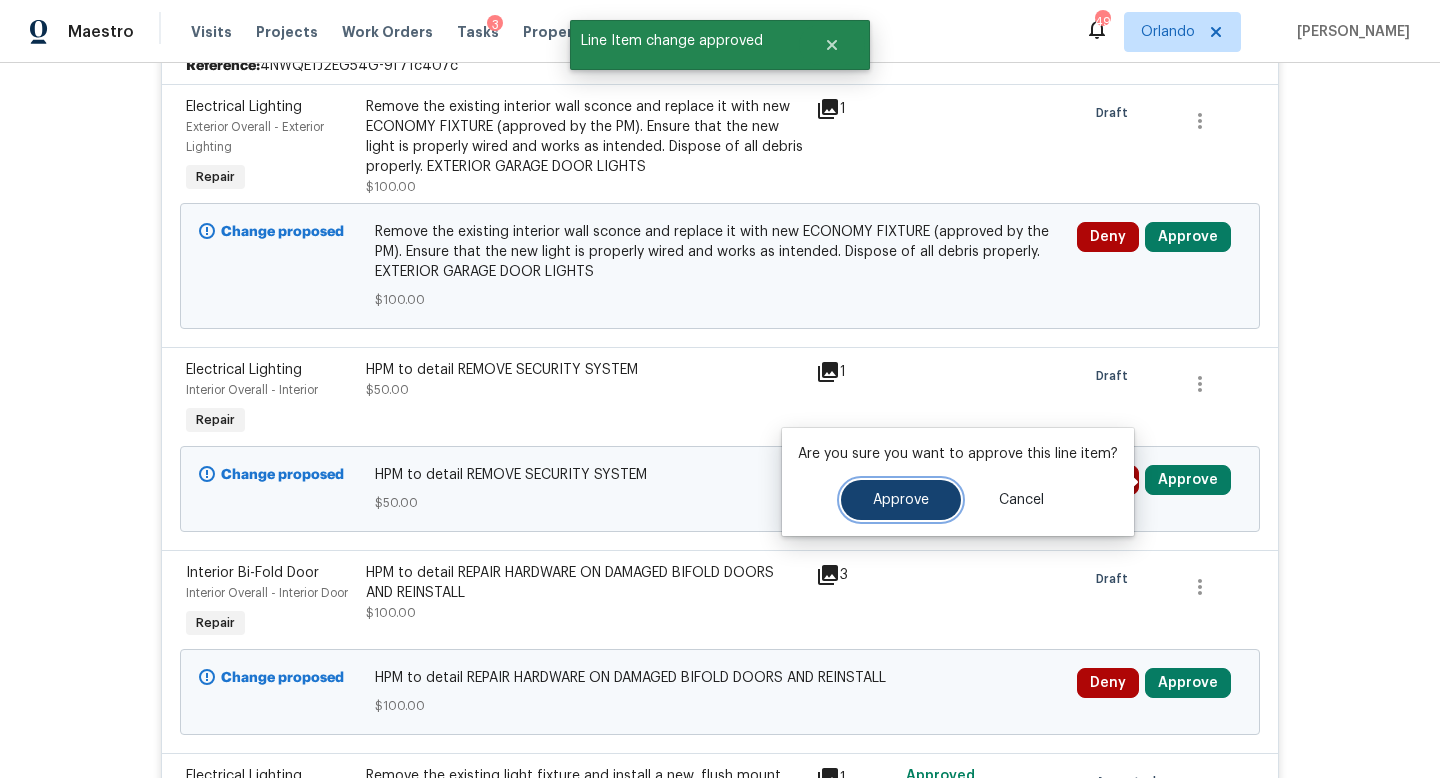 click on "Approve" at bounding box center (901, 500) 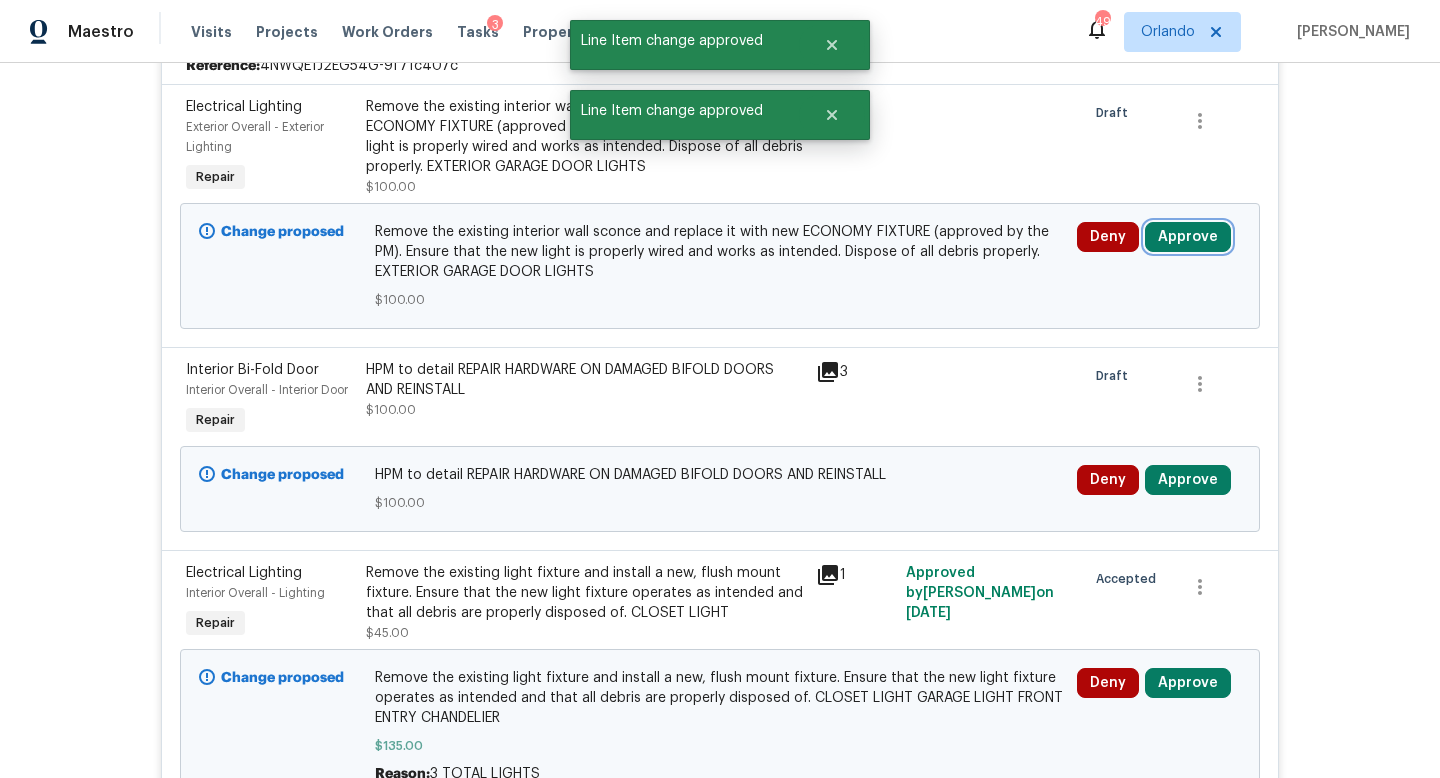 click on "Approve" at bounding box center [1188, 237] 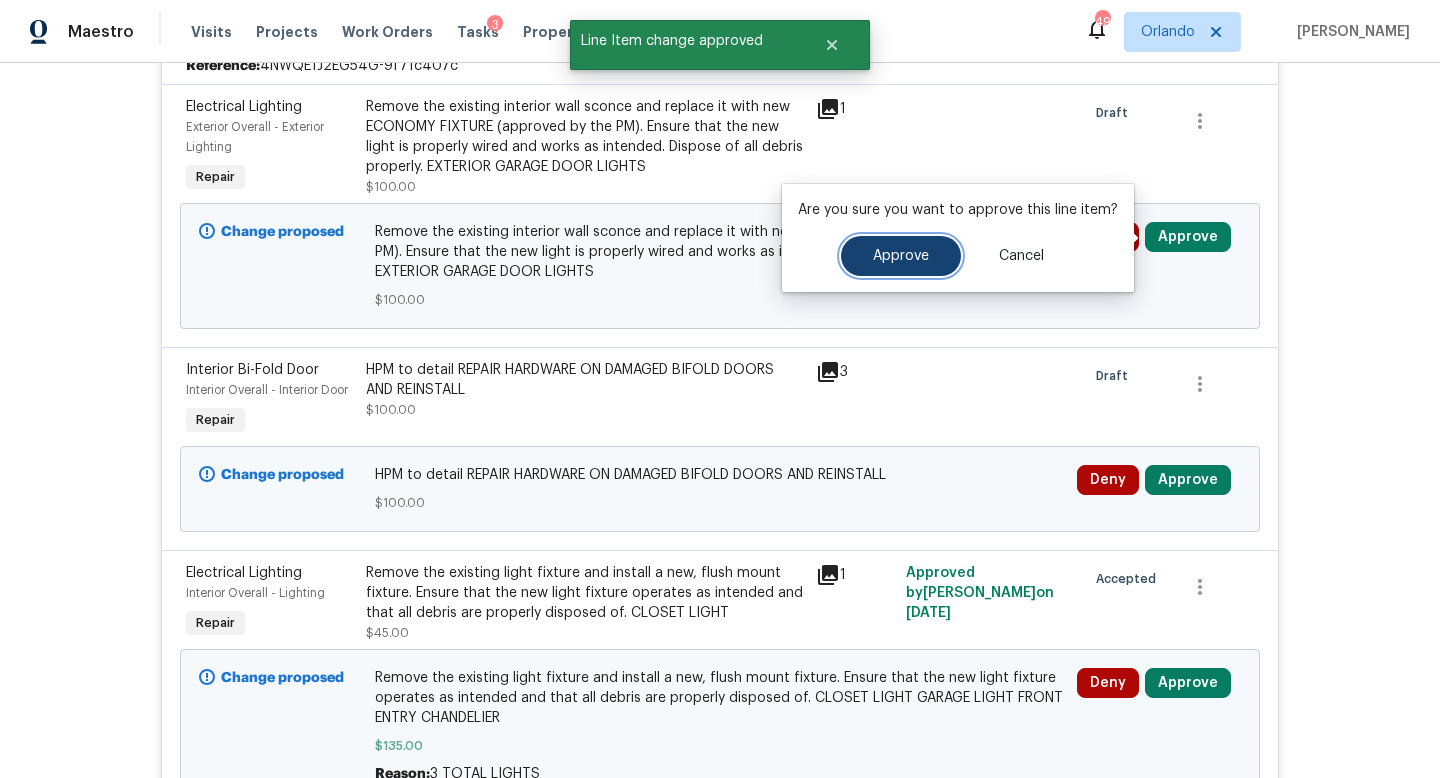 click on "Approve" at bounding box center (901, 256) 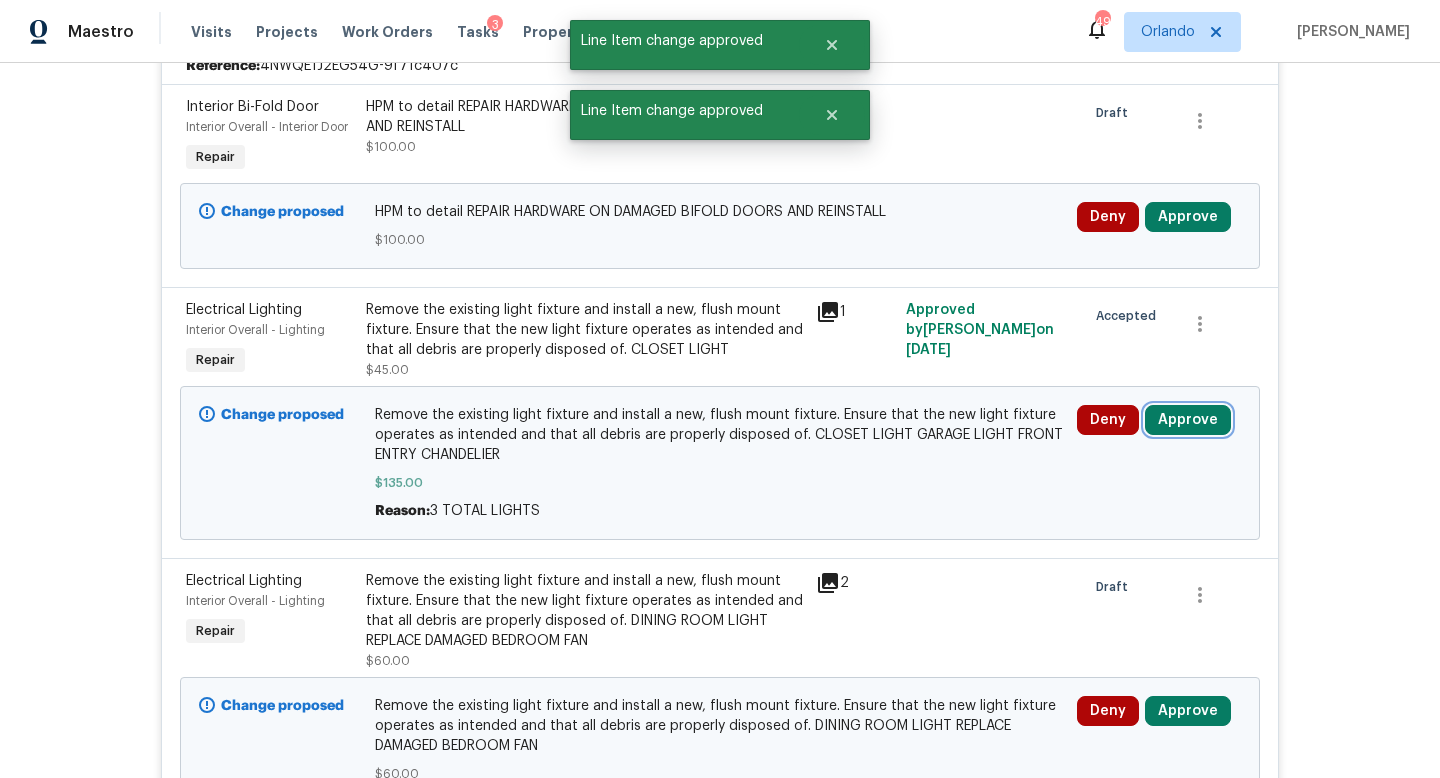 click on "Approve" at bounding box center (1188, 420) 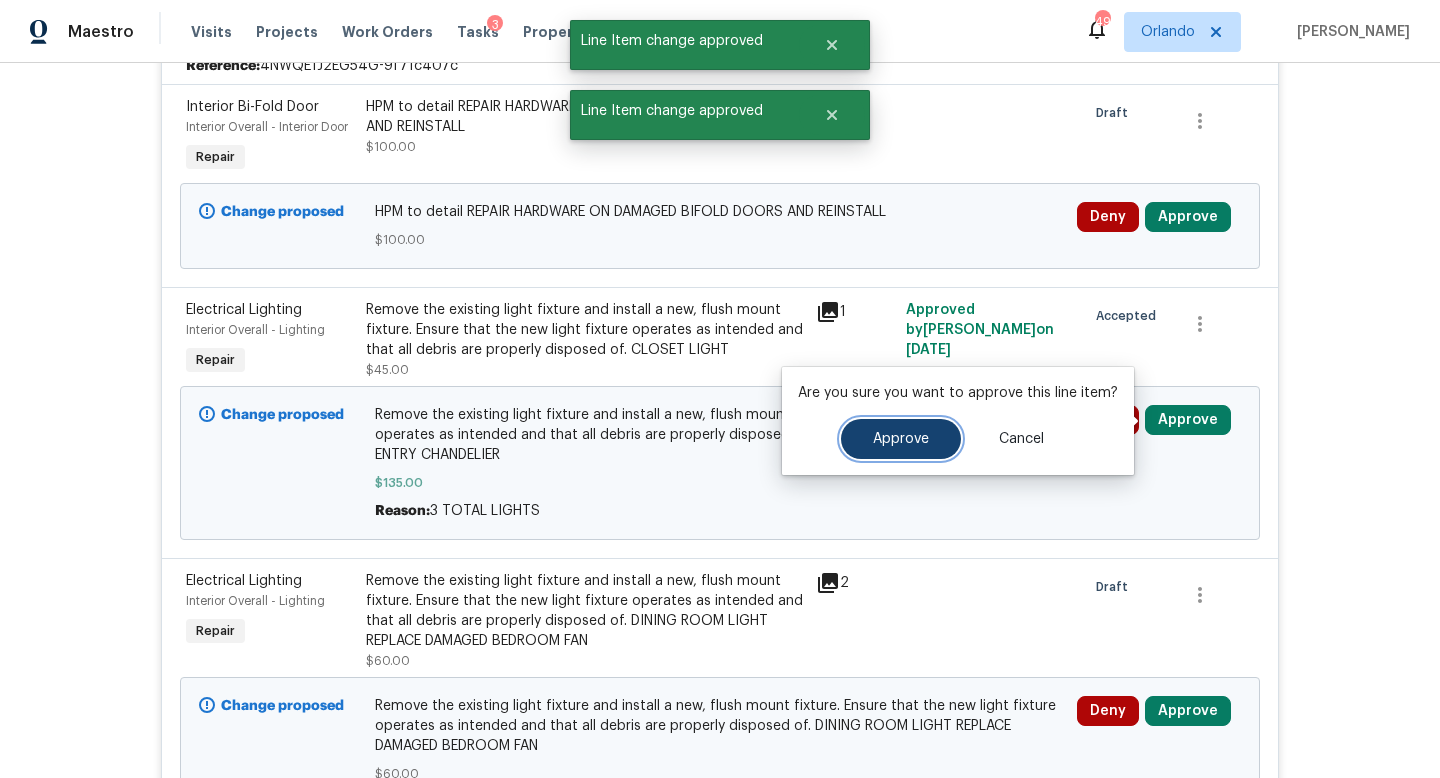 click on "Approve" at bounding box center (901, 439) 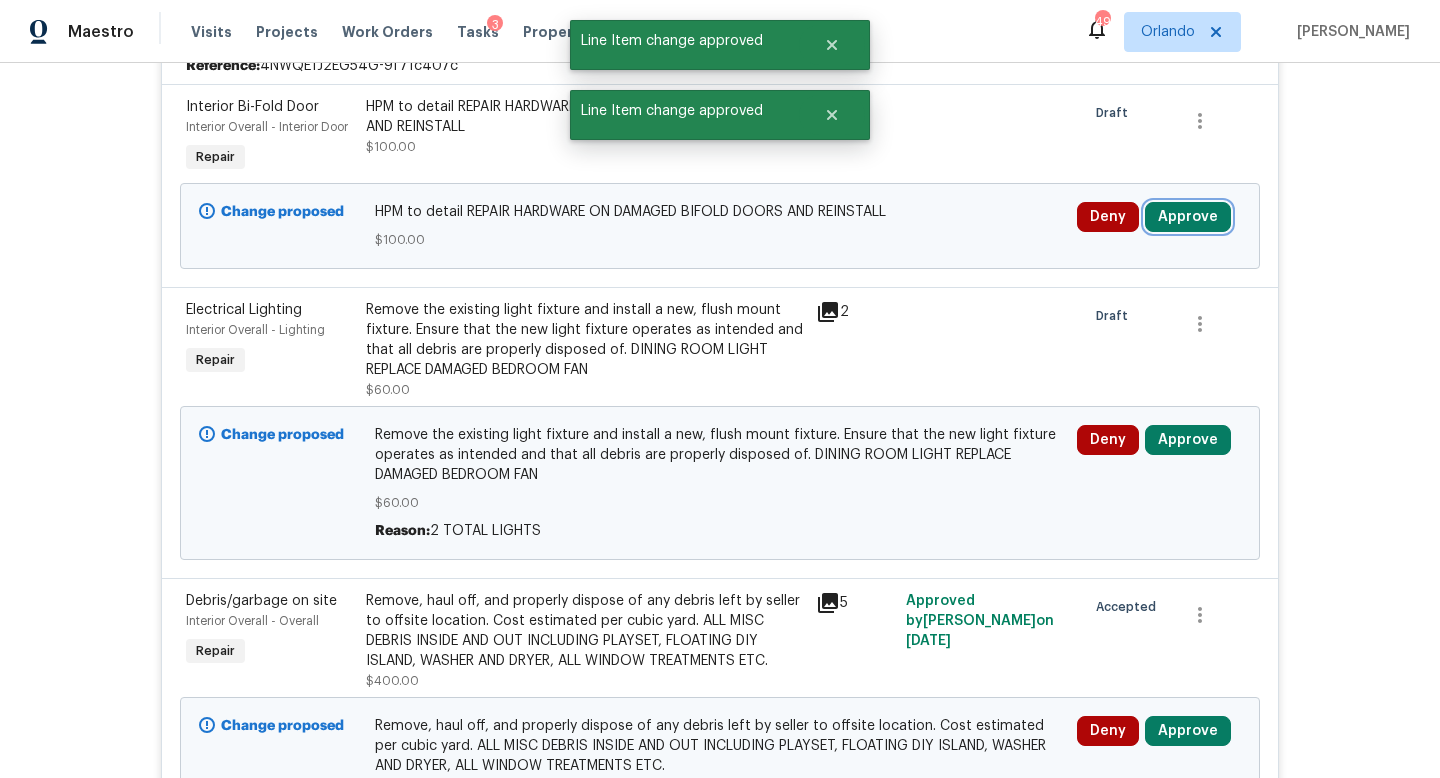 click on "Approve" at bounding box center (1188, 217) 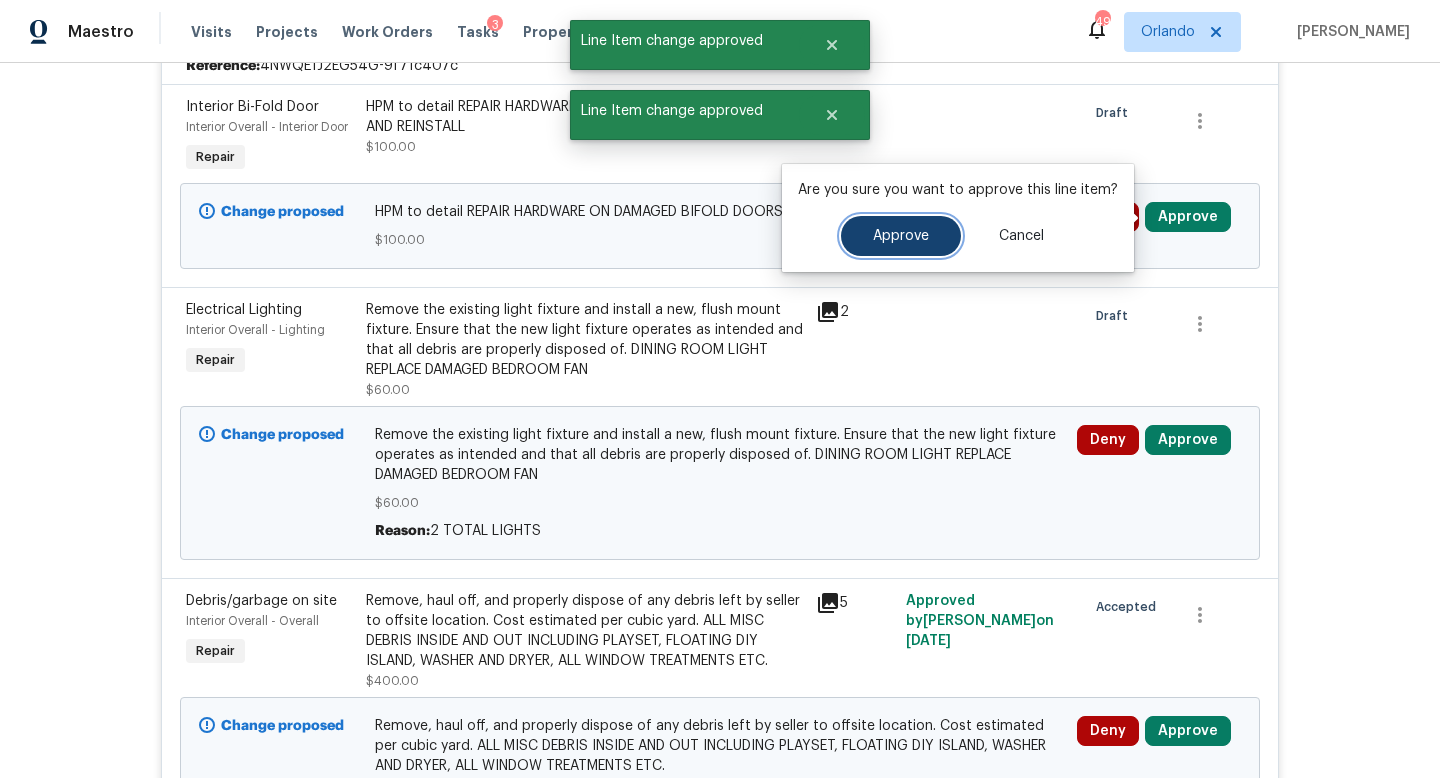 click on "Approve" at bounding box center [901, 236] 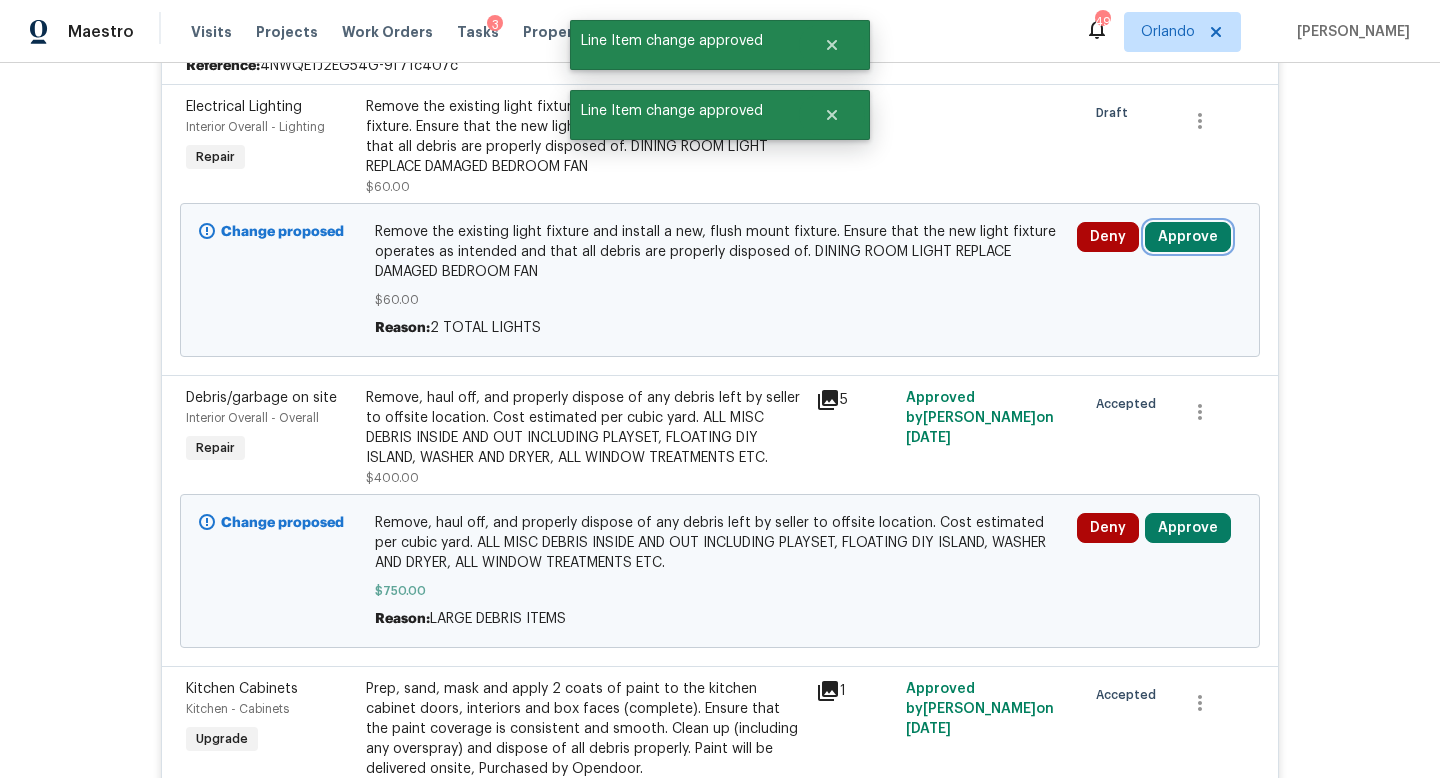 click on "Approve" at bounding box center (1188, 237) 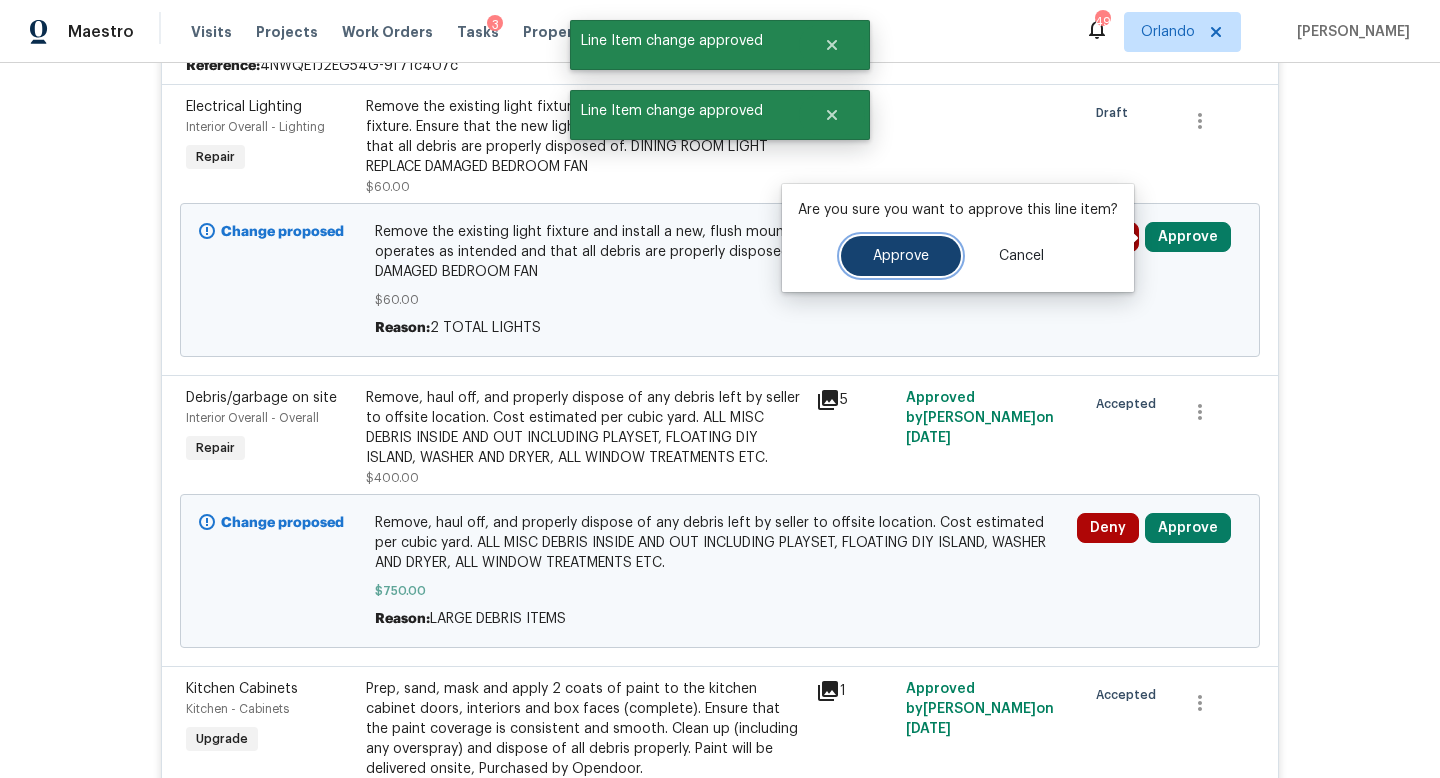 click on "Approve" at bounding box center (901, 256) 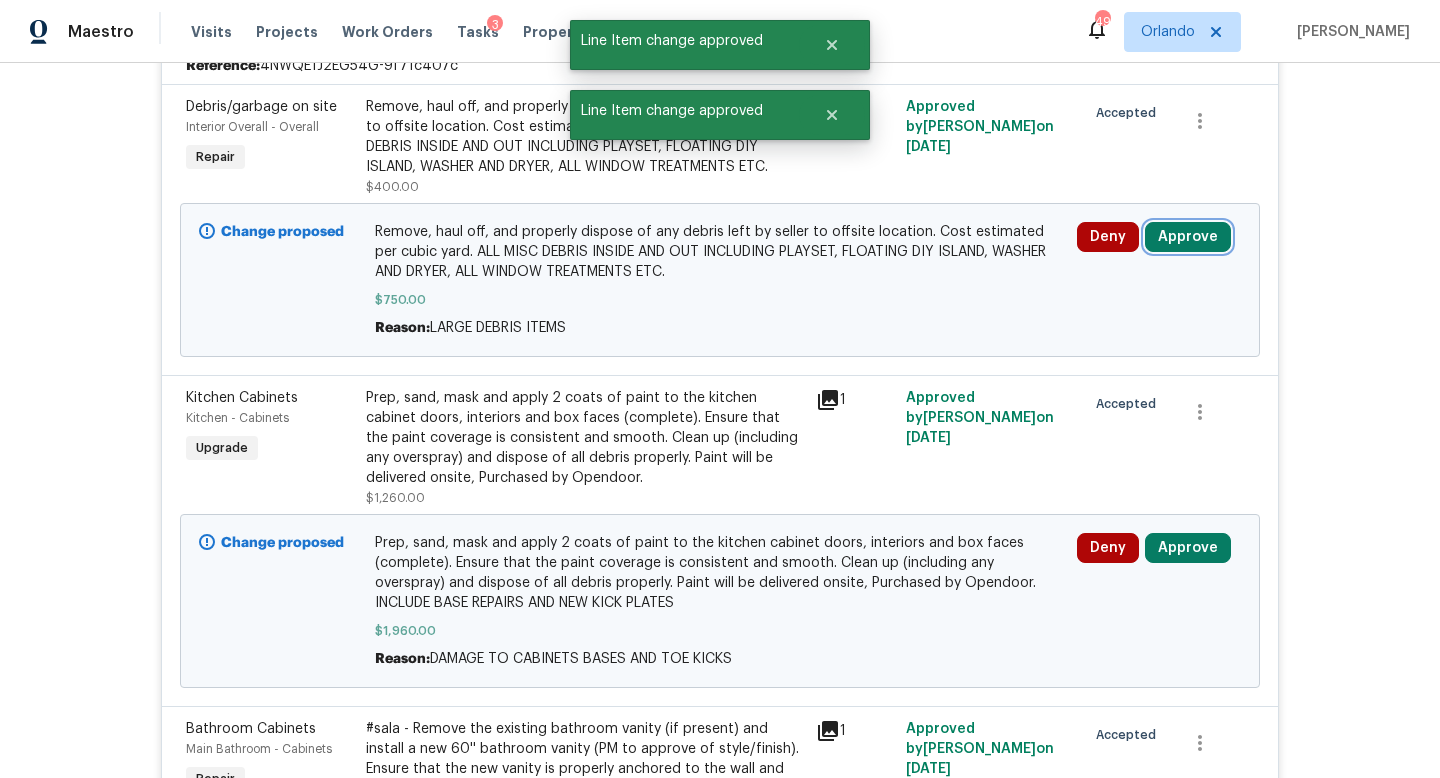 click on "Approve" at bounding box center (1188, 237) 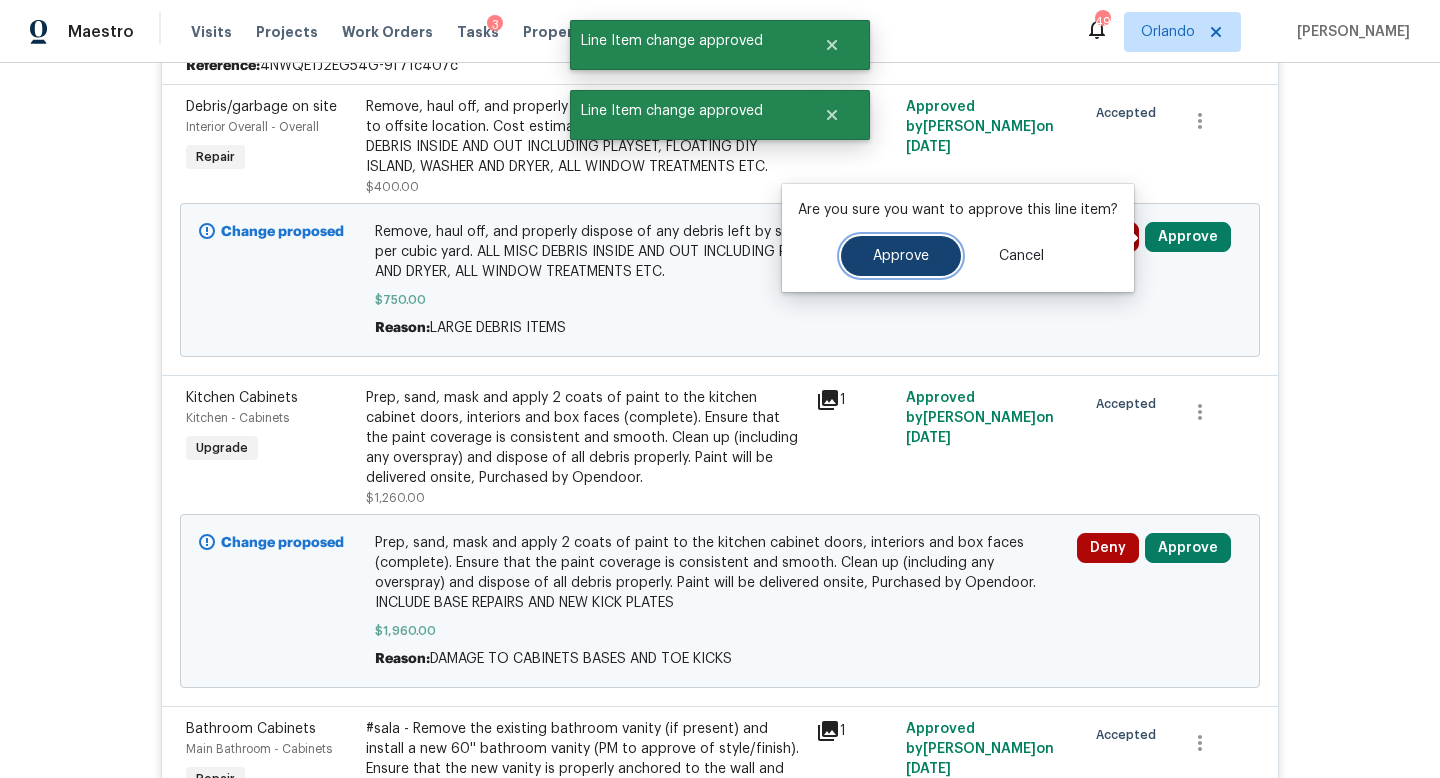 click on "Approve" at bounding box center (901, 256) 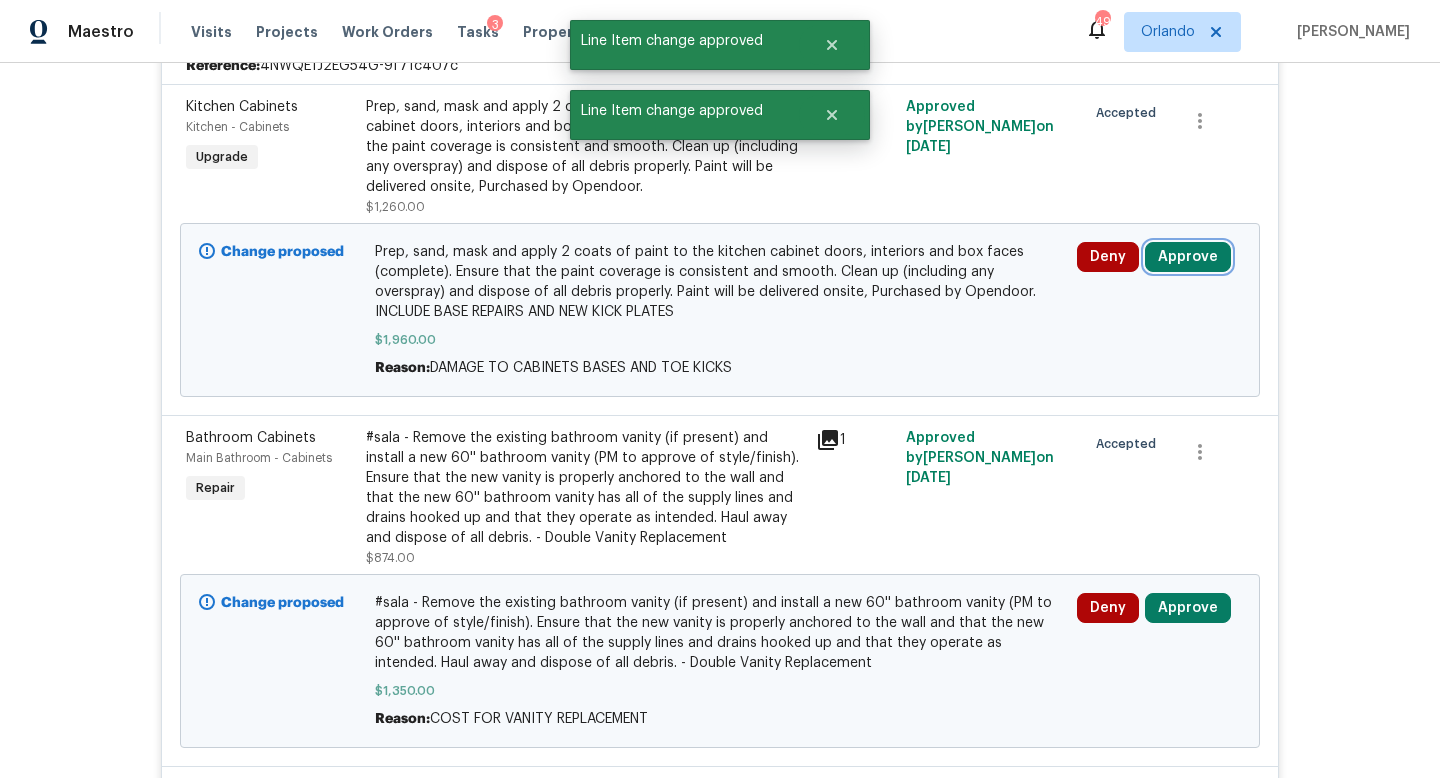 click on "Approve" at bounding box center (1188, 257) 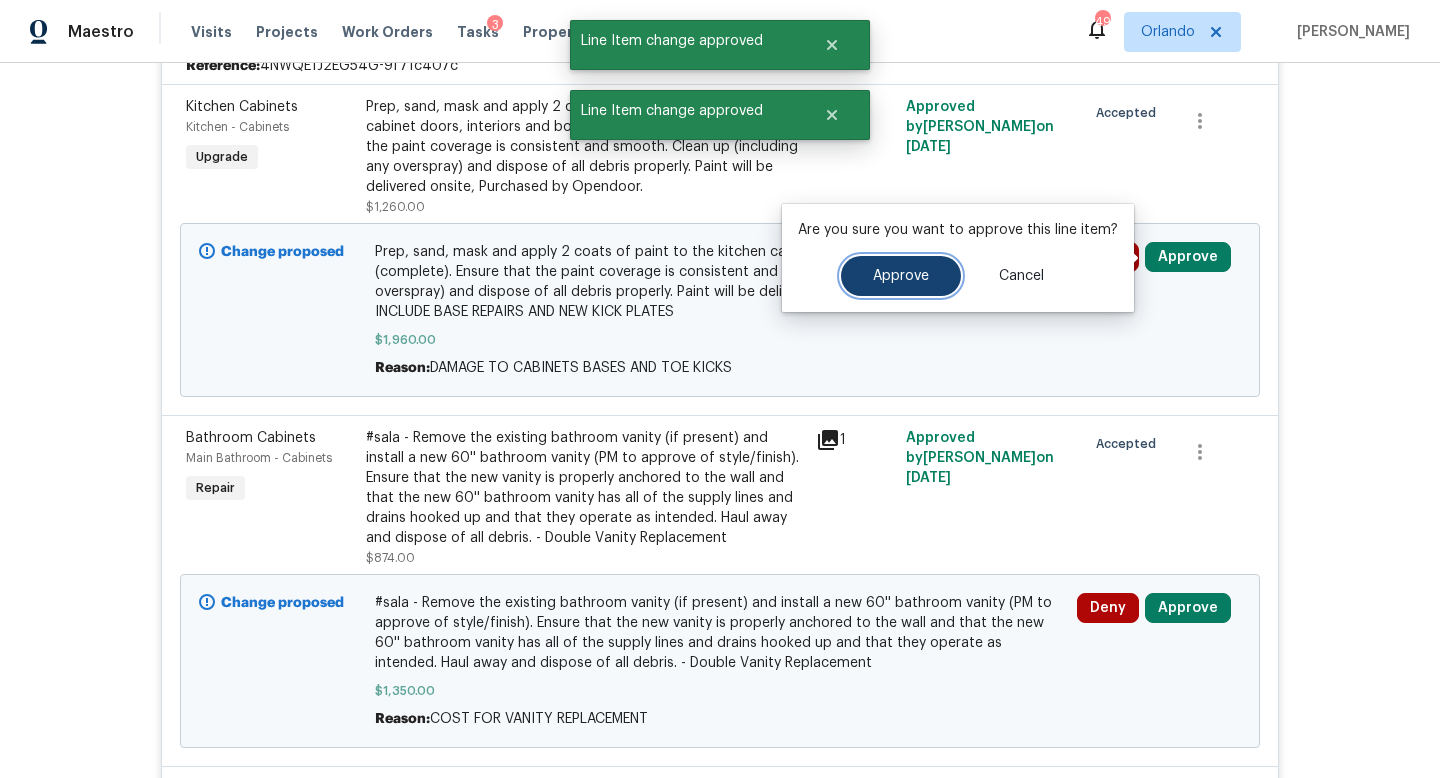 click on "Approve" at bounding box center (901, 276) 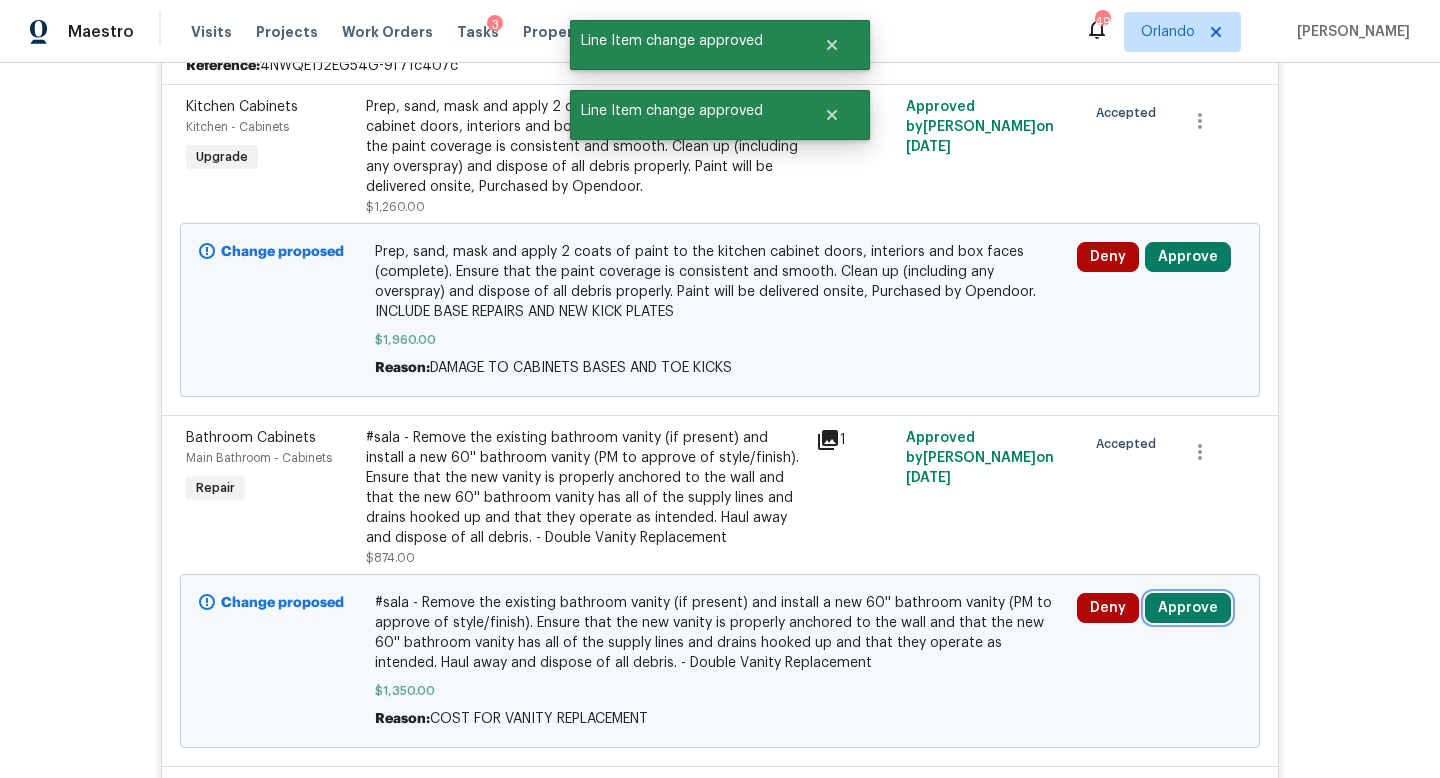 click on "Approve" at bounding box center (1188, 608) 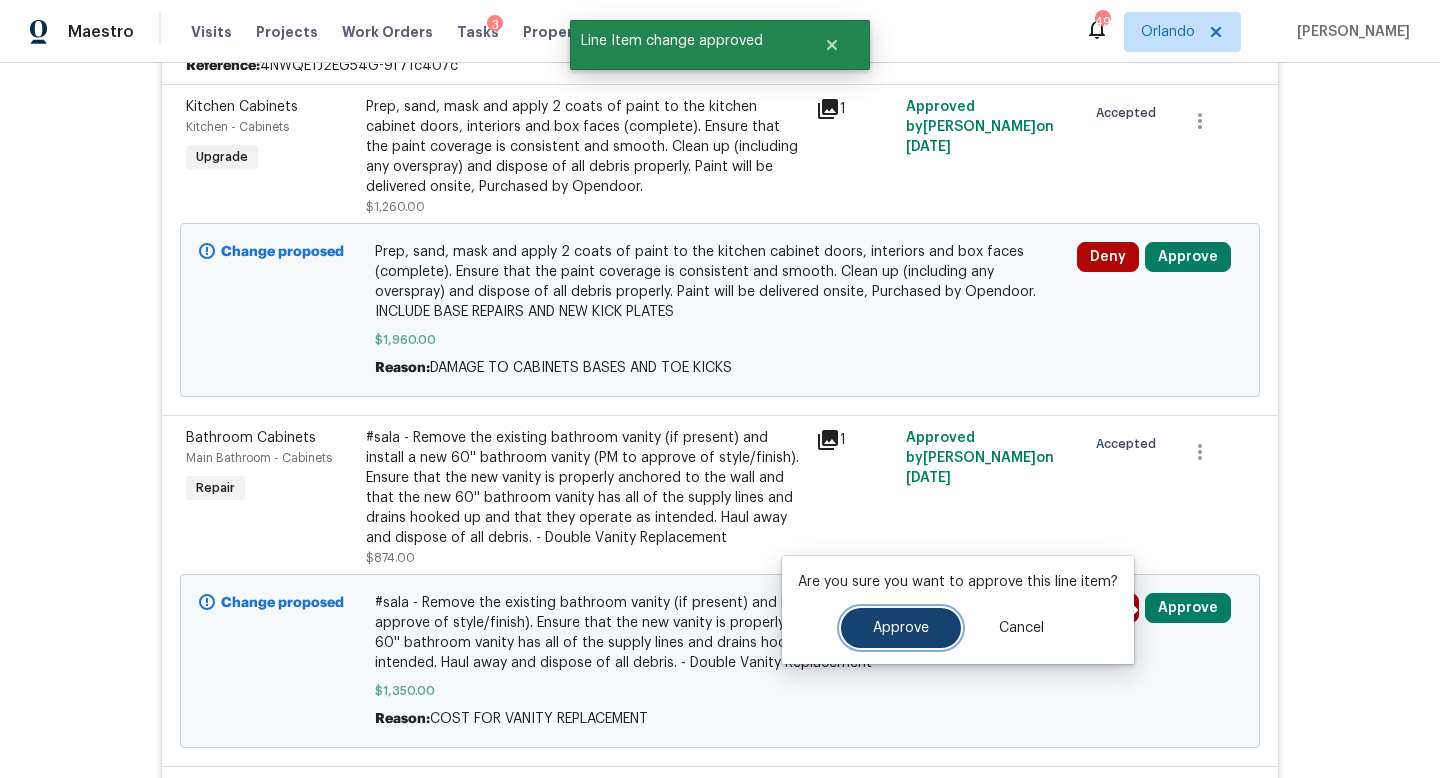 click on "Approve" at bounding box center [901, 628] 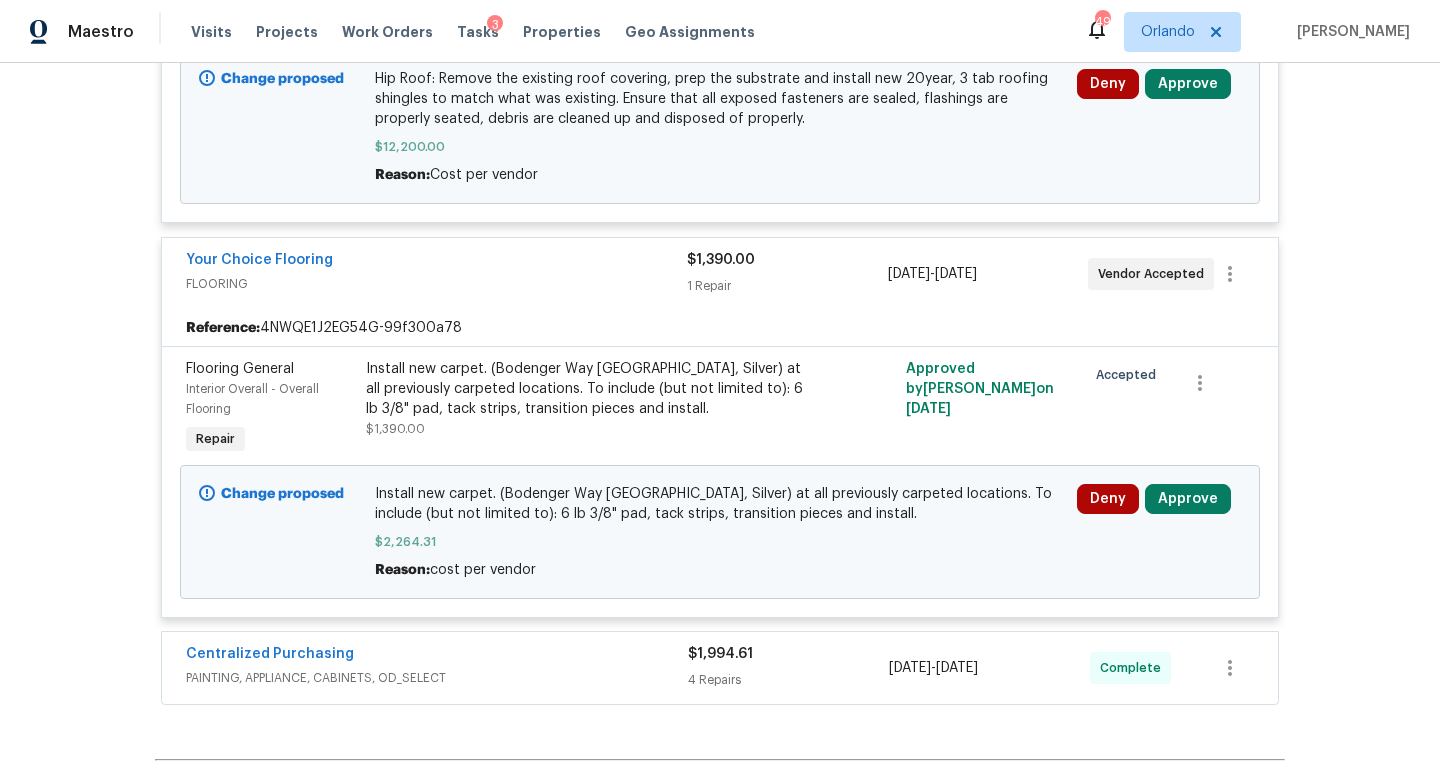 scroll, scrollTop: 5456, scrollLeft: 0, axis: vertical 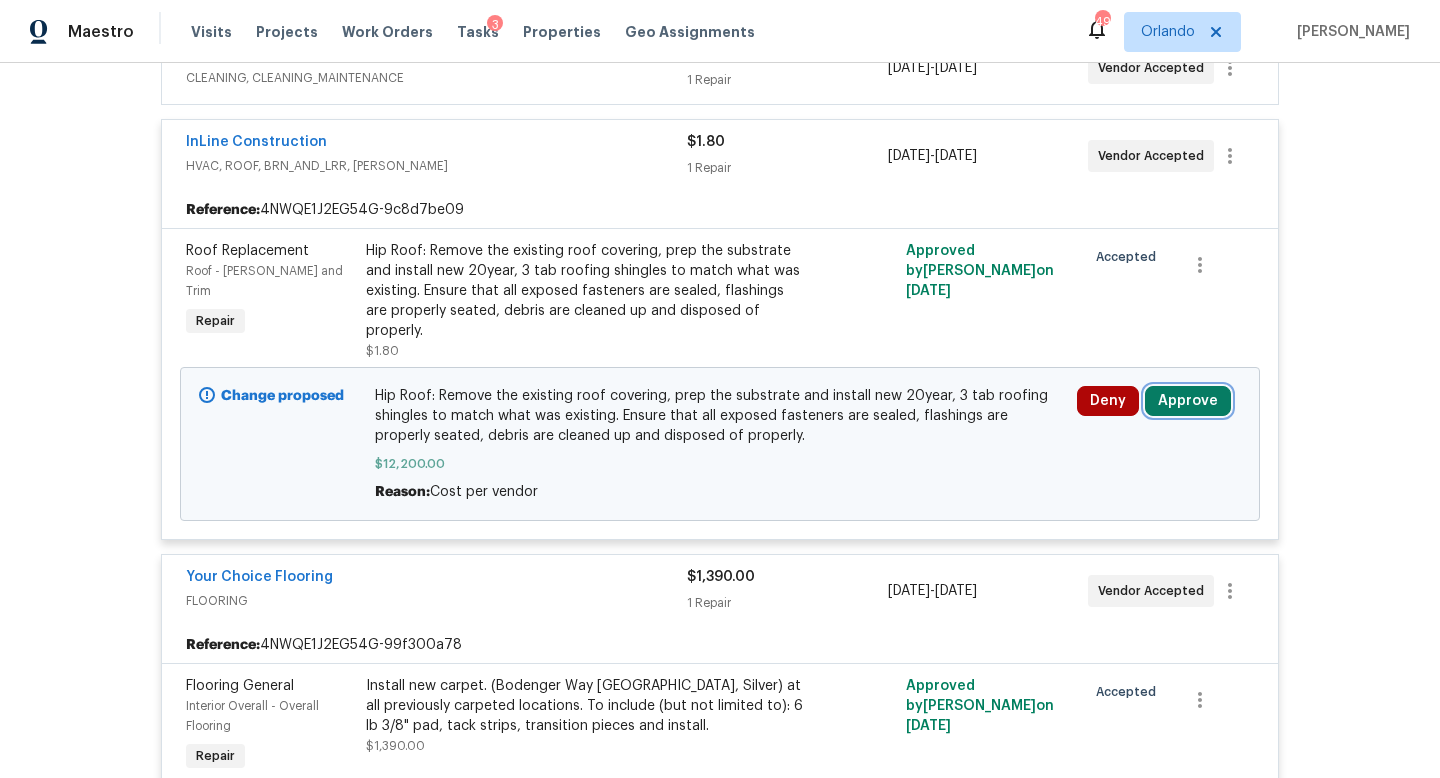 click on "Approve" at bounding box center [1188, 401] 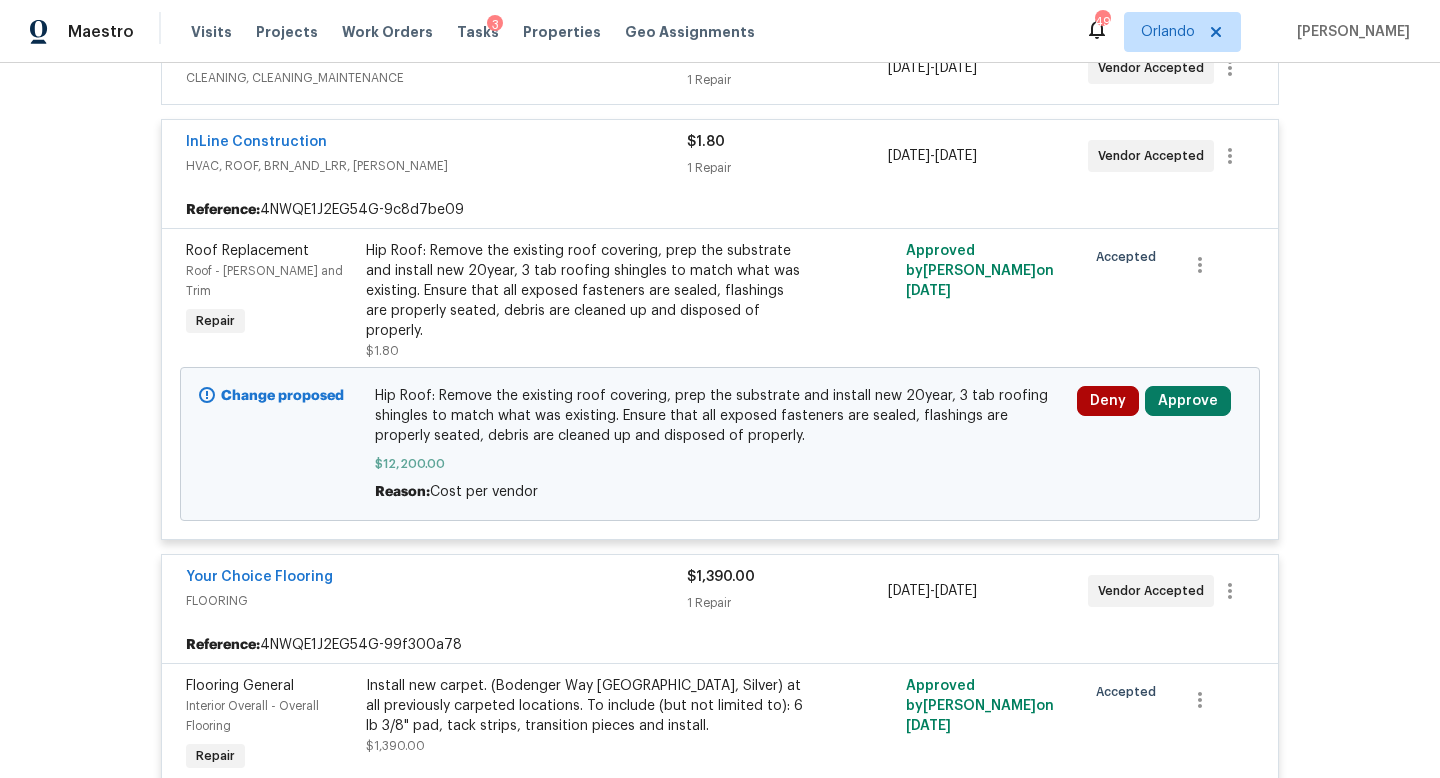 click on "Approve" at bounding box center (1188, 401) 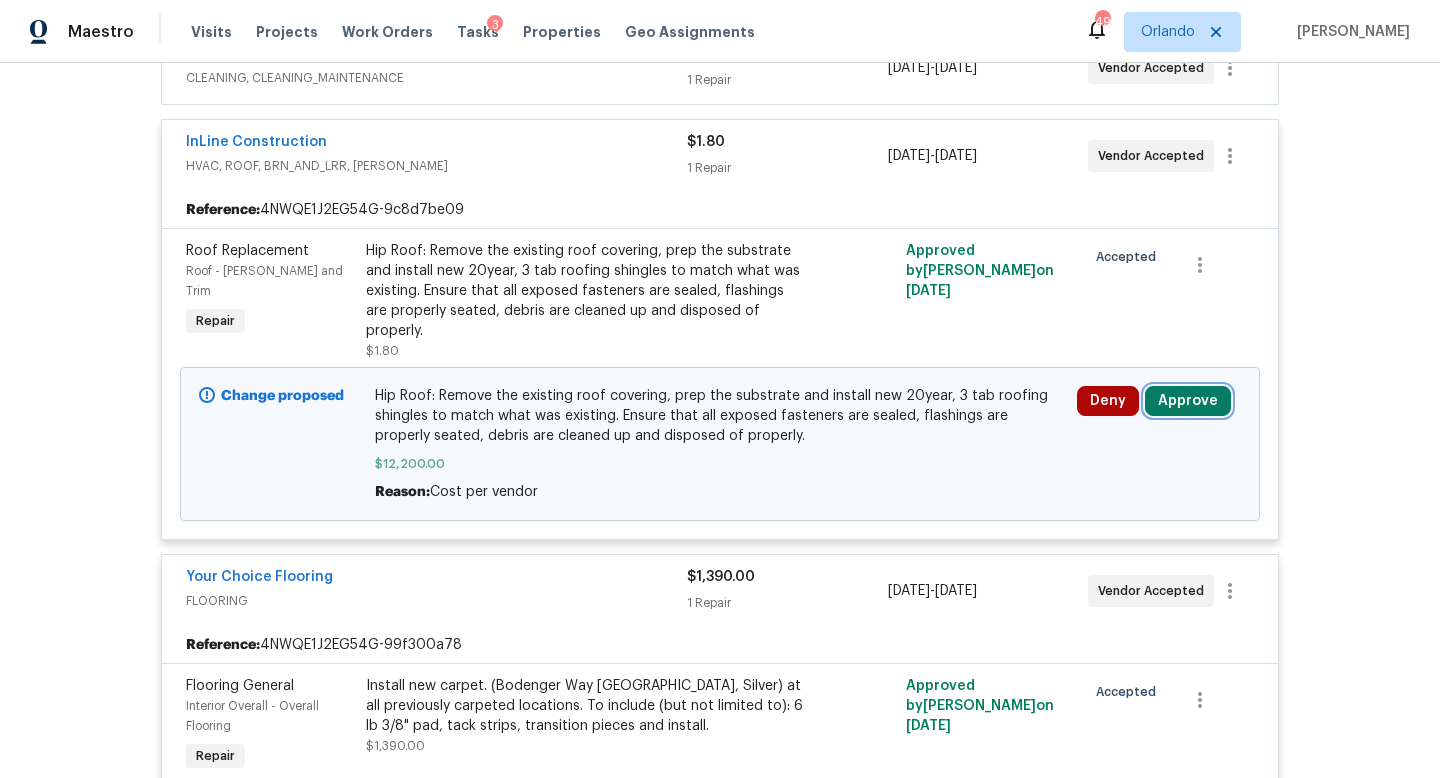 click on "Approve" at bounding box center (1188, 401) 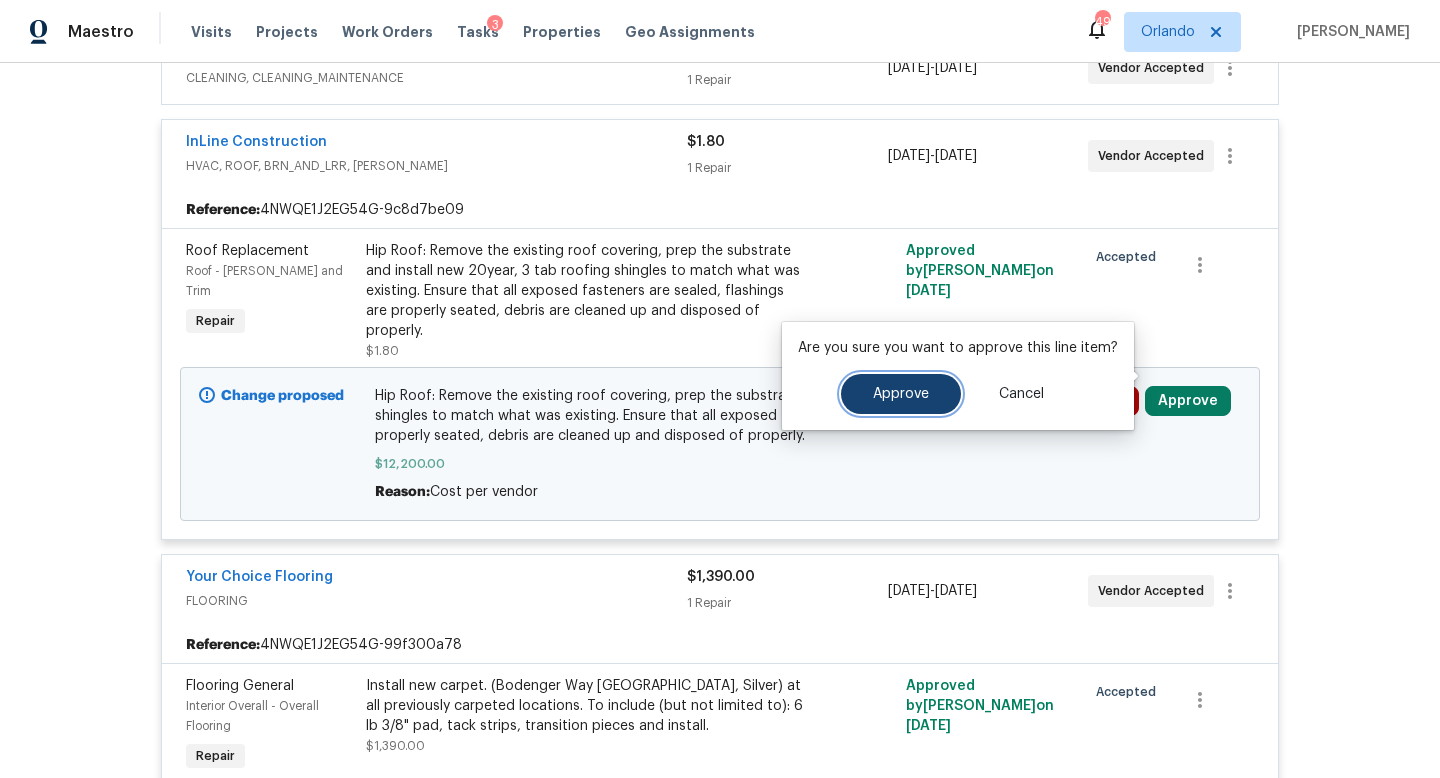 click on "Approve" at bounding box center [901, 394] 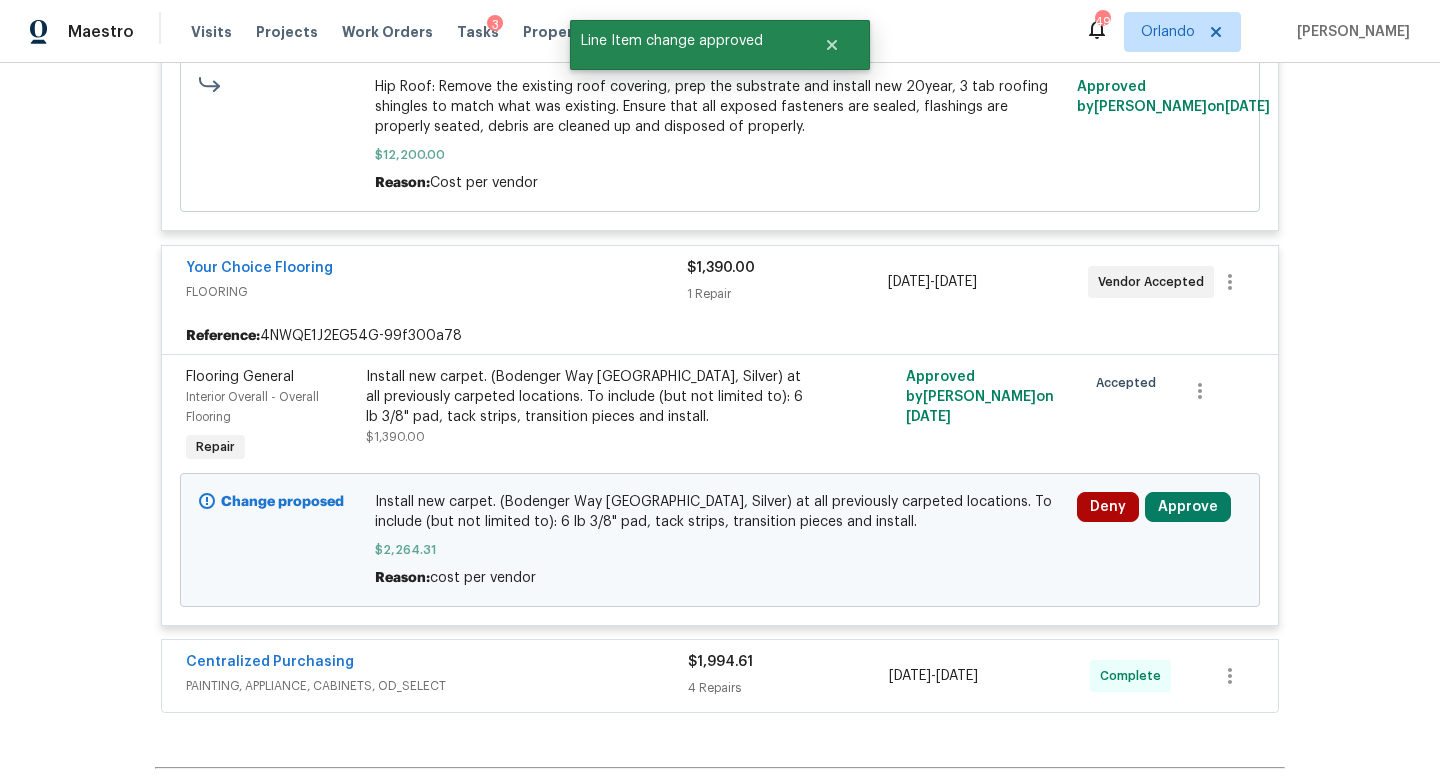 scroll, scrollTop: 5770, scrollLeft: 0, axis: vertical 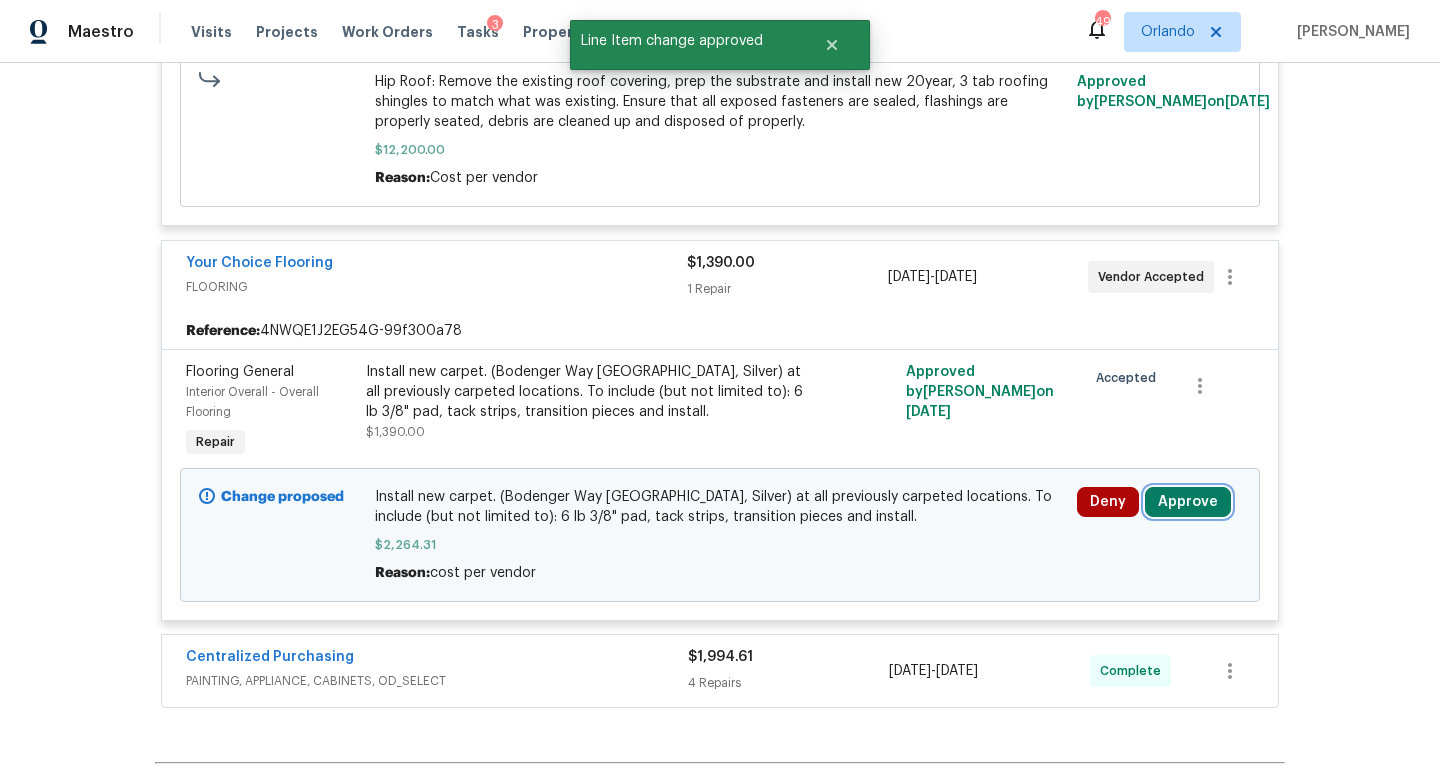 click on "Approve" at bounding box center [1188, 502] 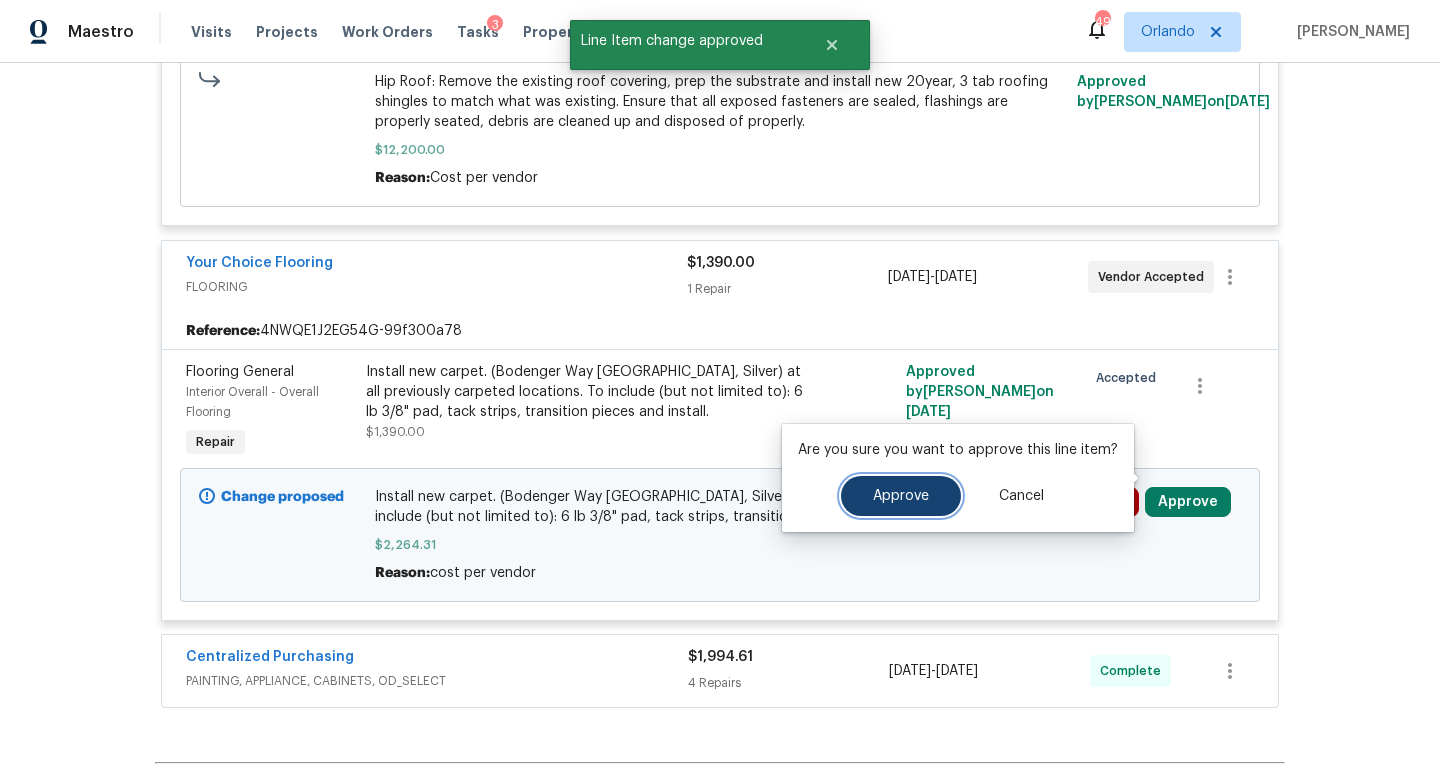 click on "Approve" at bounding box center (901, 496) 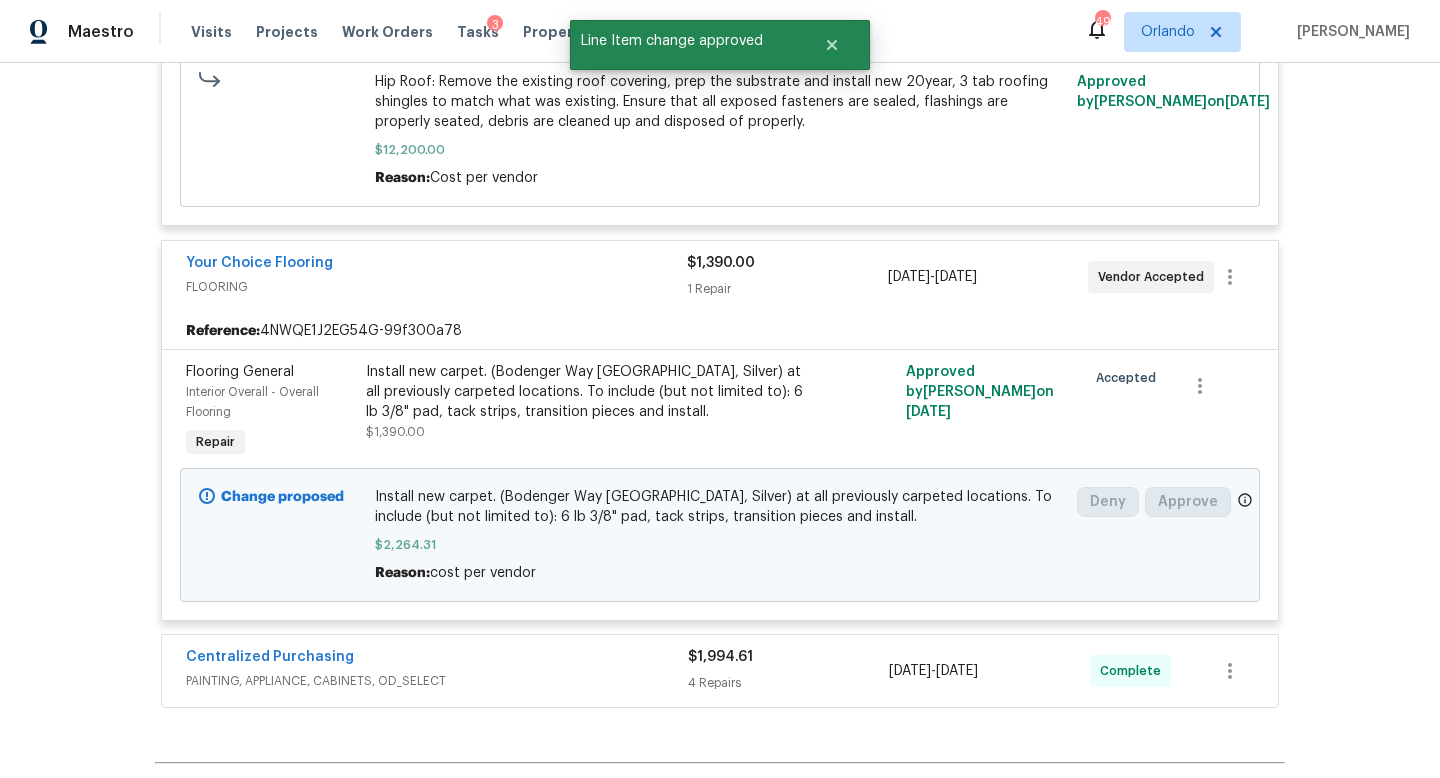 scroll, scrollTop: 5365, scrollLeft: 0, axis: vertical 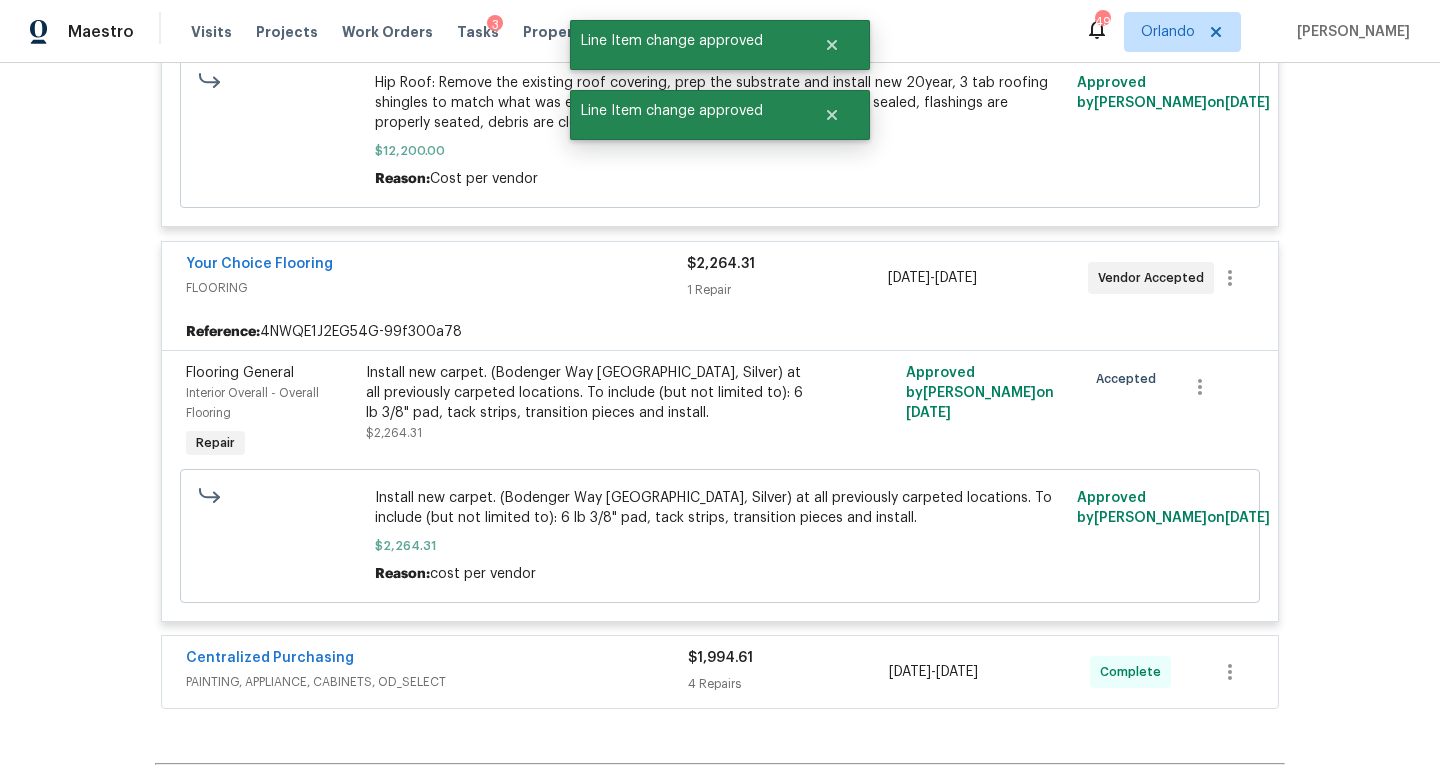 click on "Centralized Purchasing" at bounding box center [437, 660] 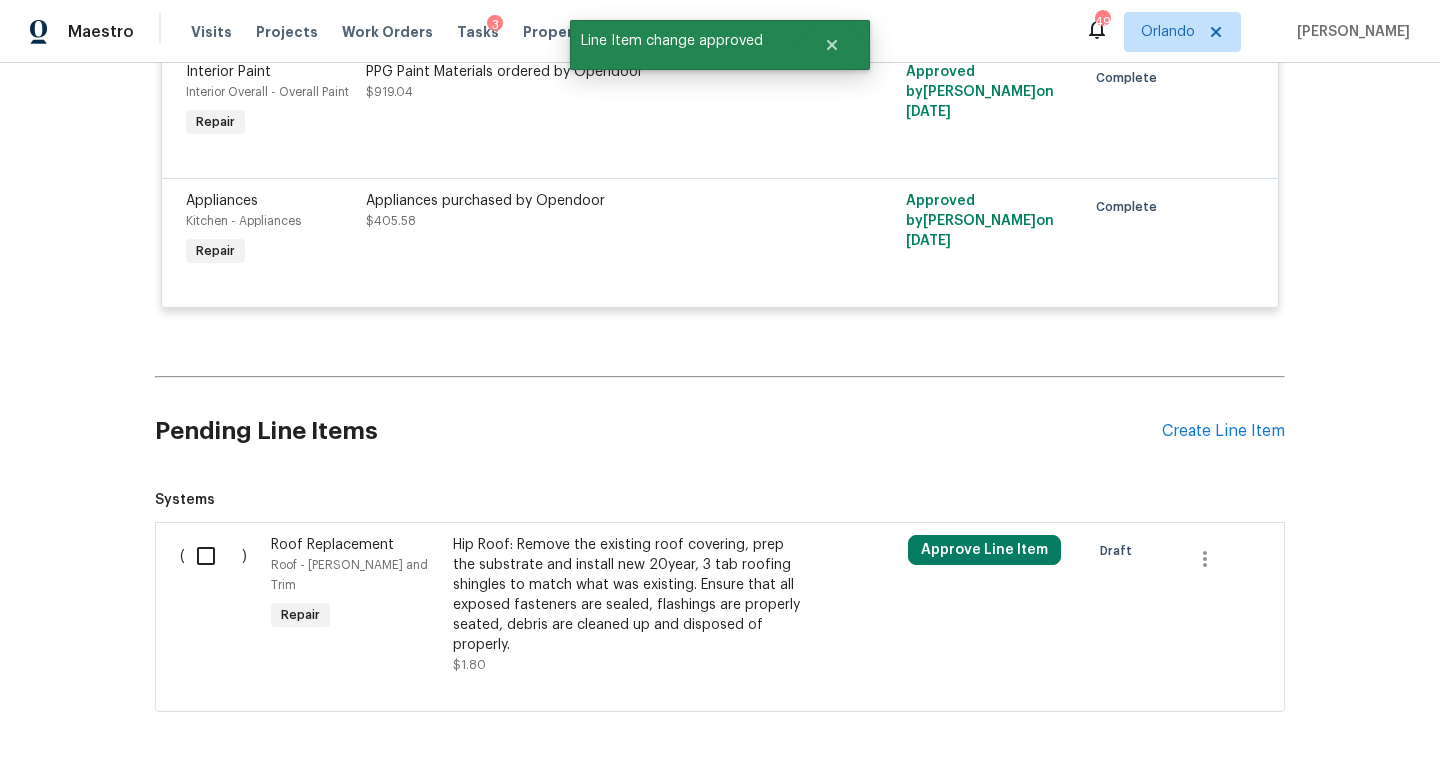 scroll, scrollTop: 6327, scrollLeft: 0, axis: vertical 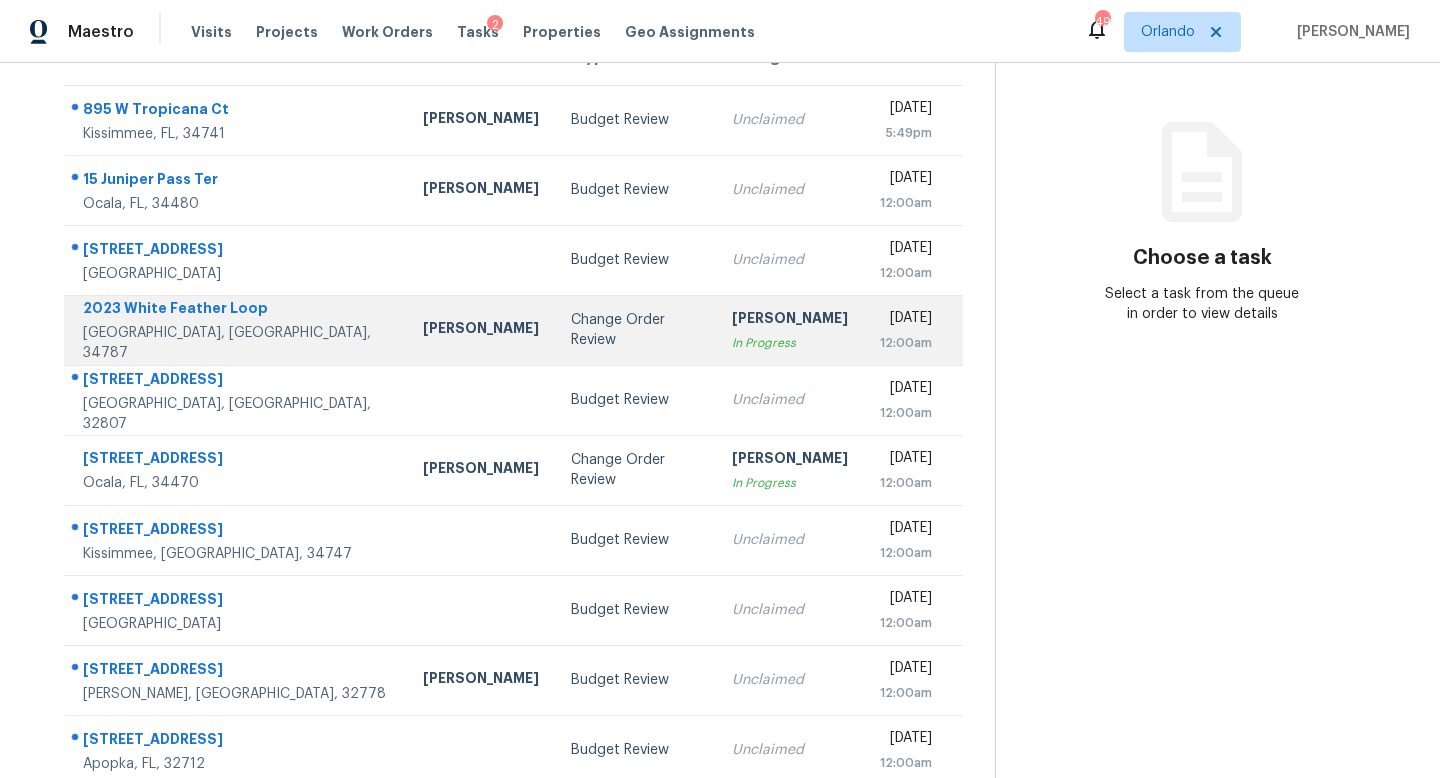 click on "Change Order Review" at bounding box center [635, 330] 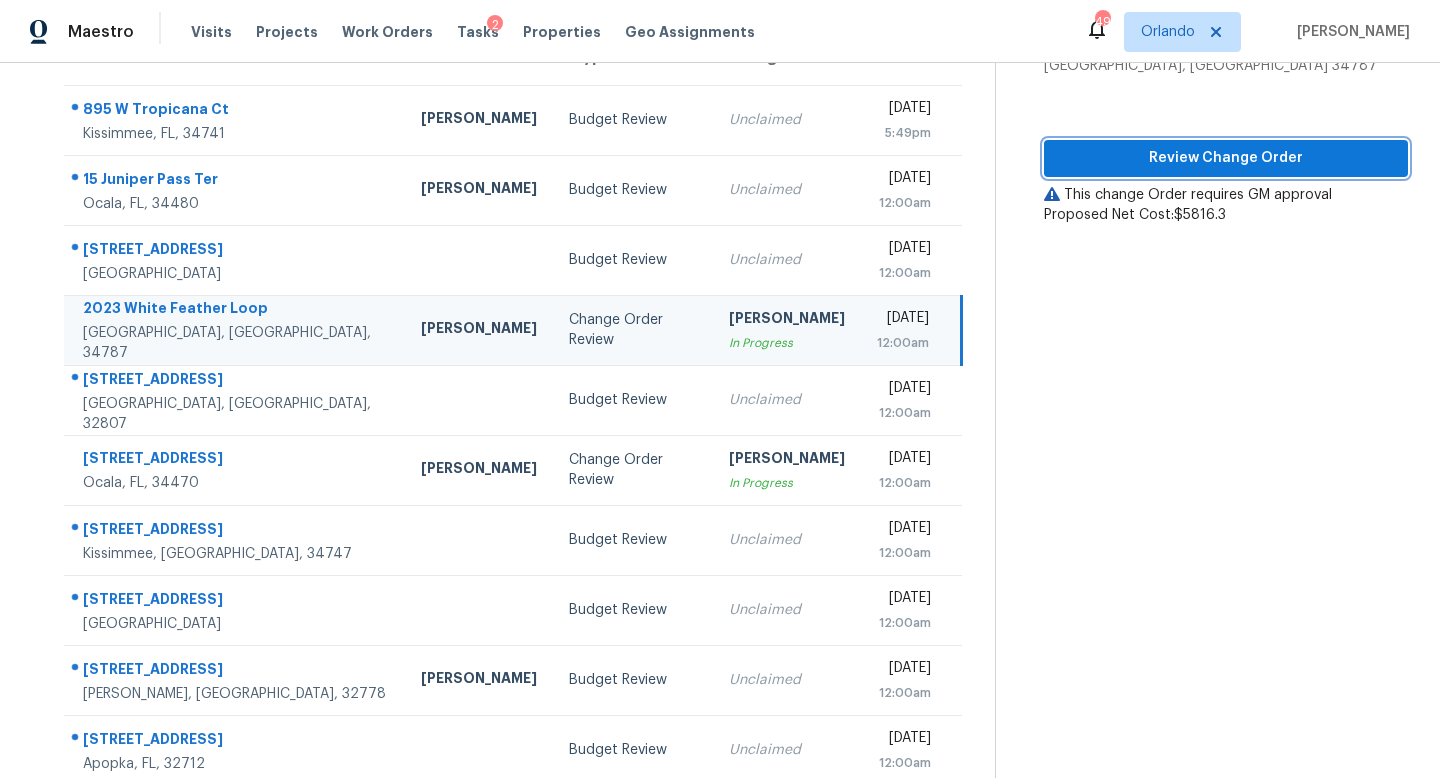 click on "Review Change Order" at bounding box center (1226, 158) 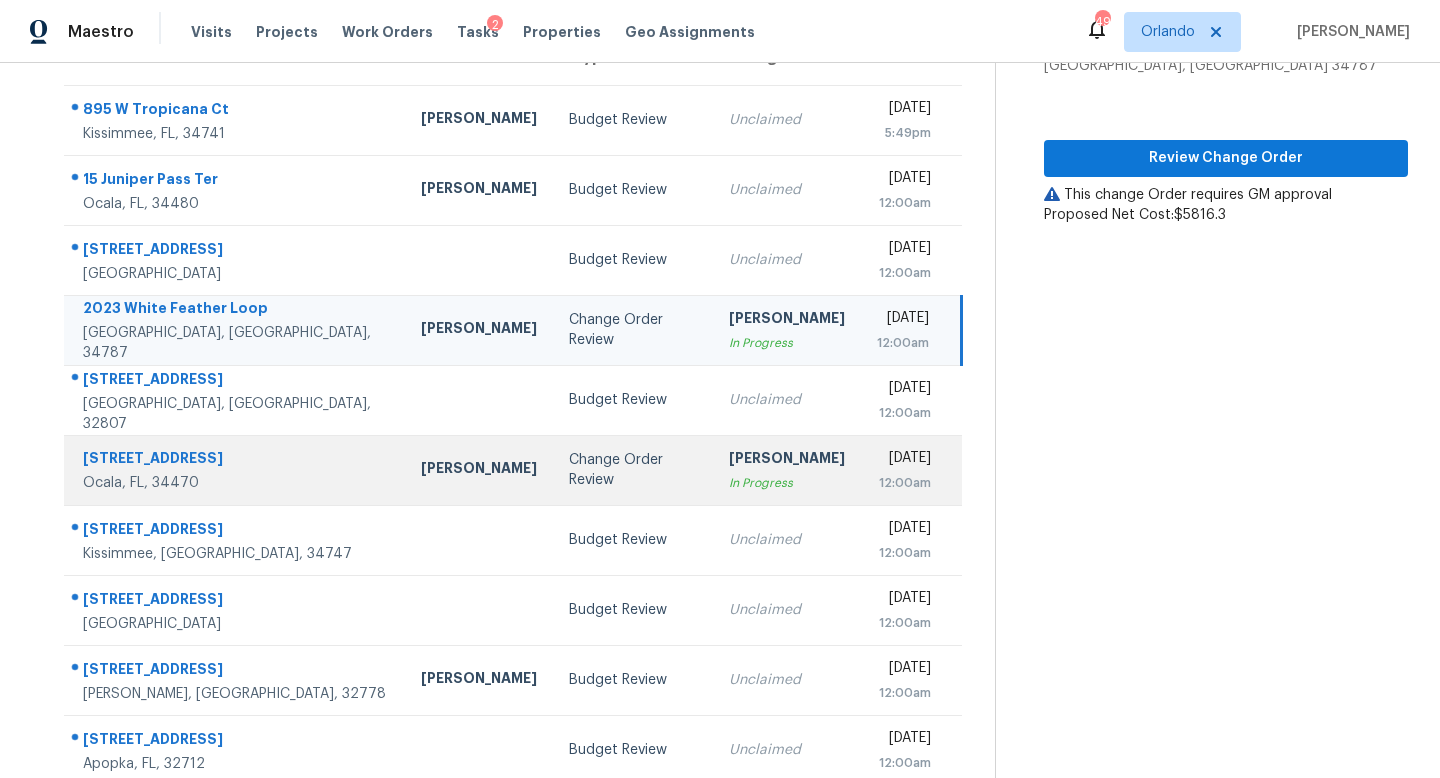 click on "Change Order Review" at bounding box center (633, 470) 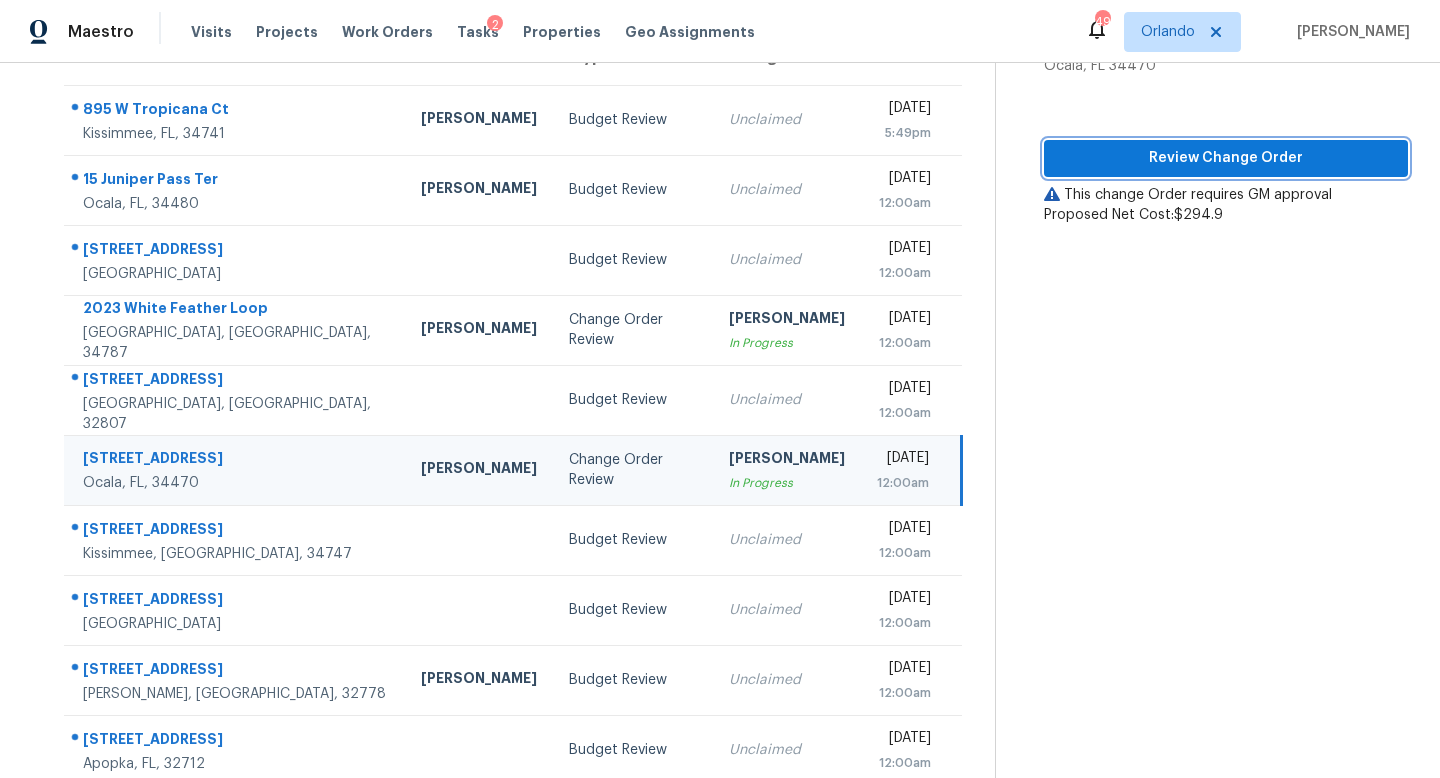 click on "Review Change Order" at bounding box center [1226, 158] 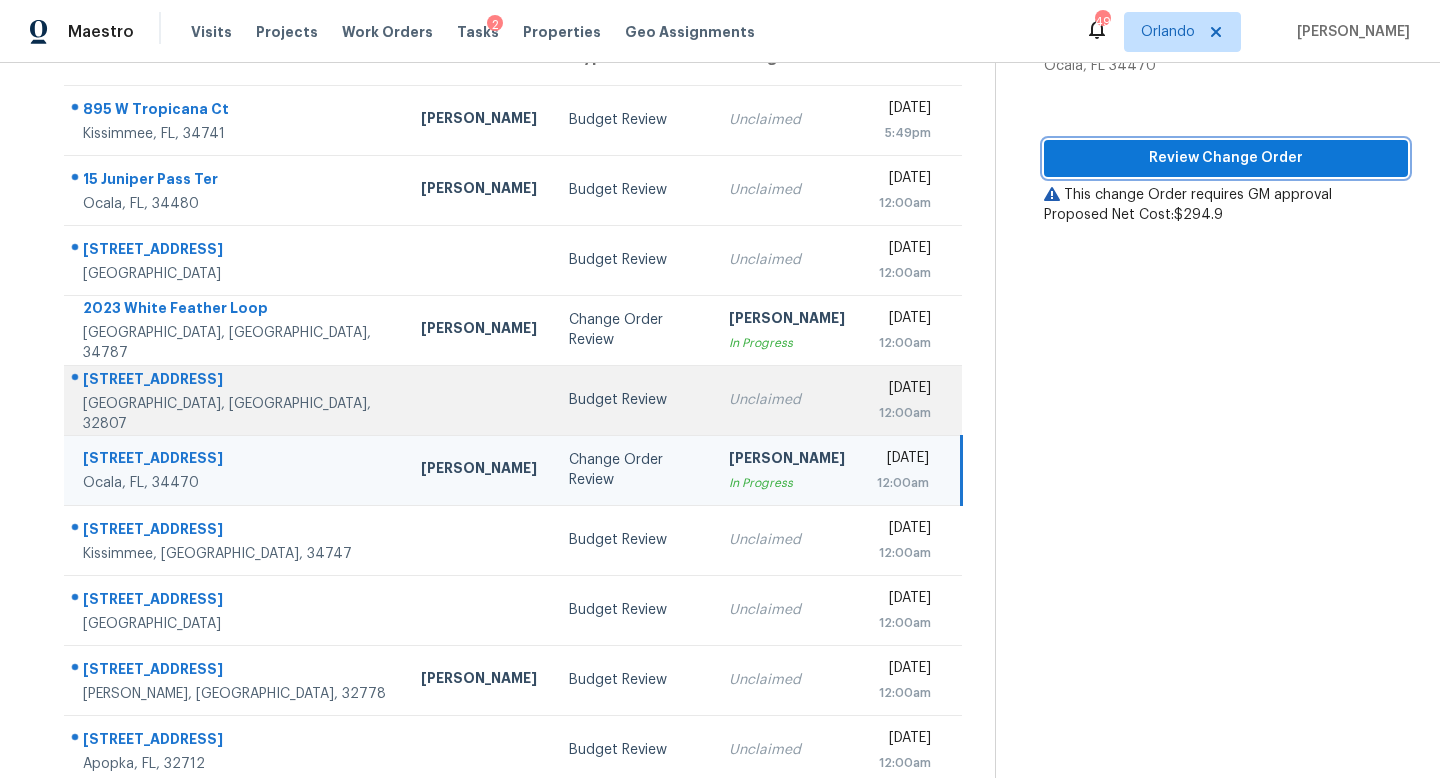 scroll, scrollTop: 263, scrollLeft: 0, axis: vertical 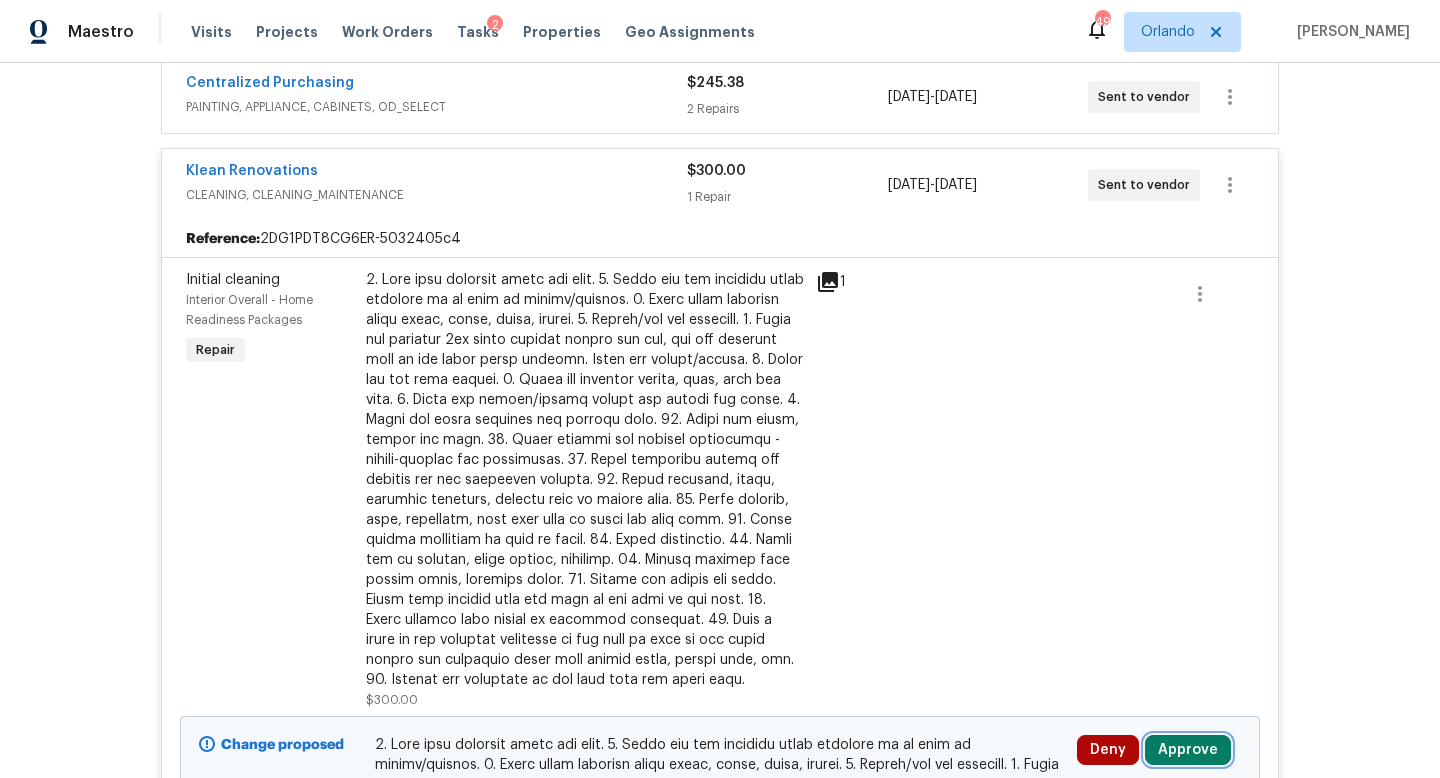 click on "Approve" at bounding box center (1188, 750) 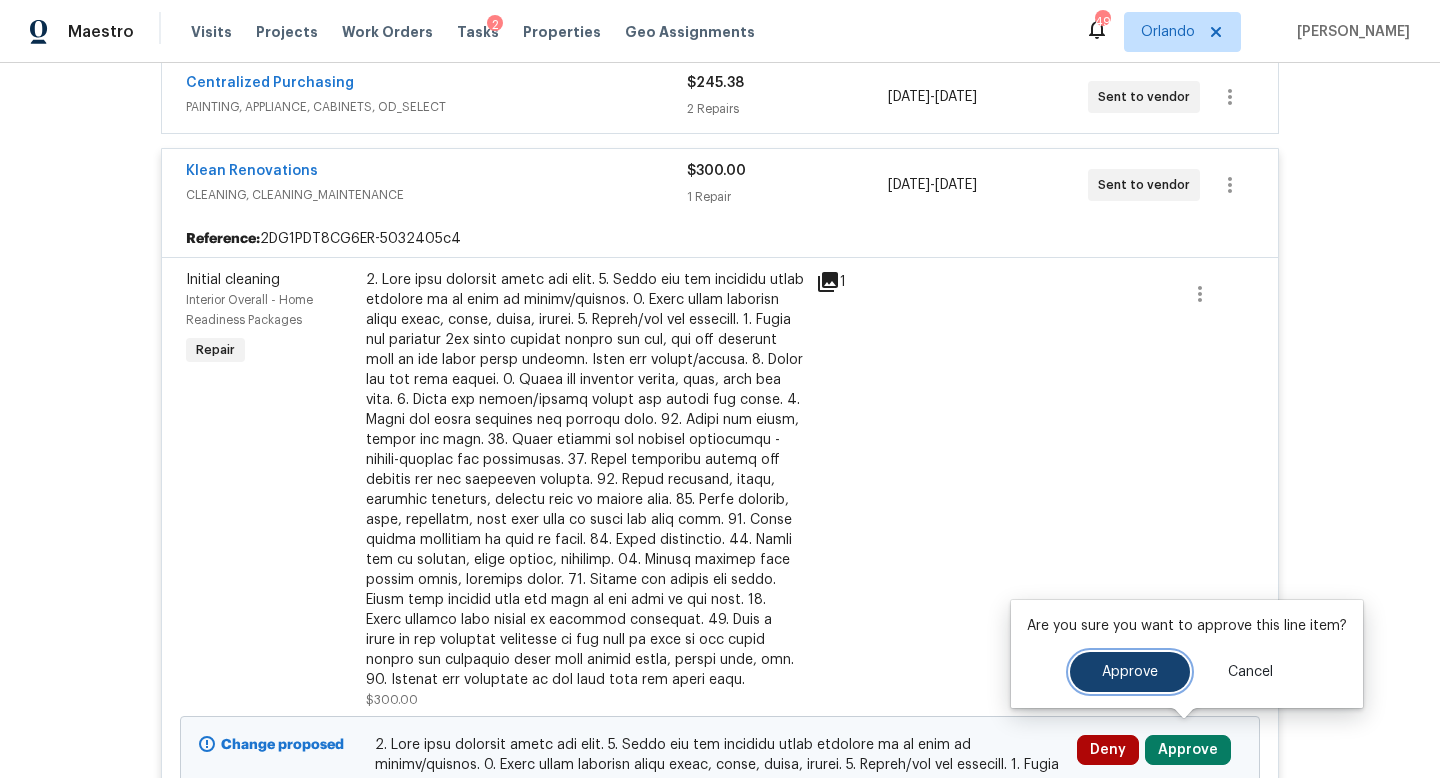 click on "Approve" at bounding box center [1130, 672] 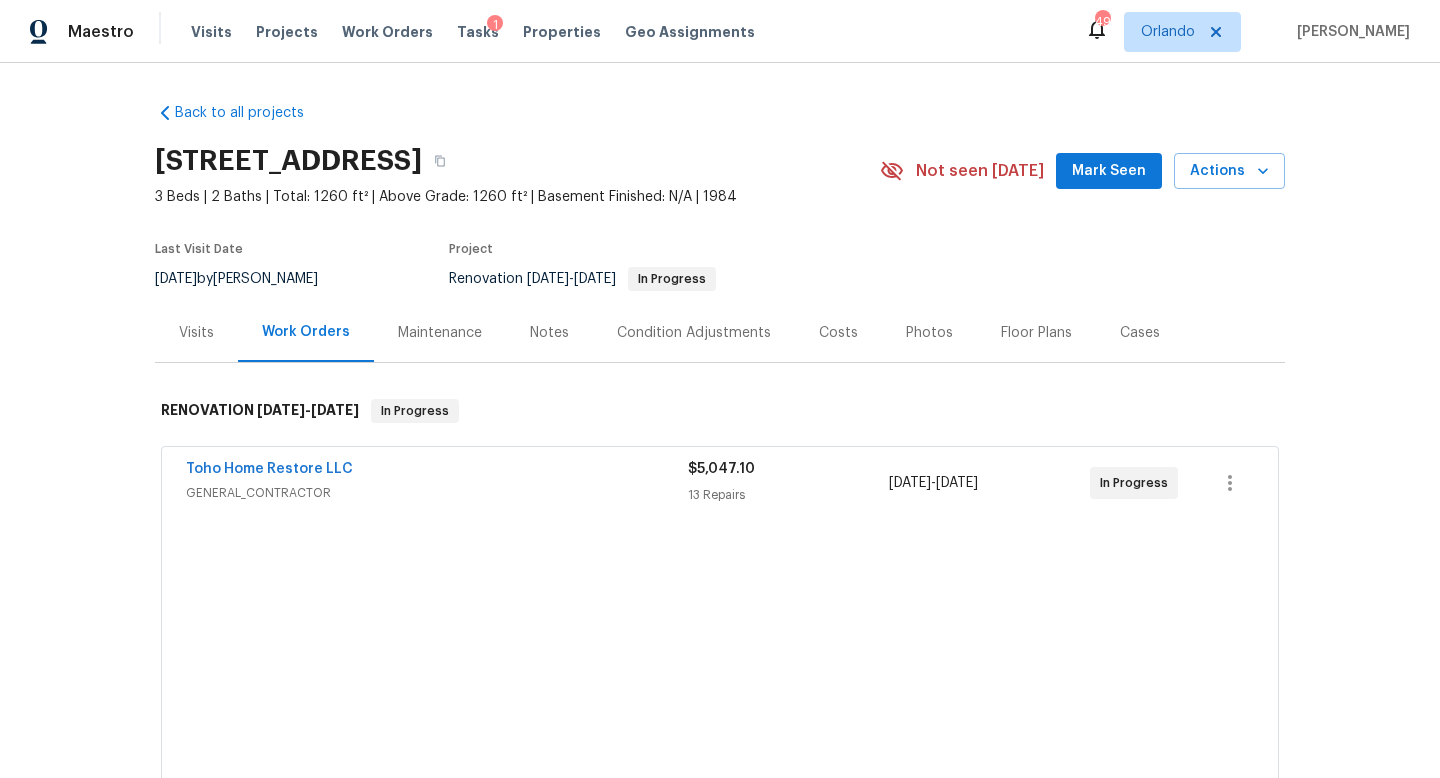 scroll, scrollTop: 0, scrollLeft: 0, axis: both 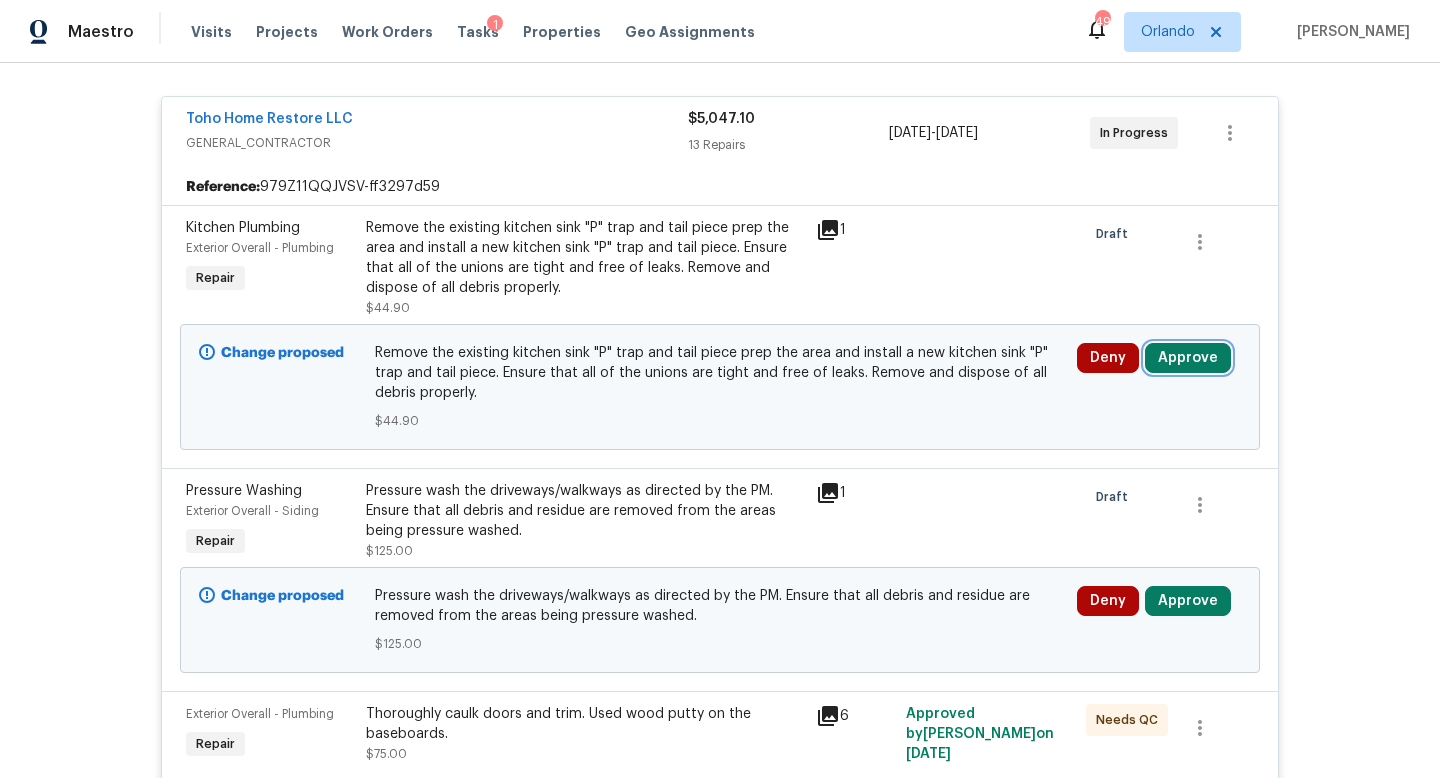 click on "Approve" at bounding box center [1188, 358] 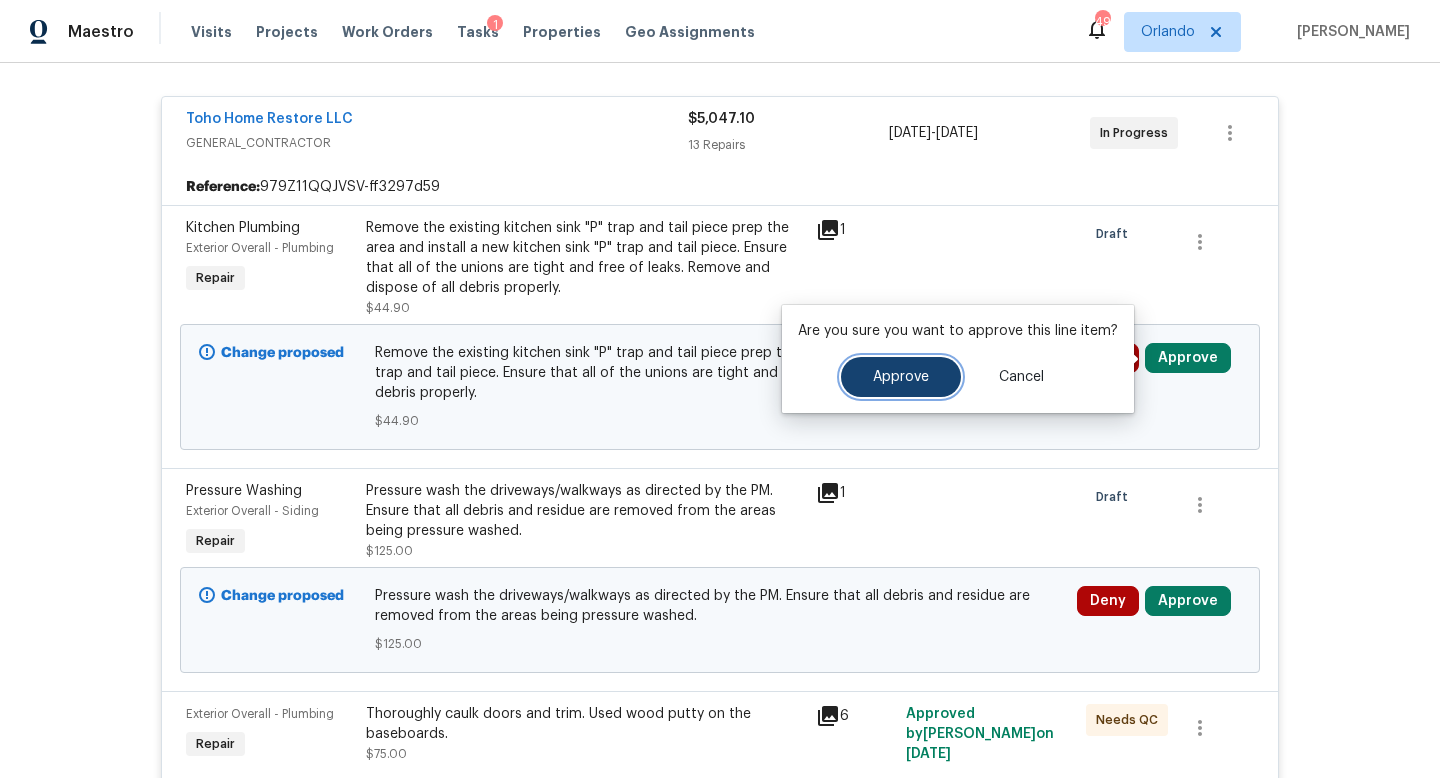 click on "Approve" at bounding box center [901, 377] 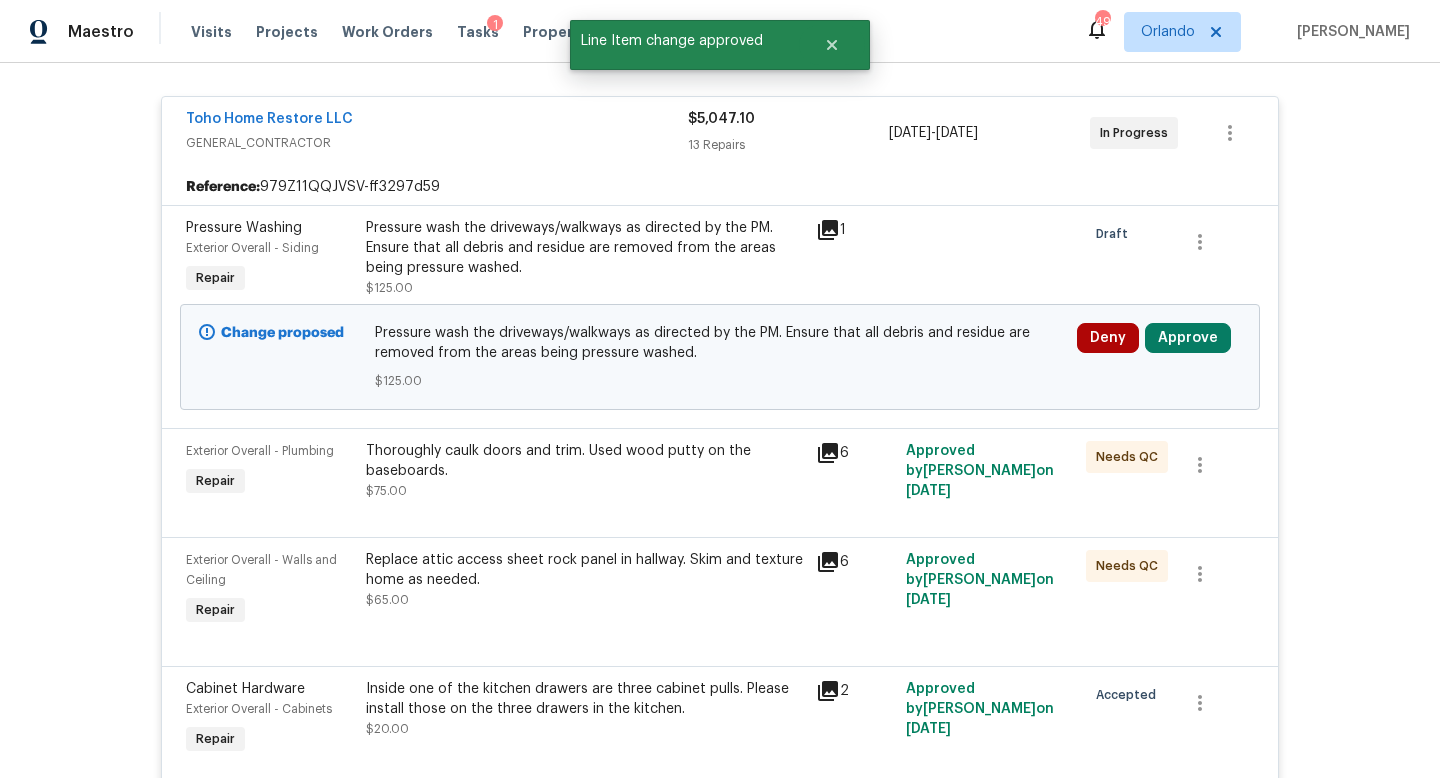 click on "Deny Approve" at bounding box center (1159, 357) 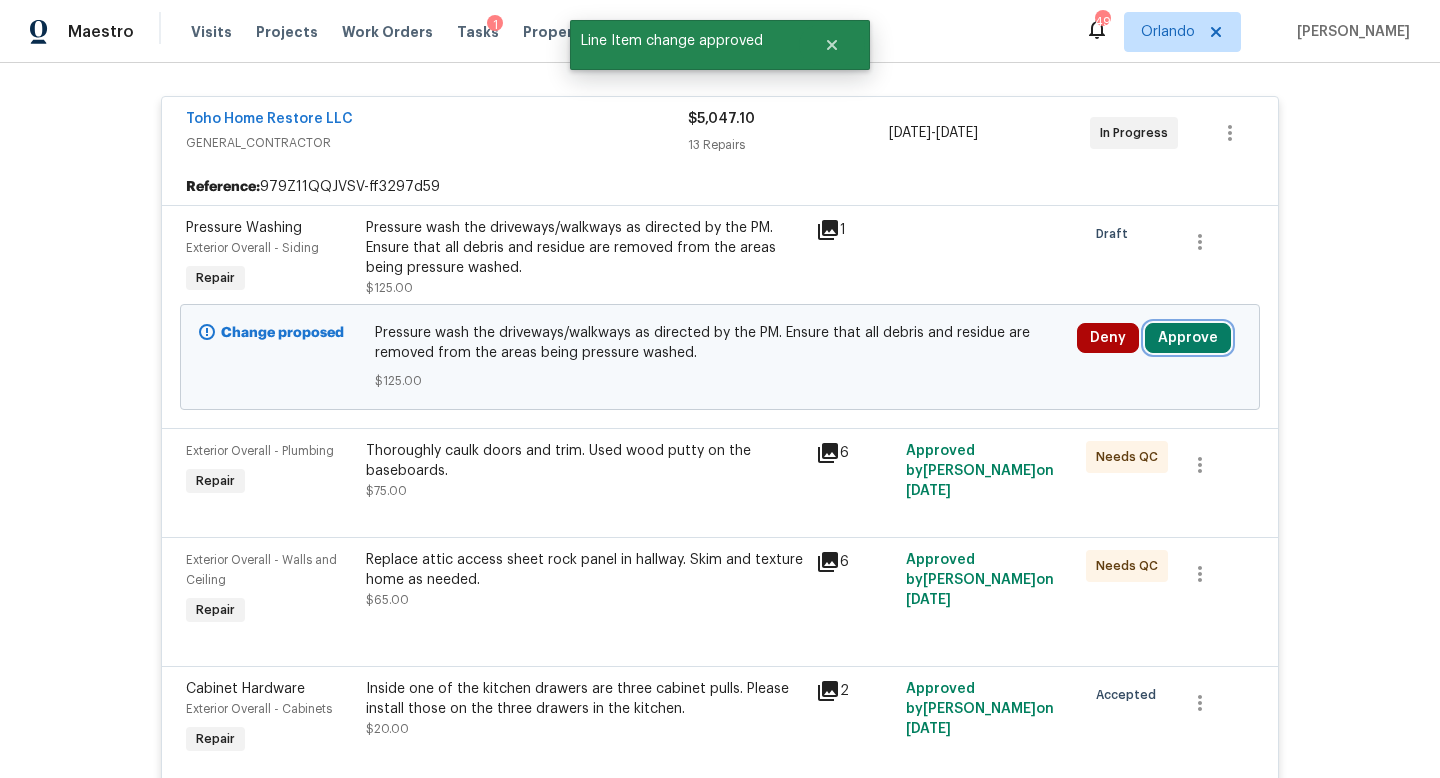 click on "Approve" at bounding box center [1188, 338] 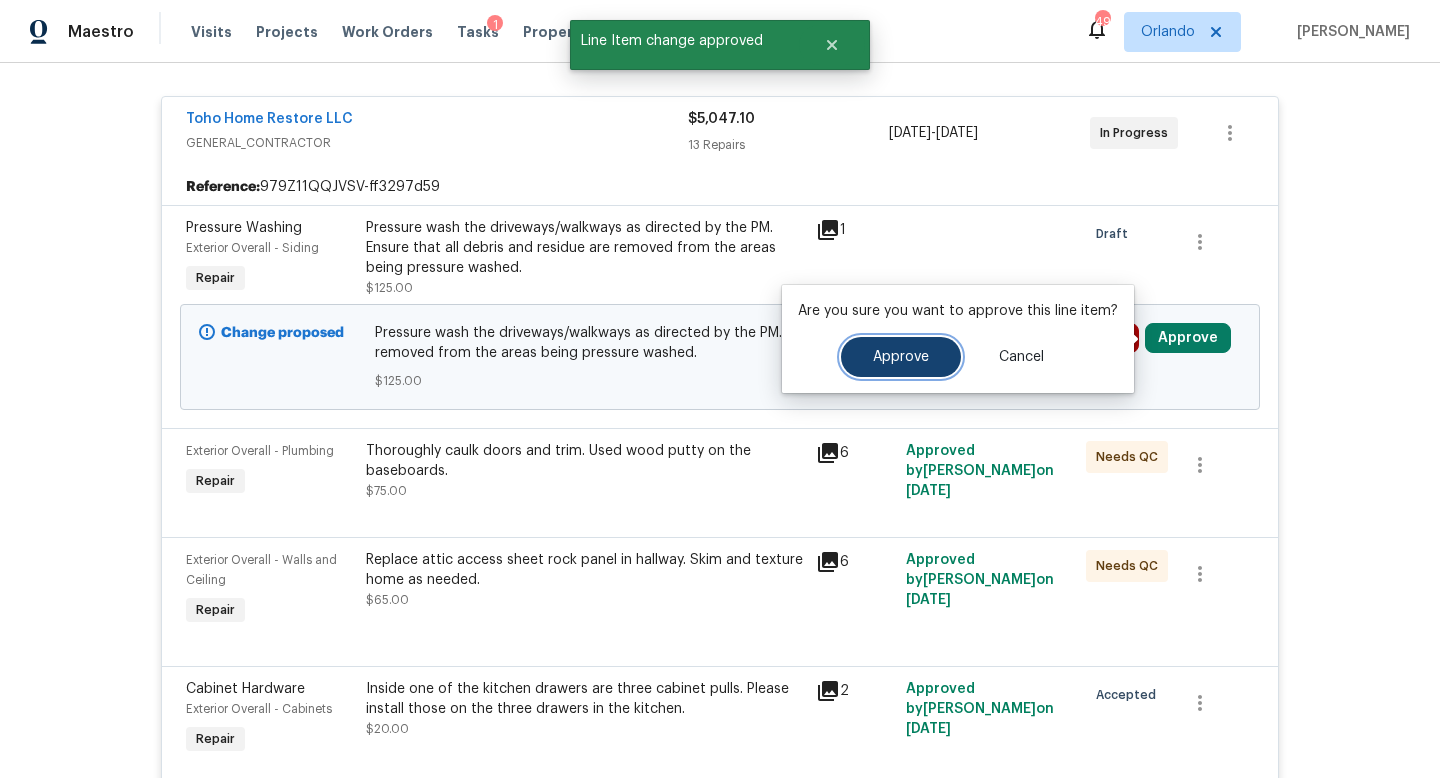 click on "Approve" at bounding box center (901, 357) 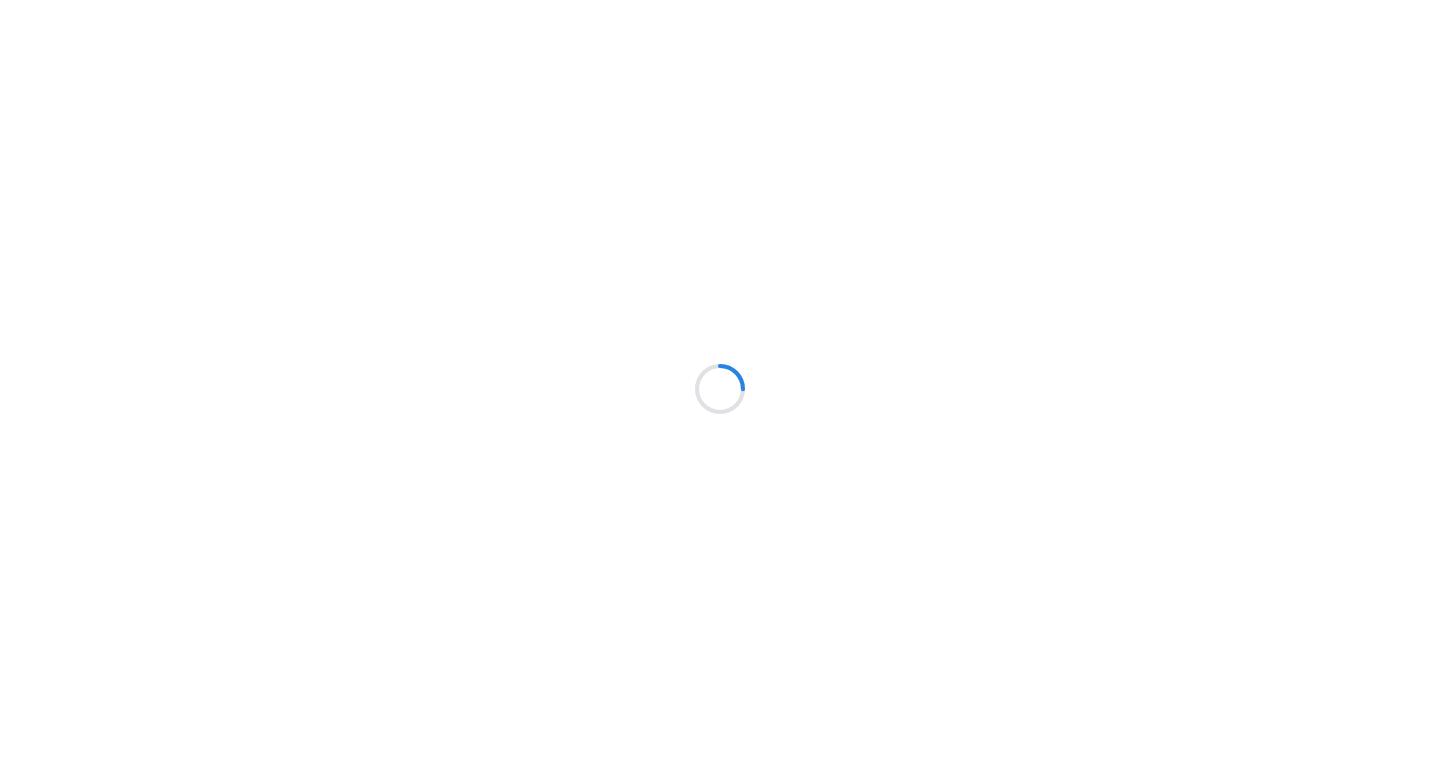 scroll, scrollTop: 0, scrollLeft: 0, axis: both 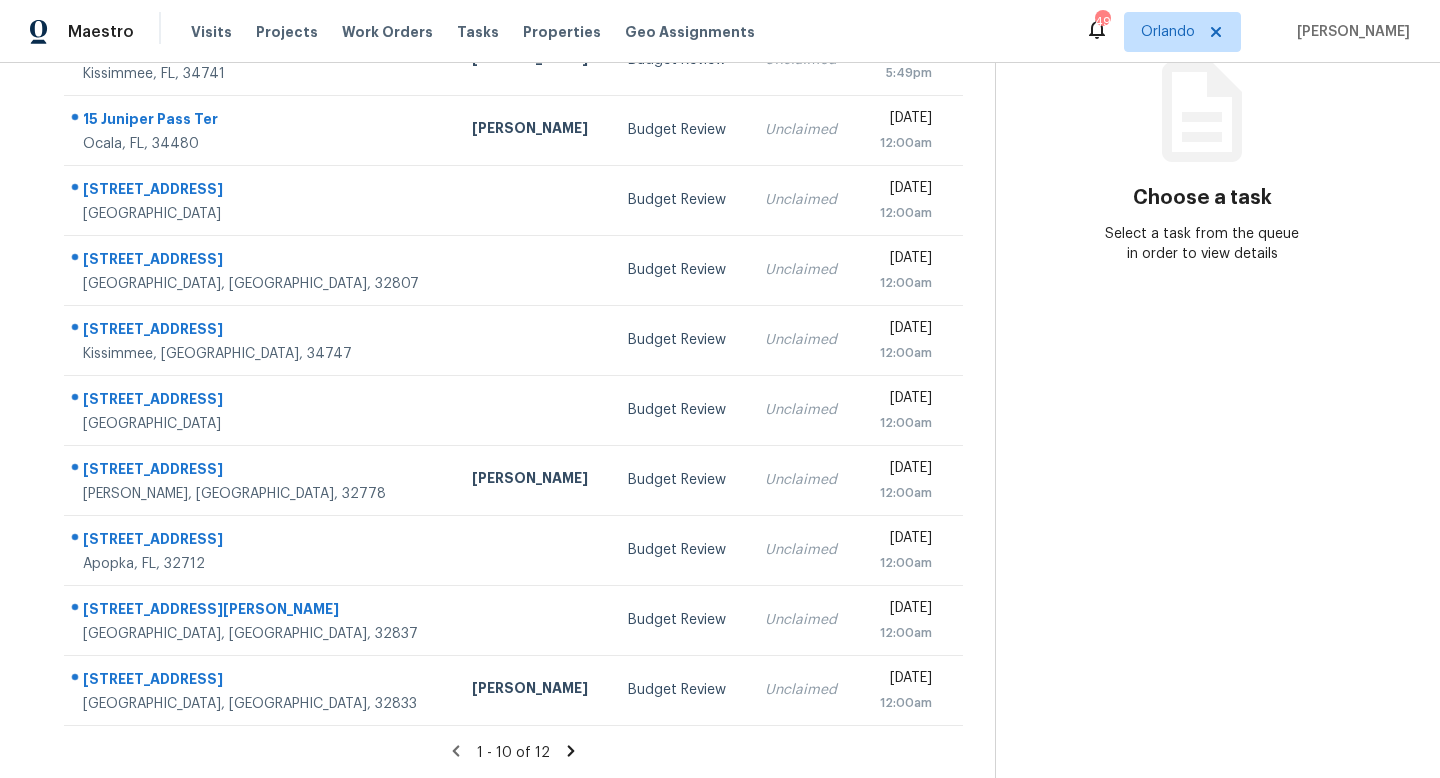 click 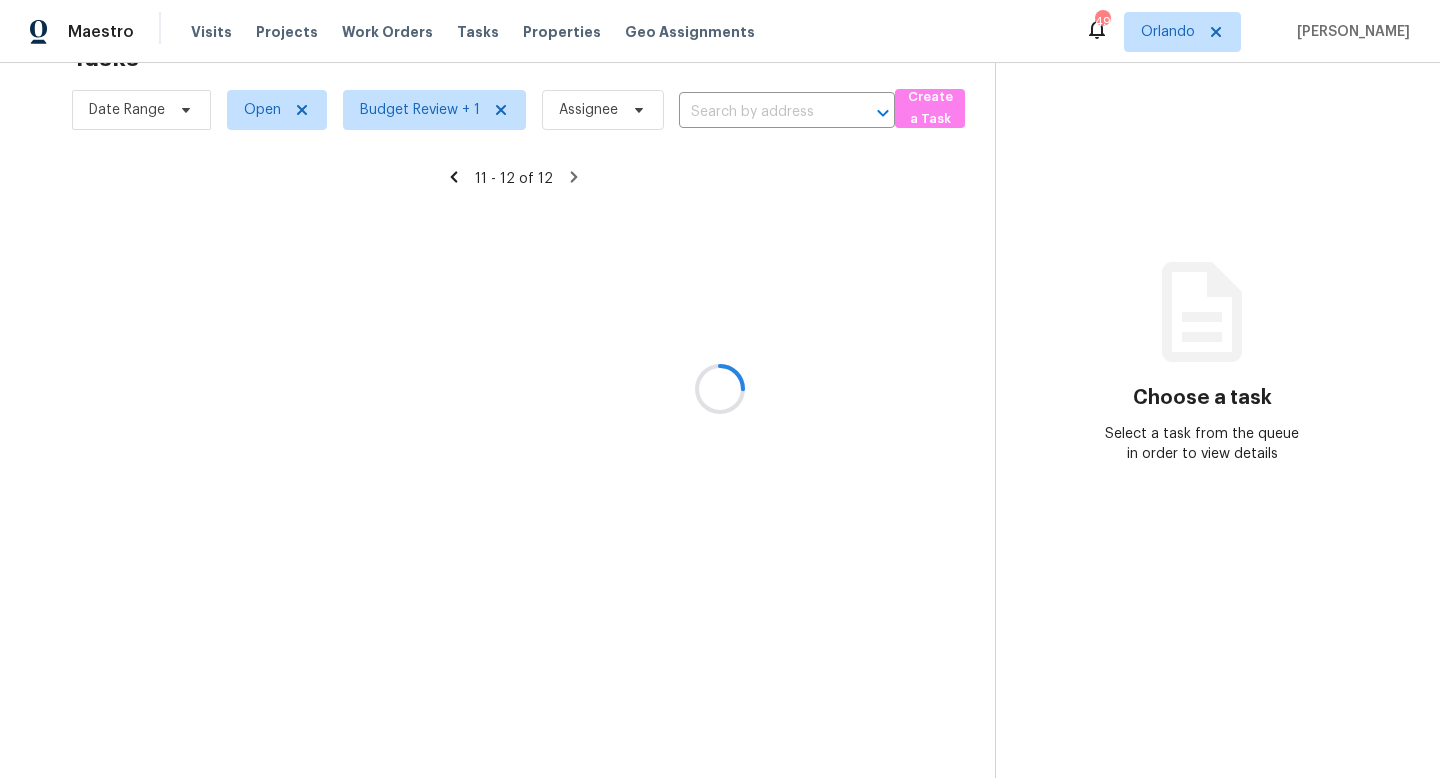 scroll, scrollTop: 63, scrollLeft: 0, axis: vertical 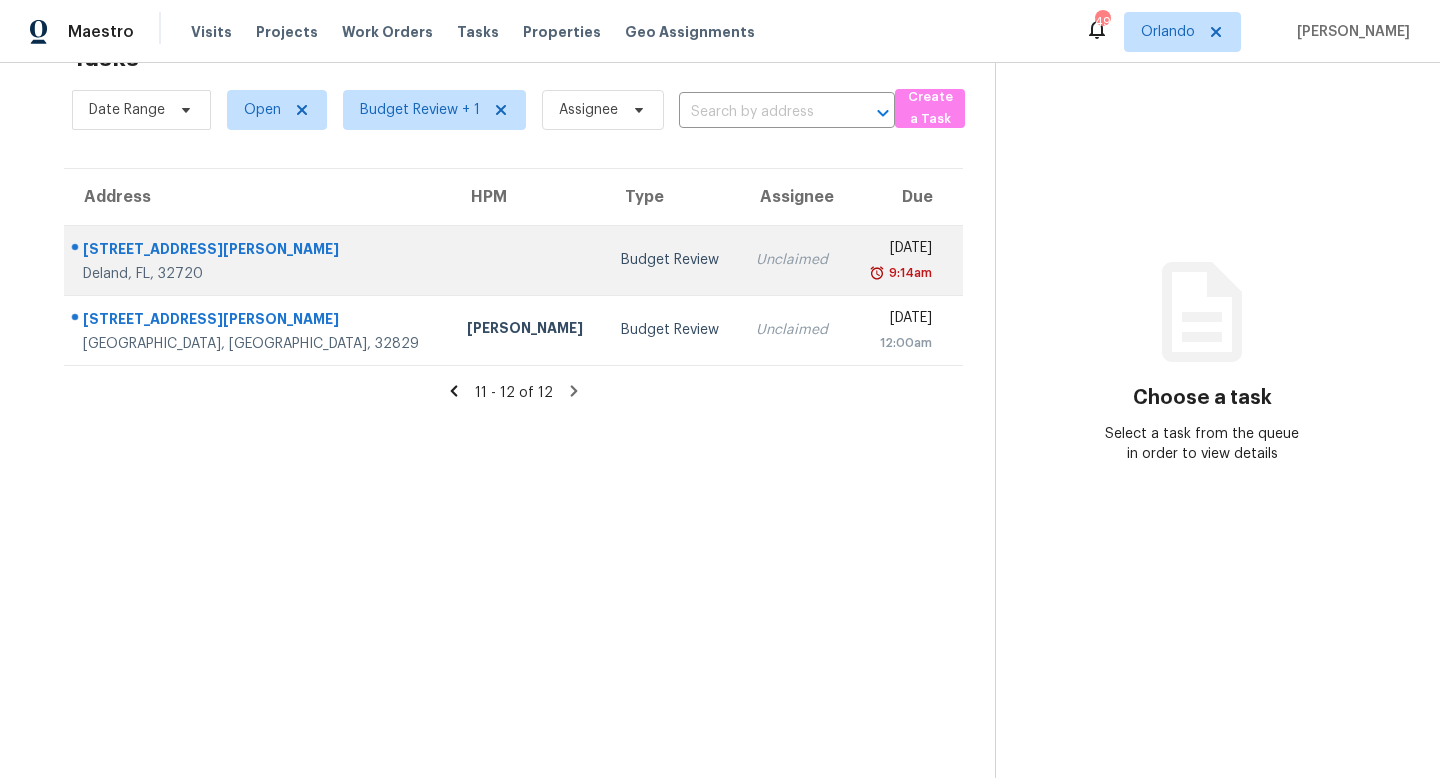click on "Unclaimed" at bounding box center [794, 260] 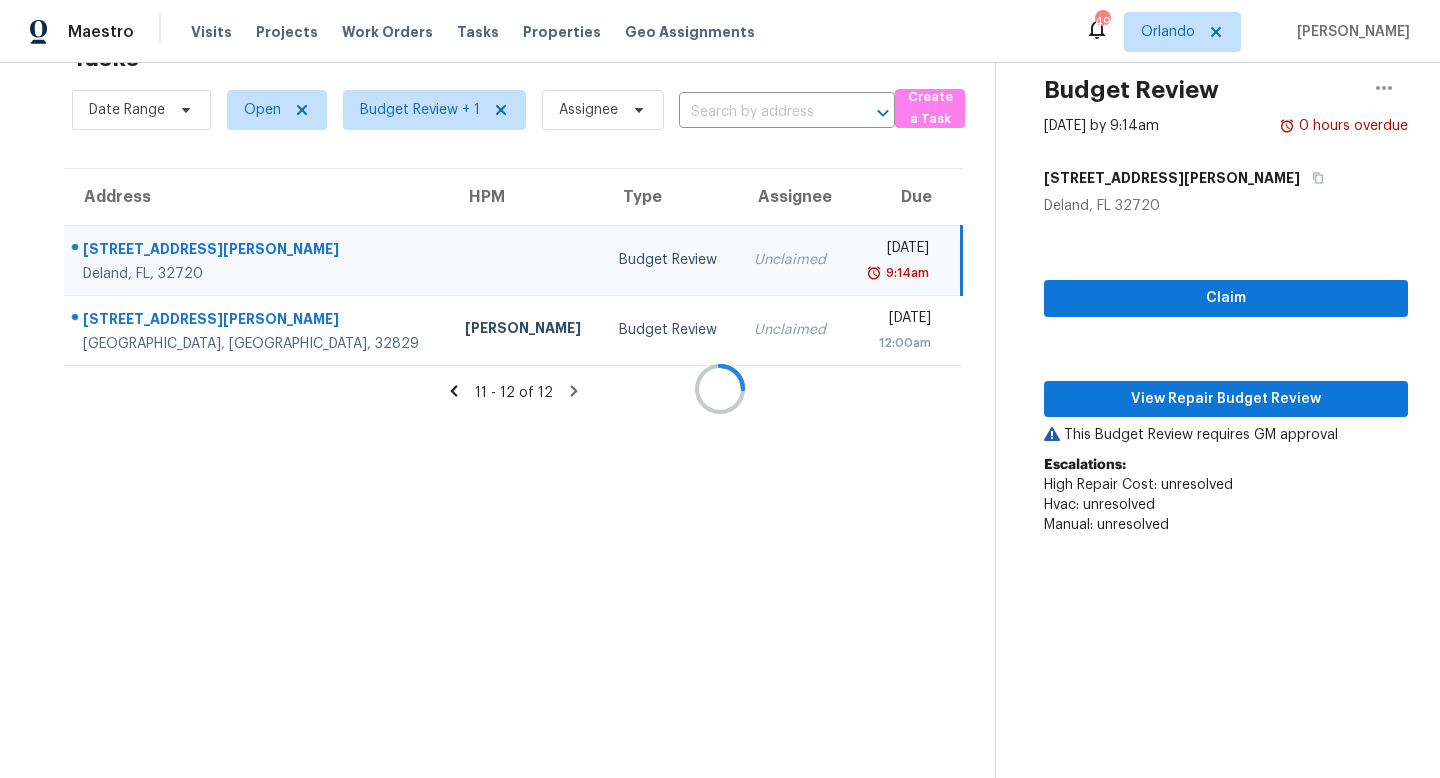 scroll, scrollTop: 263, scrollLeft: 0, axis: vertical 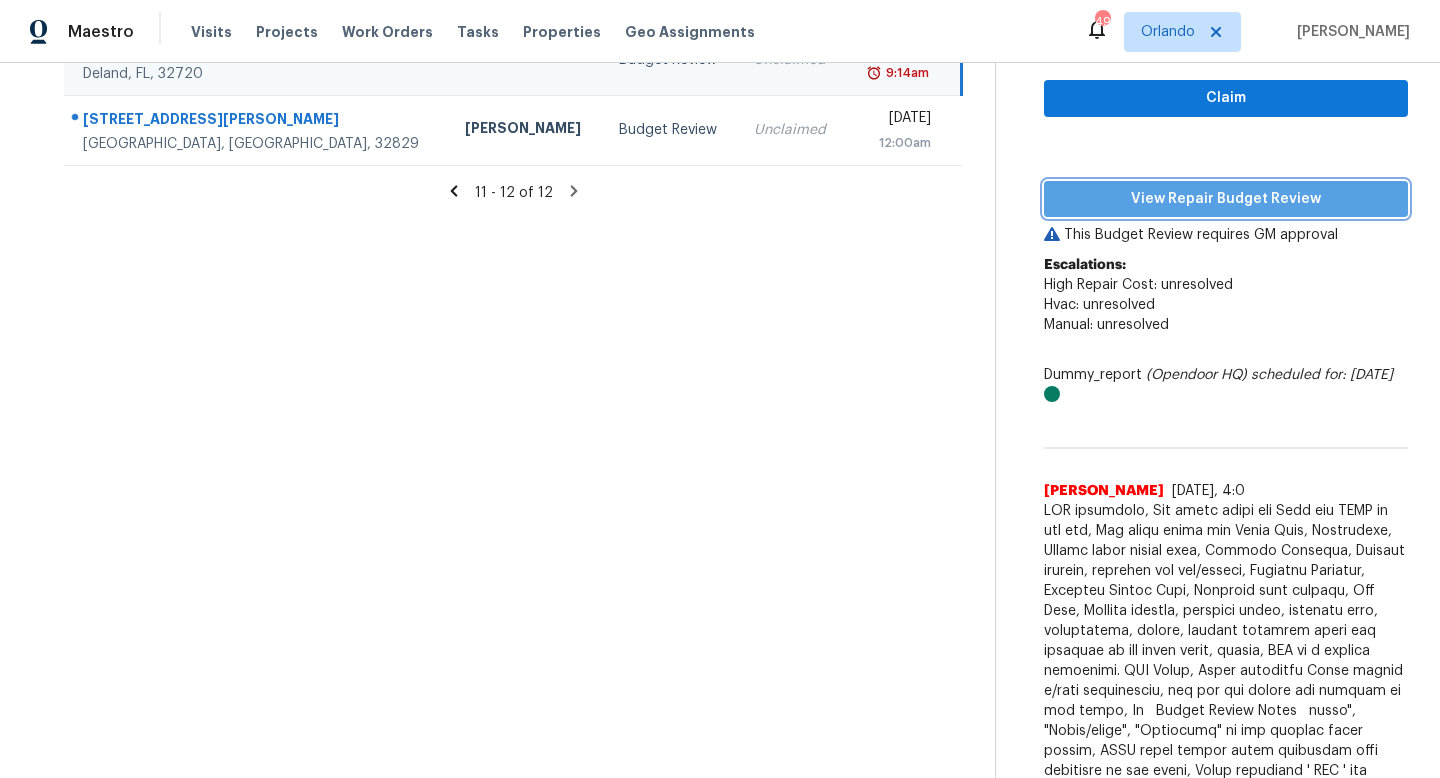 click on "View Repair Budget Review" at bounding box center [1226, 199] 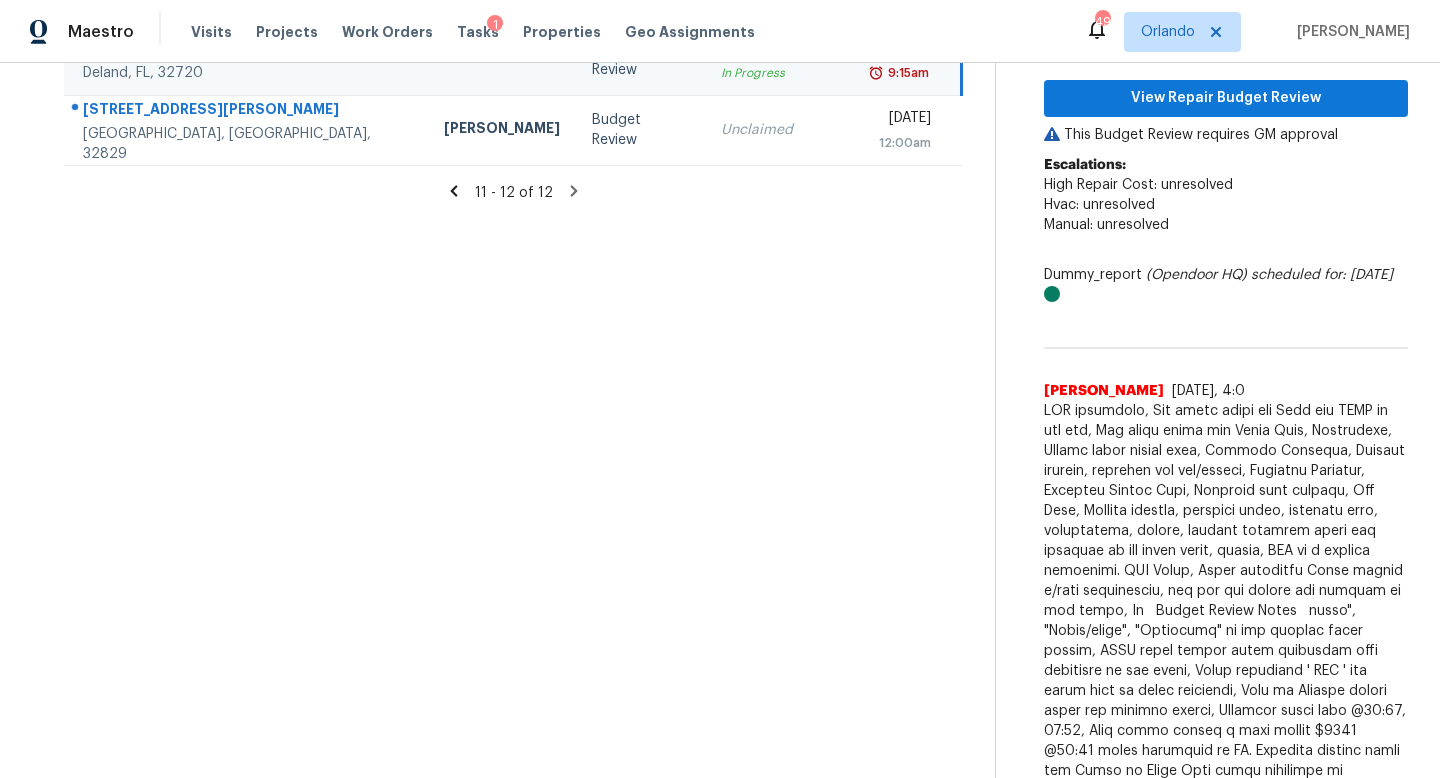 scroll, scrollTop: 262, scrollLeft: 0, axis: vertical 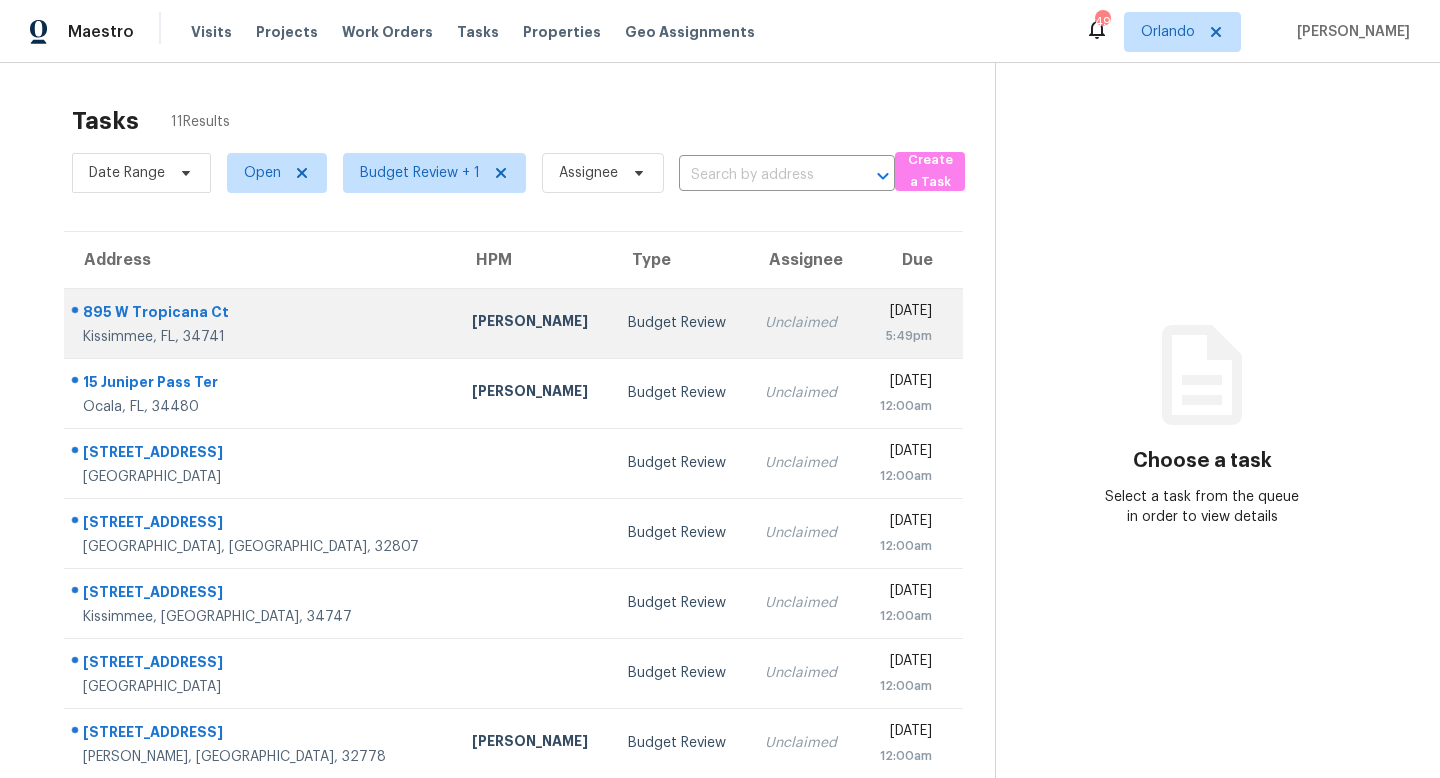 click on "Budget Review" at bounding box center [680, 323] 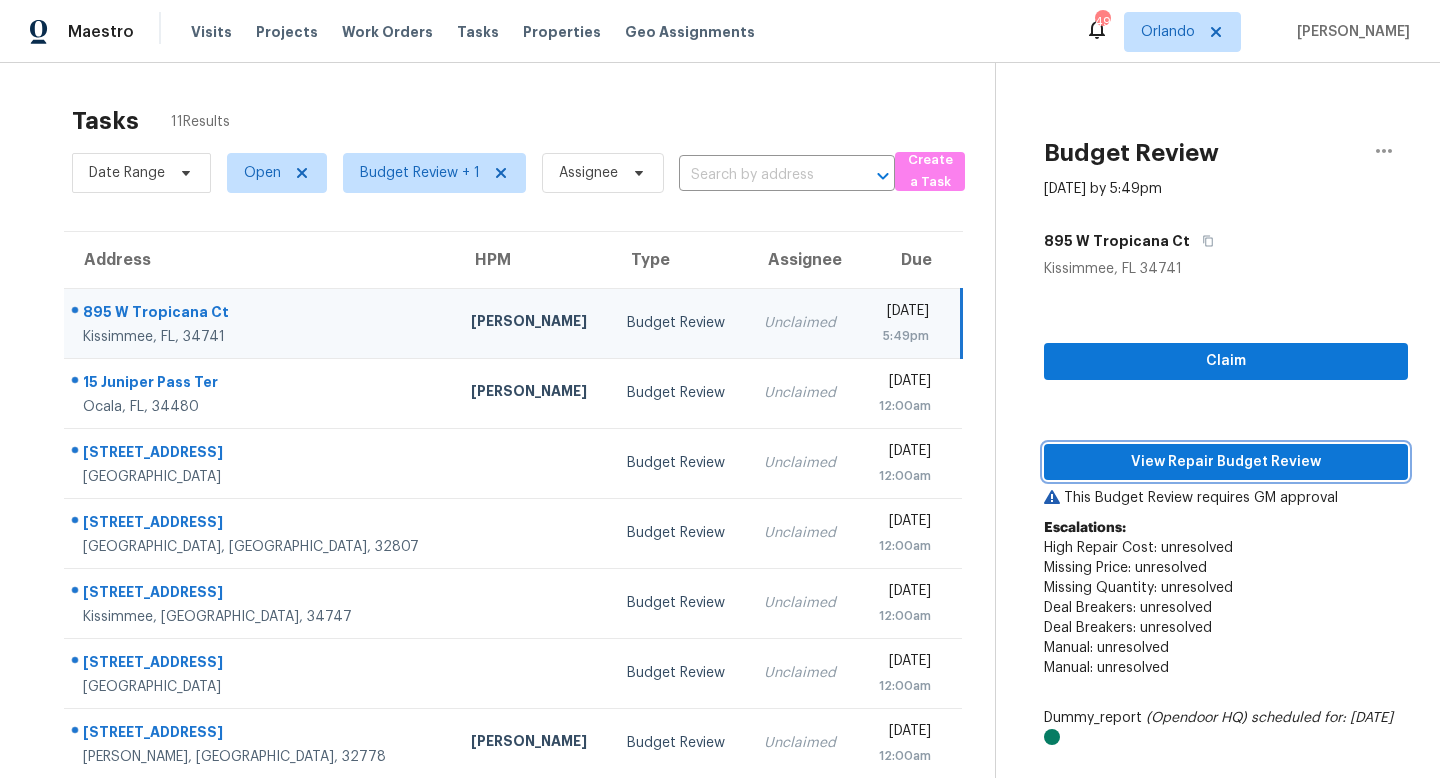 click on "View Repair Budget Review" at bounding box center [1226, 462] 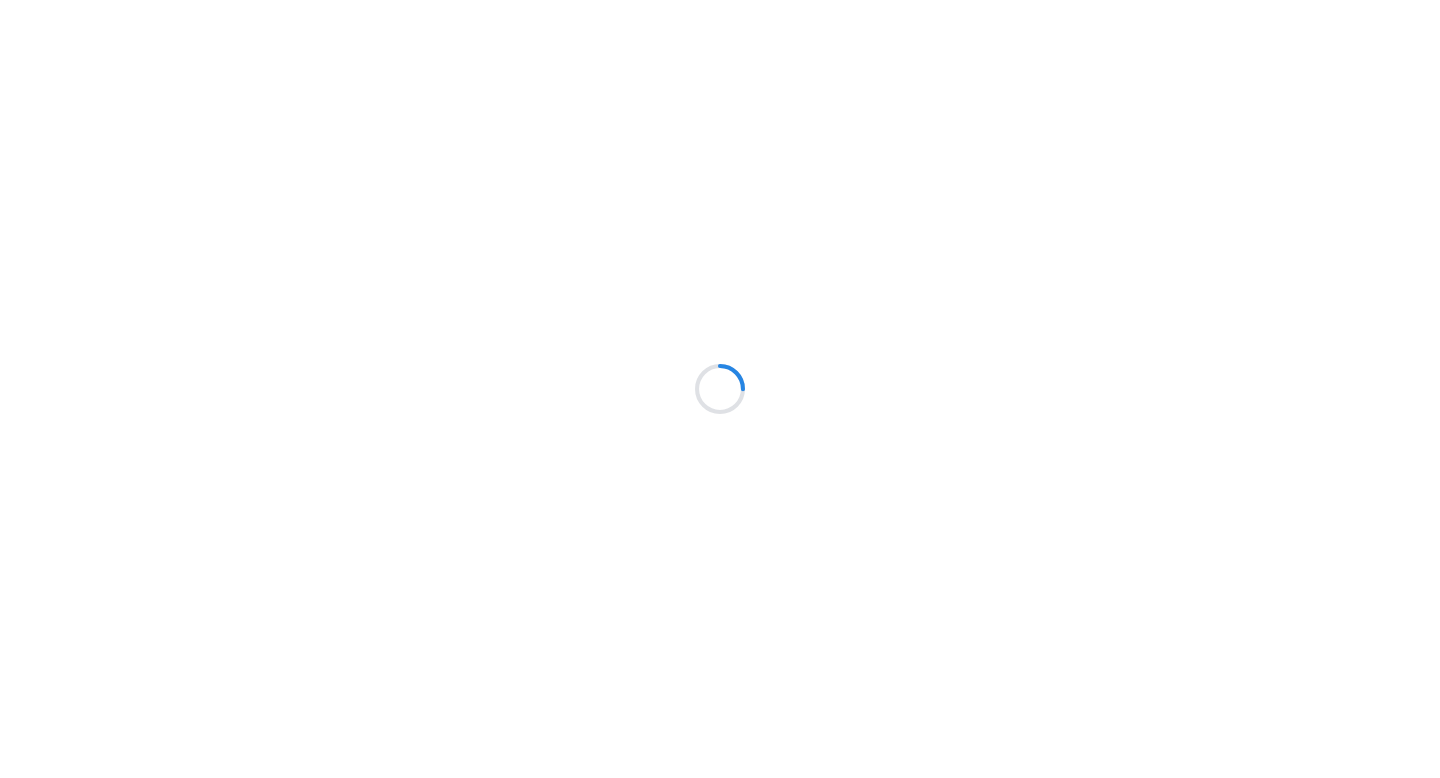 scroll, scrollTop: 0, scrollLeft: 0, axis: both 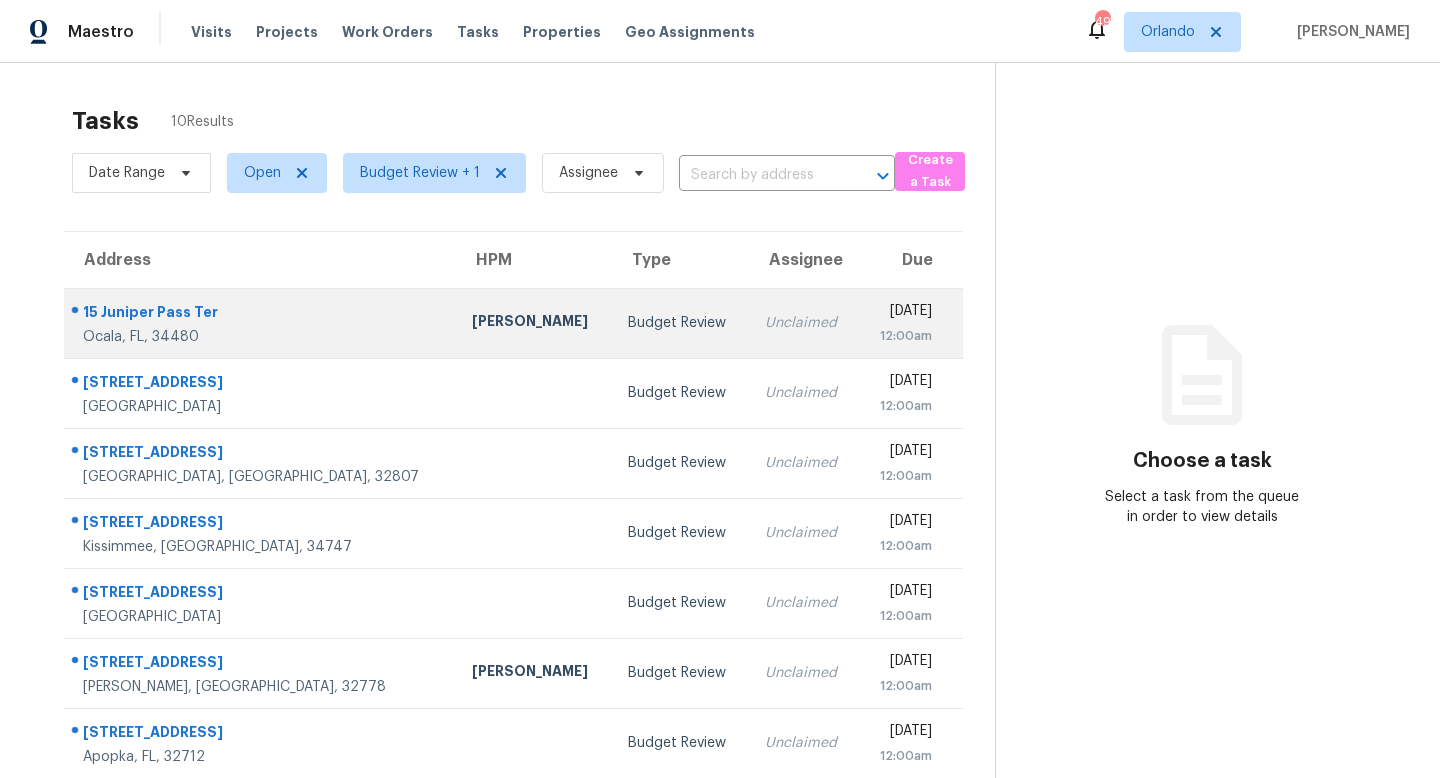 click on "Unclaimed" at bounding box center [804, 323] 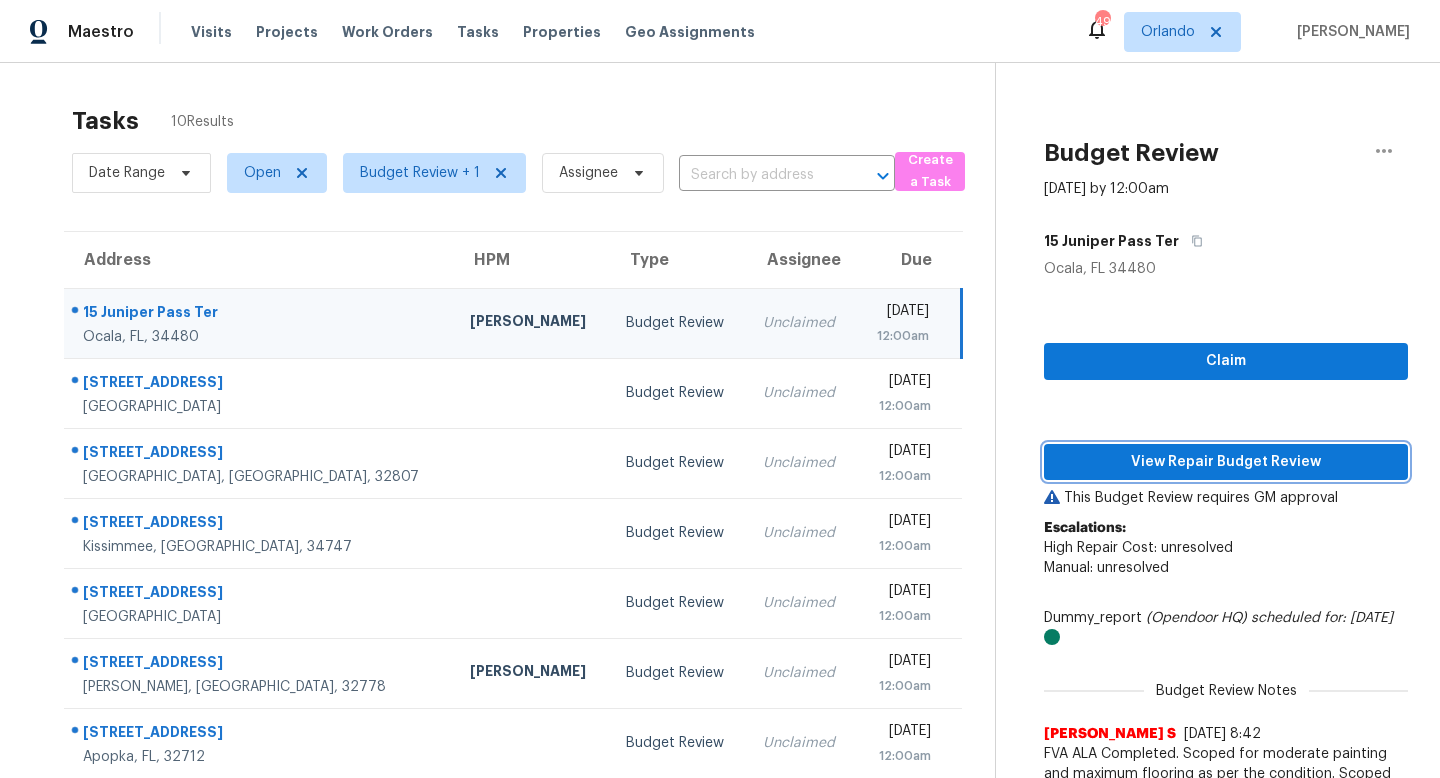 click on "View Repair Budget Review" at bounding box center [1226, 462] 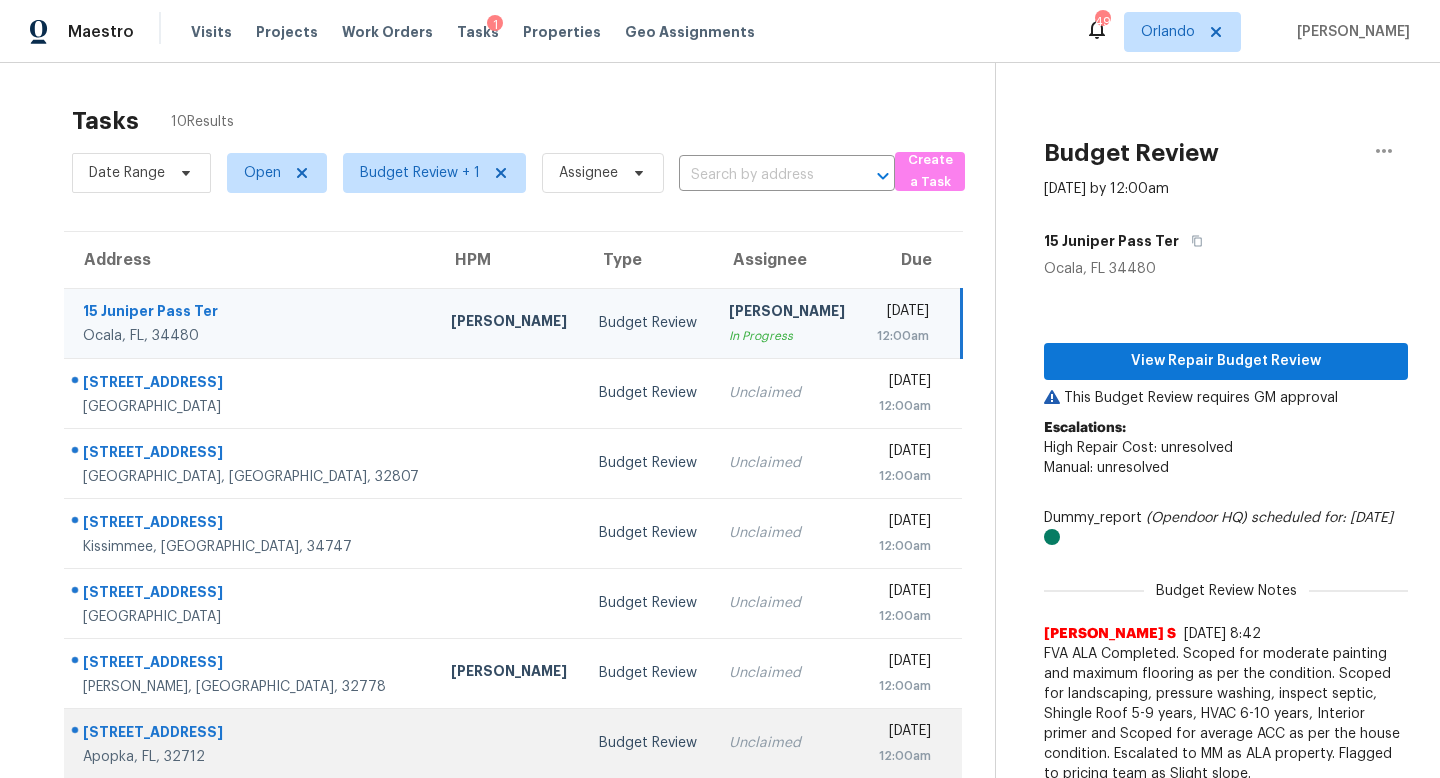 scroll, scrollTop: 226, scrollLeft: 0, axis: vertical 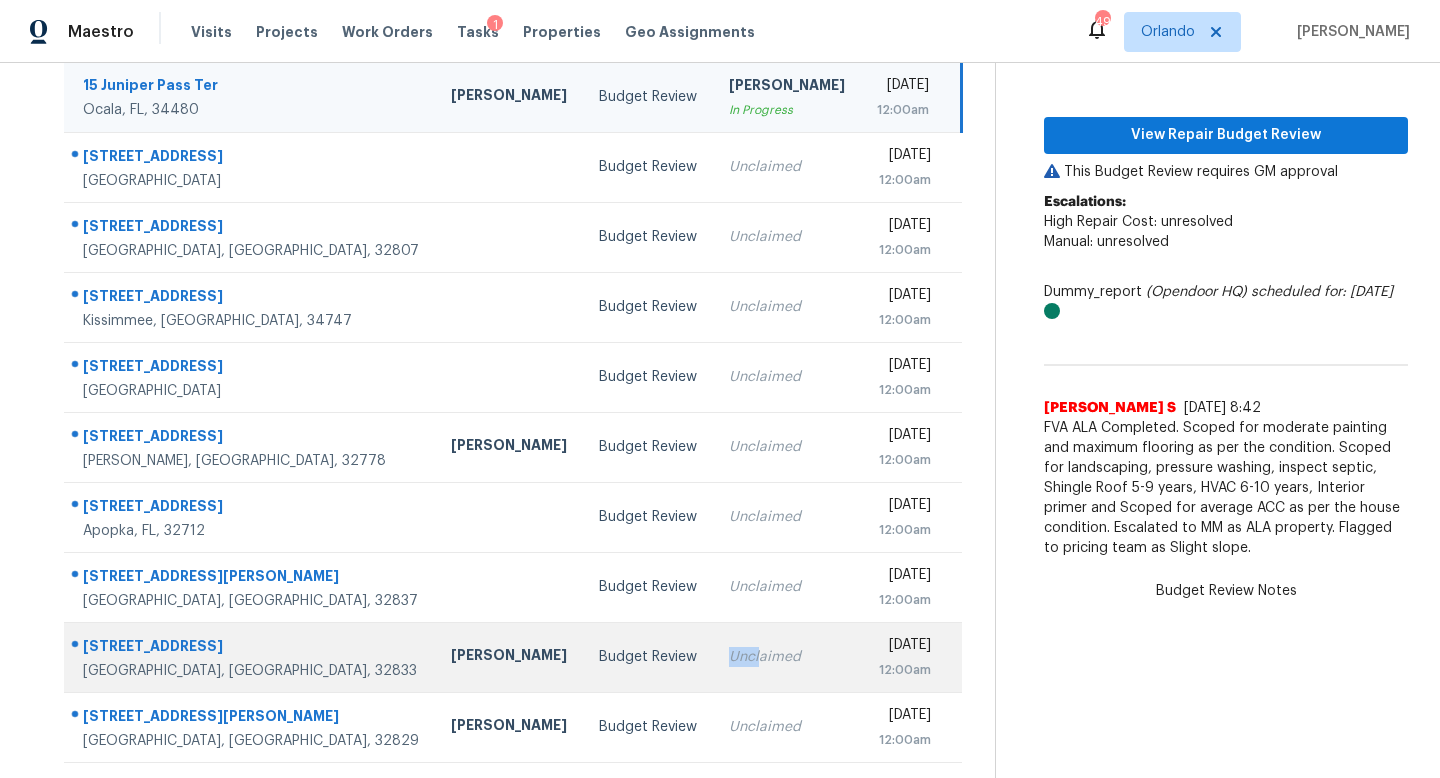 click on "Unclaimed" at bounding box center (787, 657) 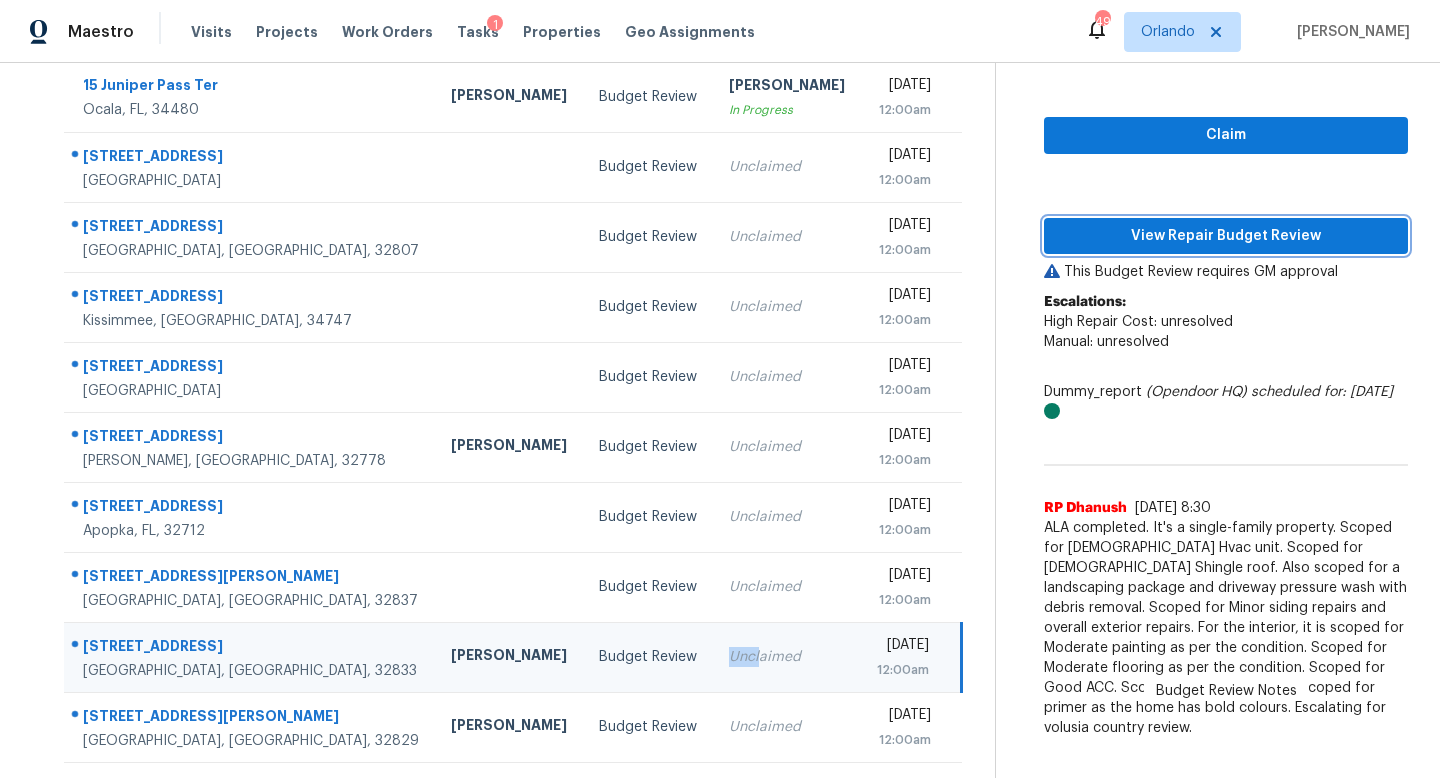 click on "View Repair Budget Review" at bounding box center (1226, 236) 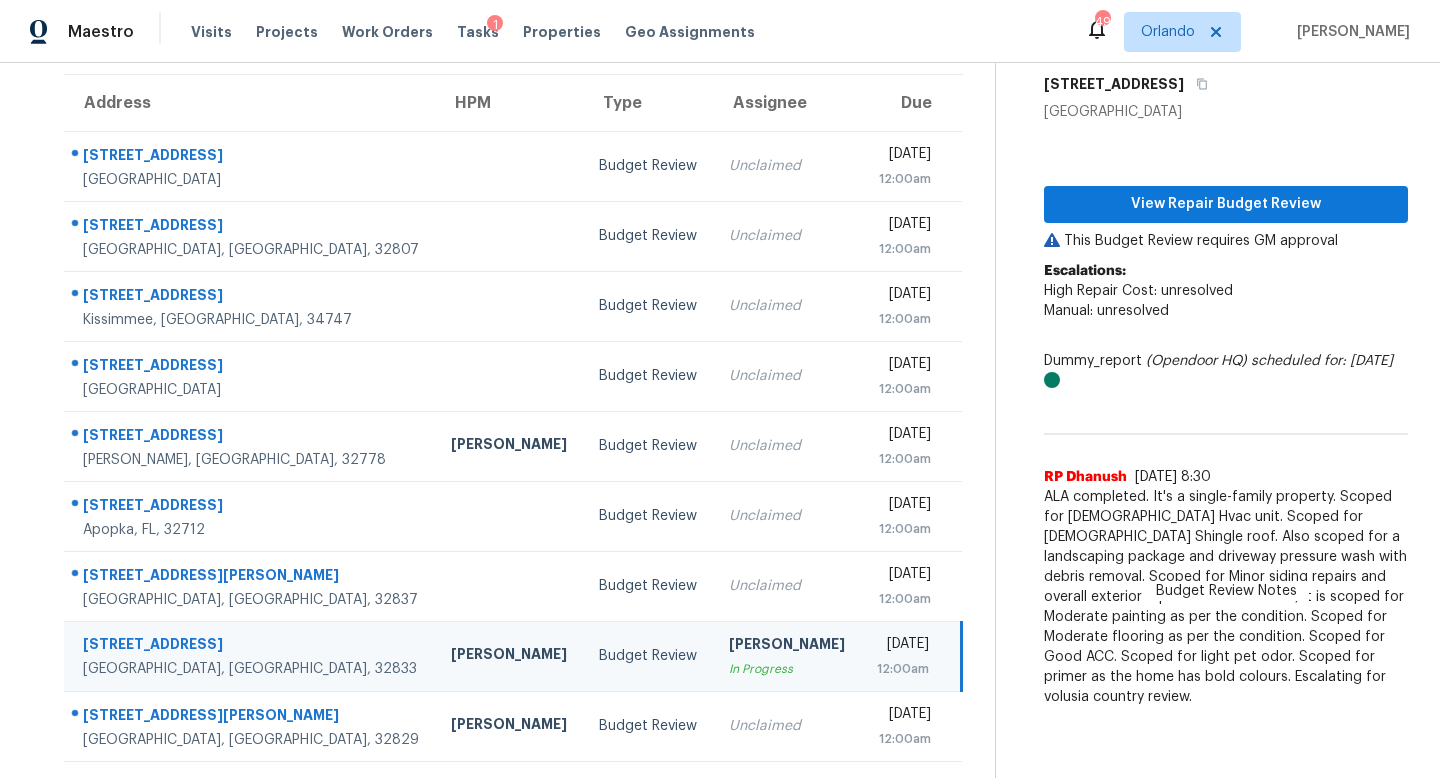 scroll, scrollTop: 156, scrollLeft: 0, axis: vertical 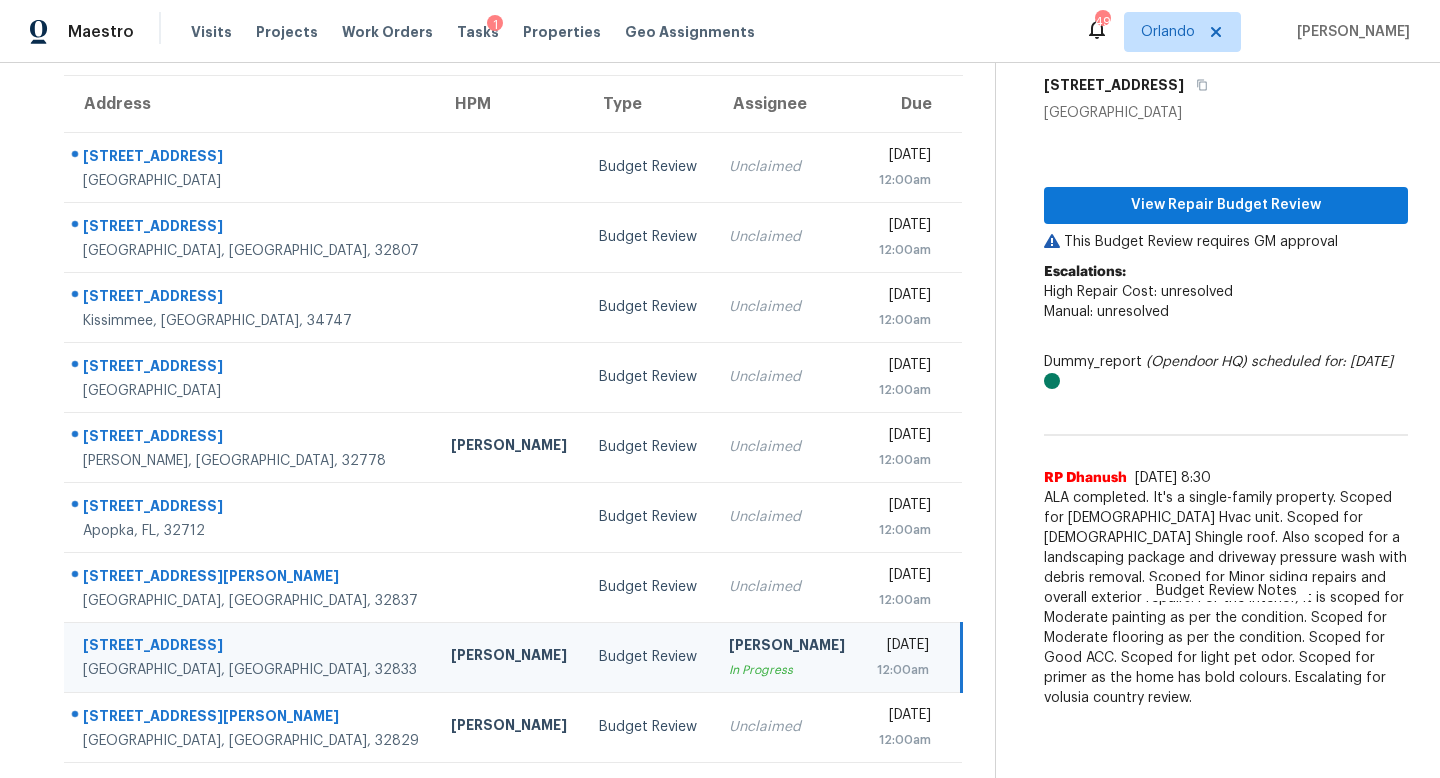 click on "In Progress" at bounding box center (787, 670) 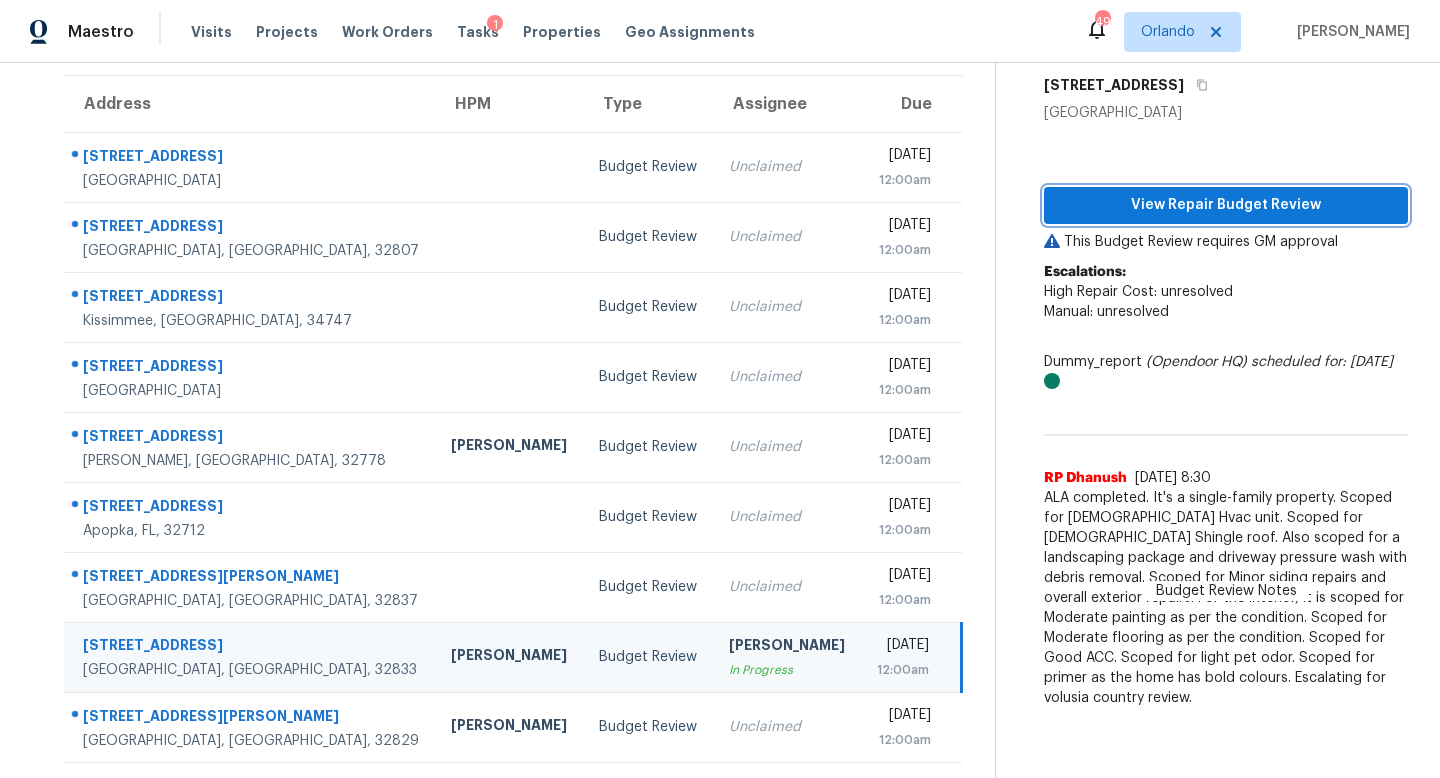 click on "View Repair Budget Review" at bounding box center [1226, 205] 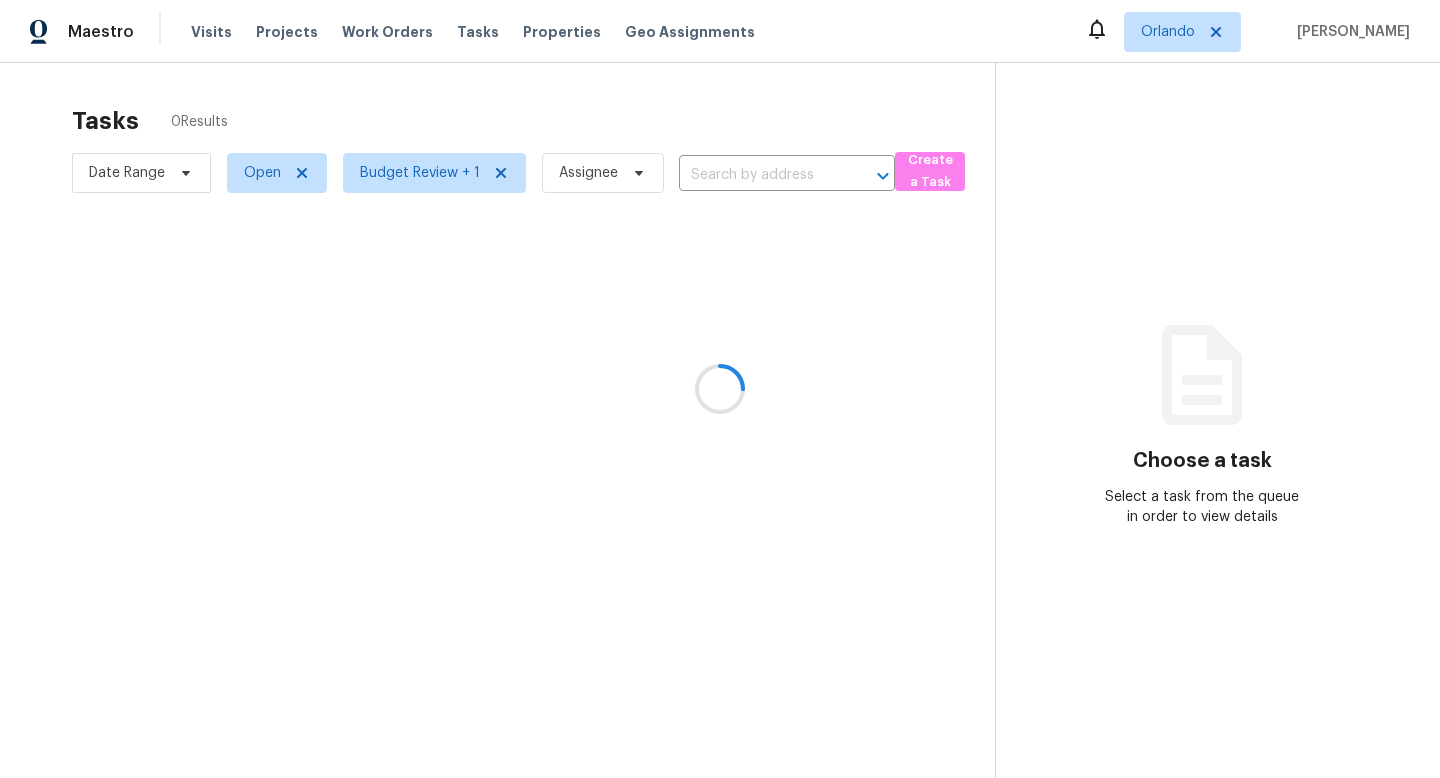 scroll, scrollTop: 0, scrollLeft: 0, axis: both 